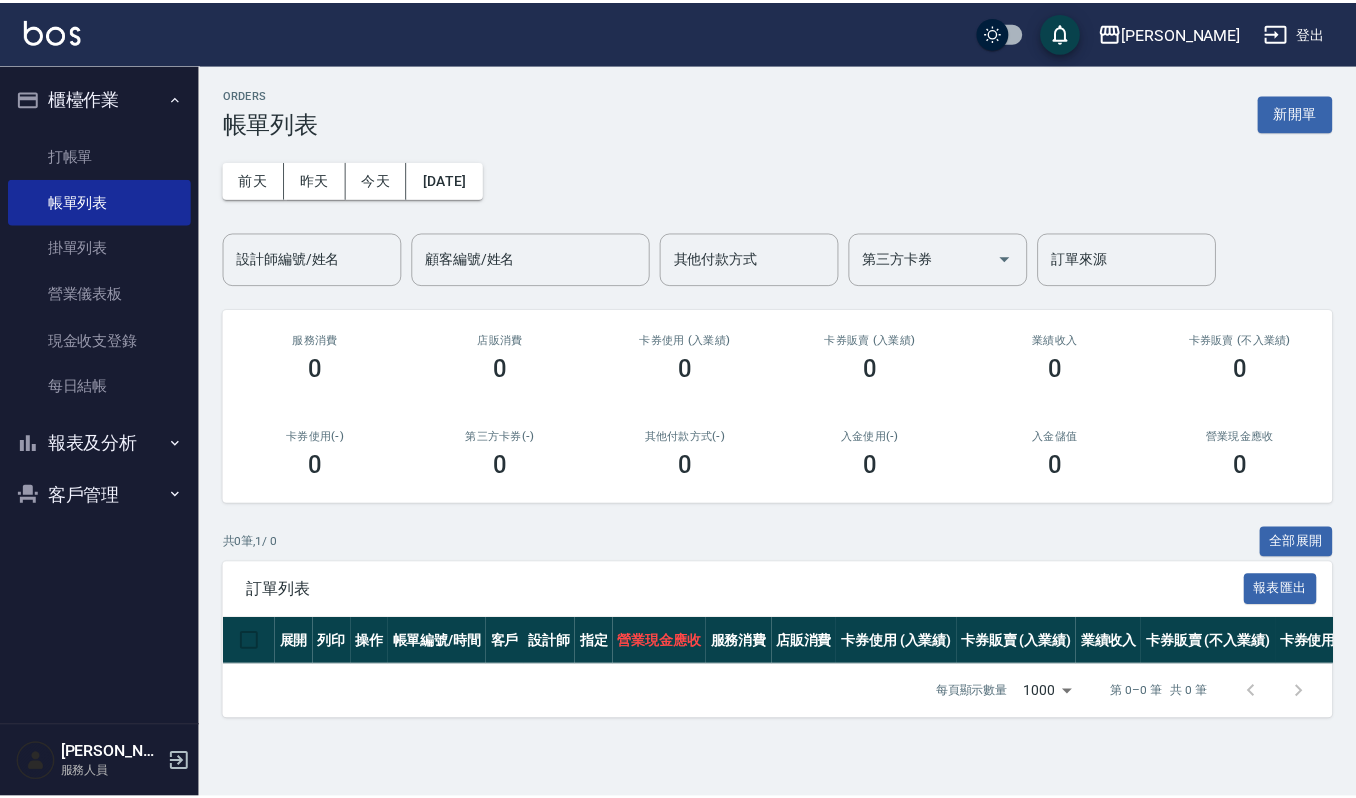 scroll, scrollTop: 0, scrollLeft: 0, axis: both 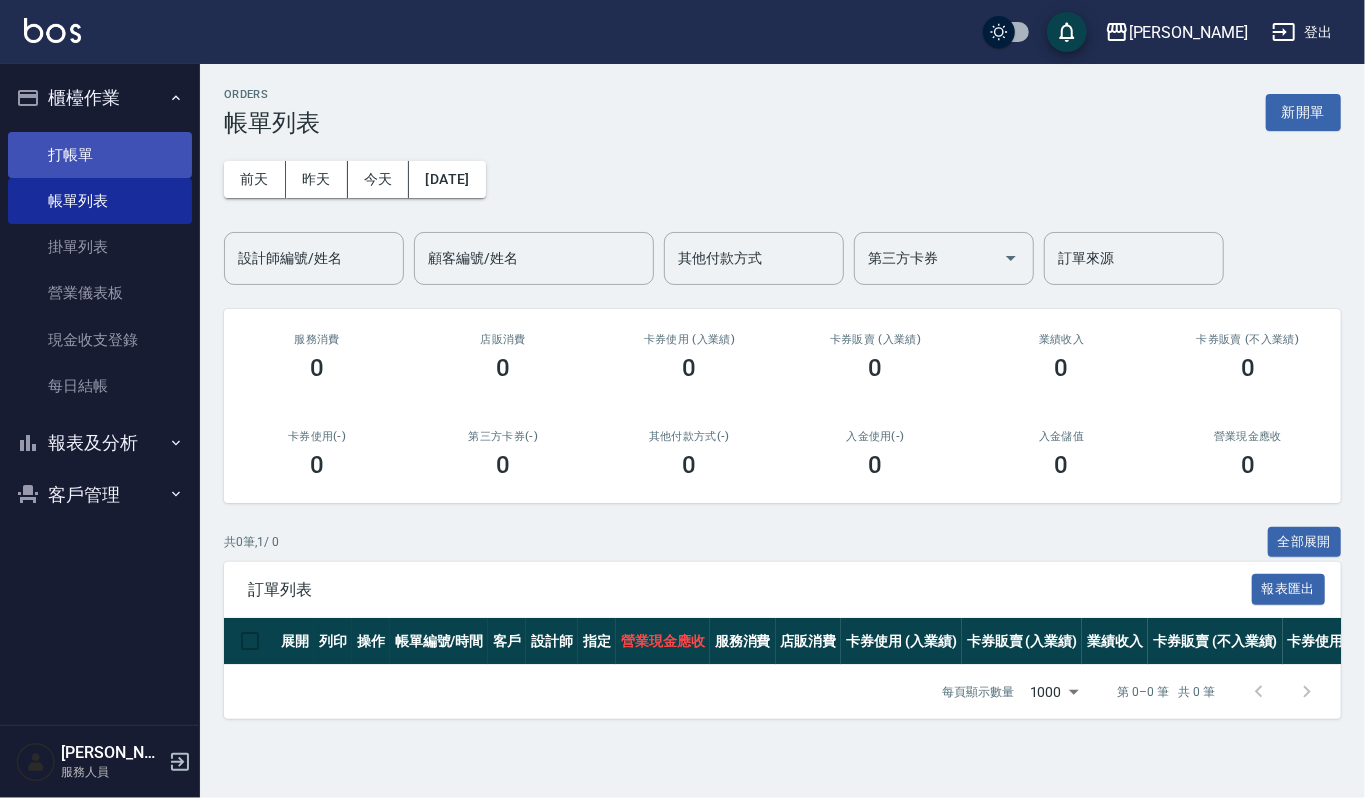 click on "打帳單" at bounding box center [100, 155] 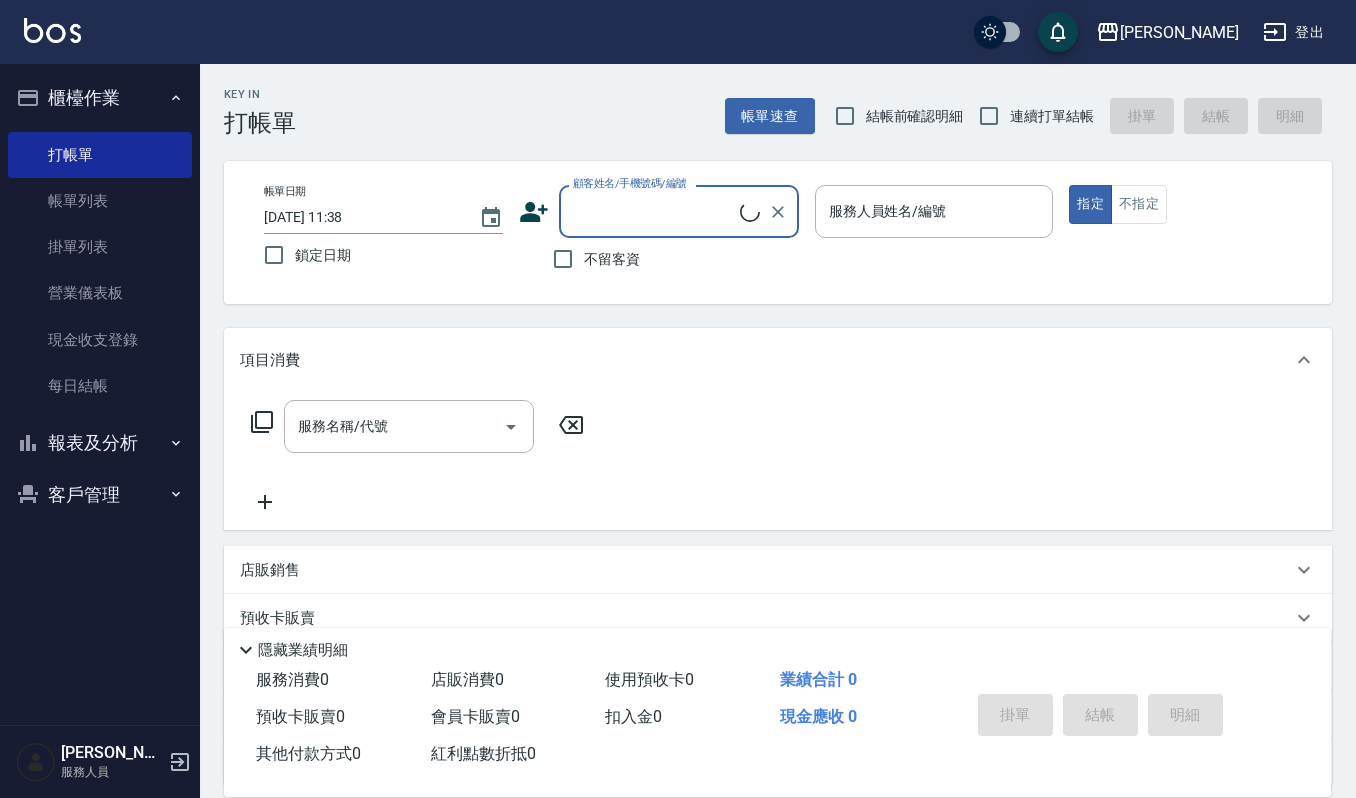 click on "顧客姓名/手機號碼/編號" at bounding box center (654, 211) 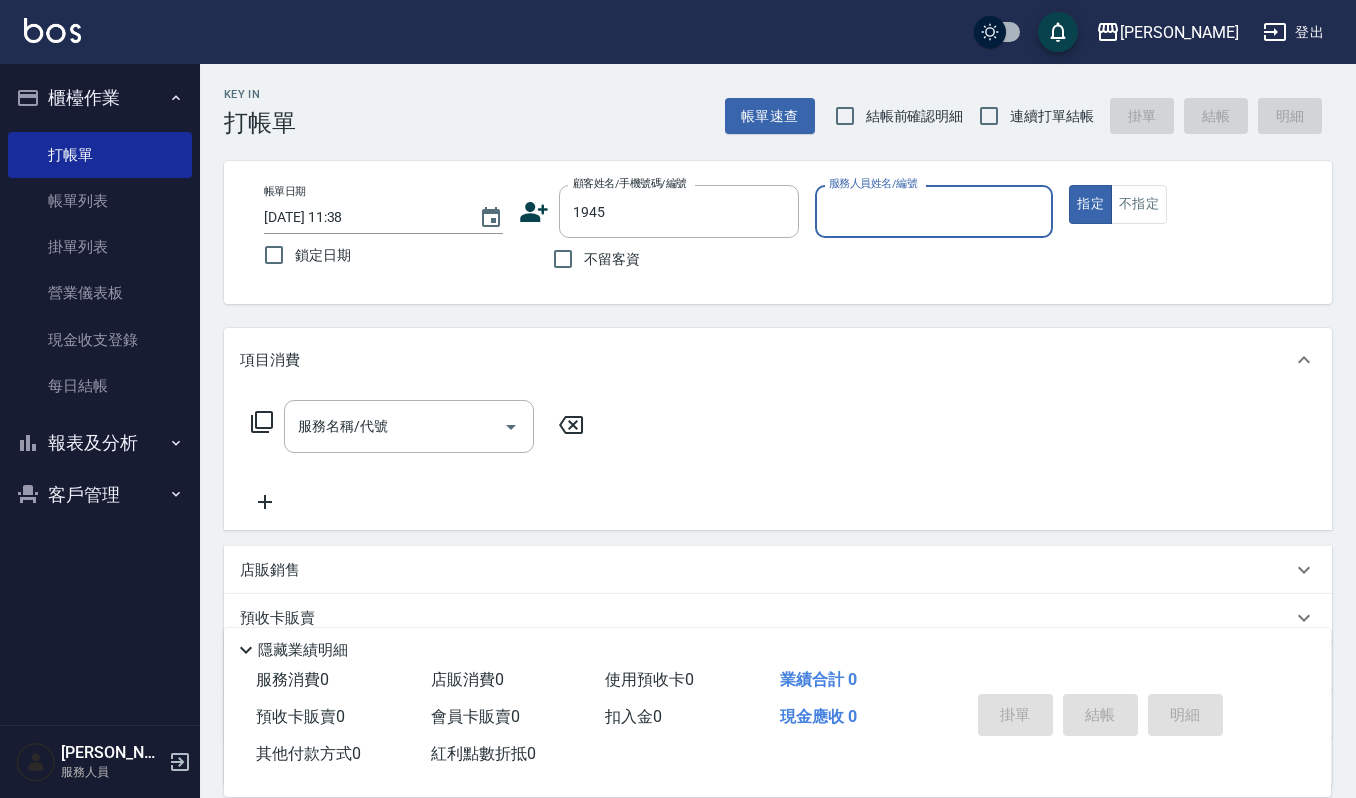 click 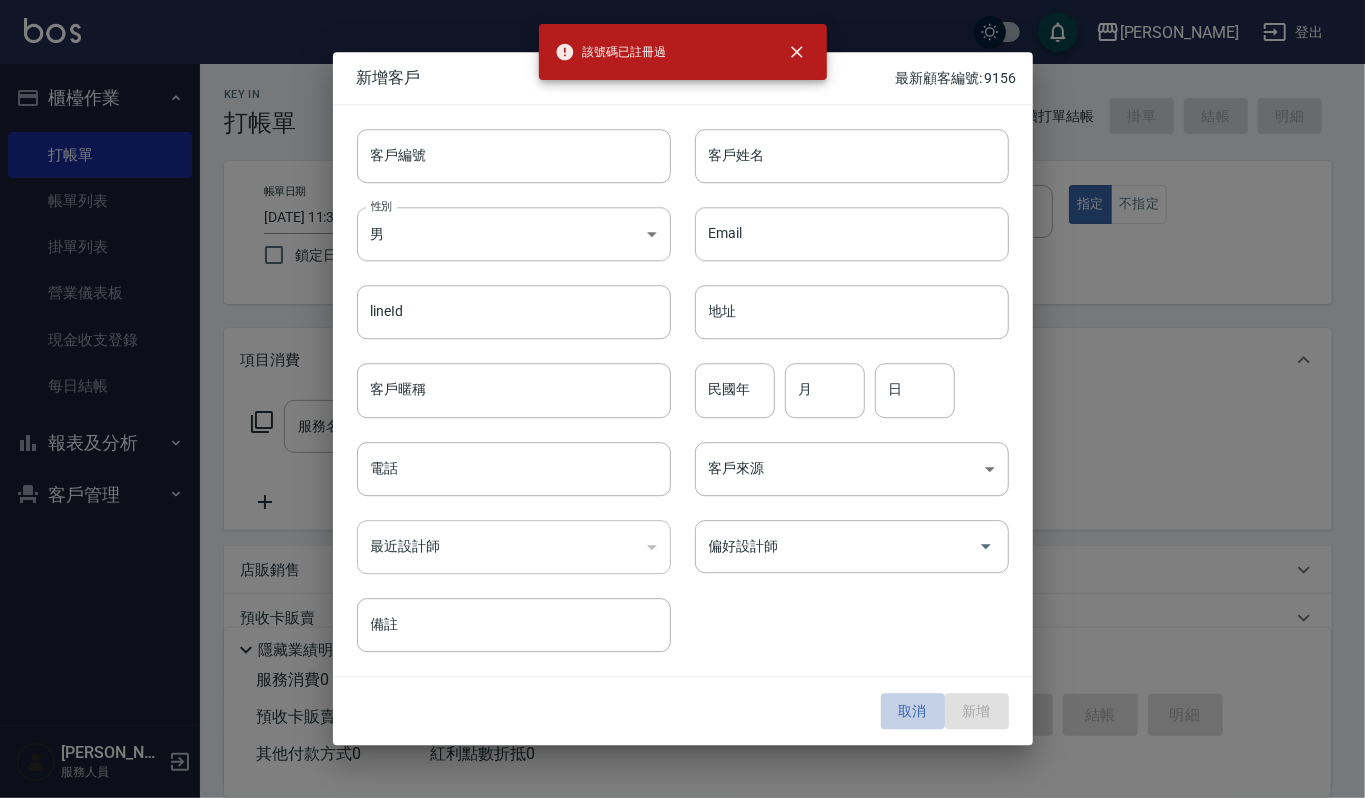 click on "取消" at bounding box center [913, 711] 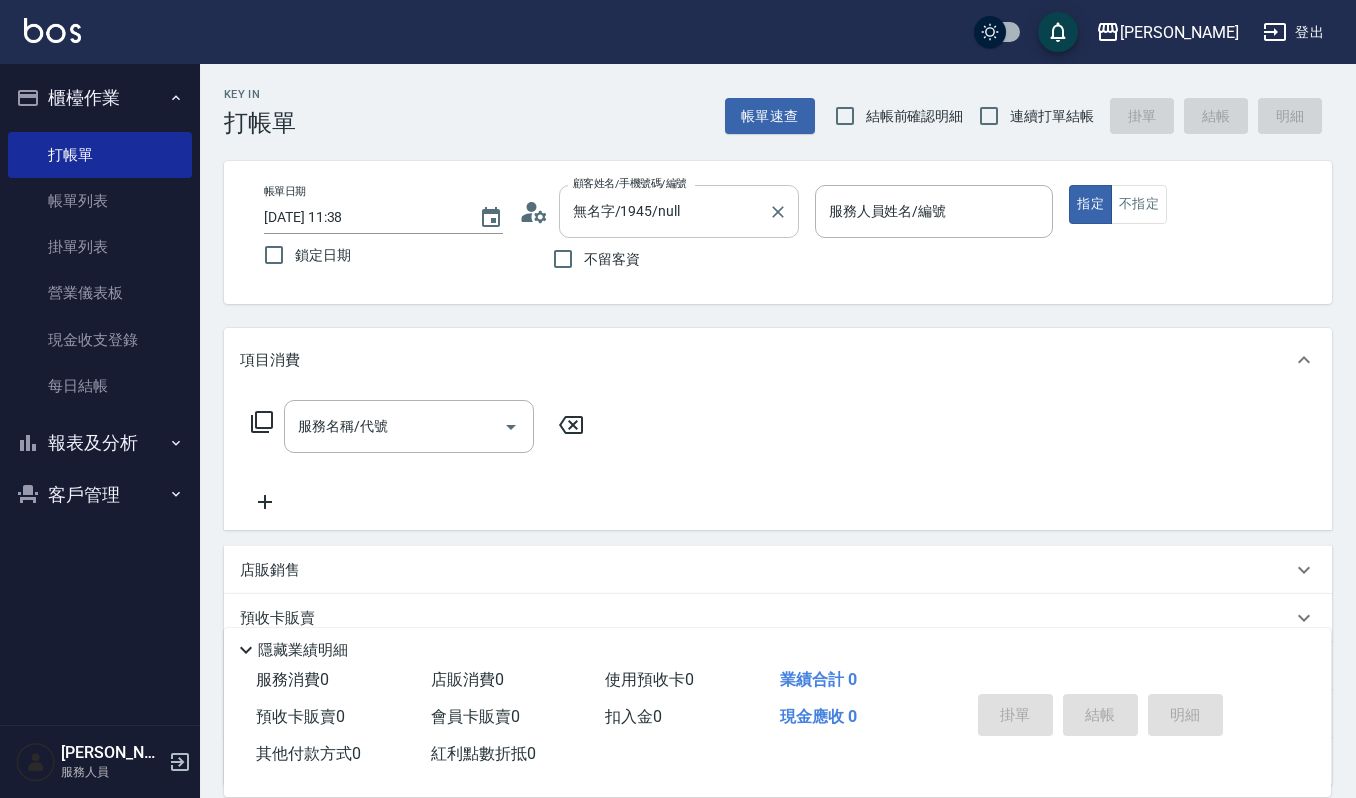 click on "無名字/1945/null" at bounding box center (664, 211) 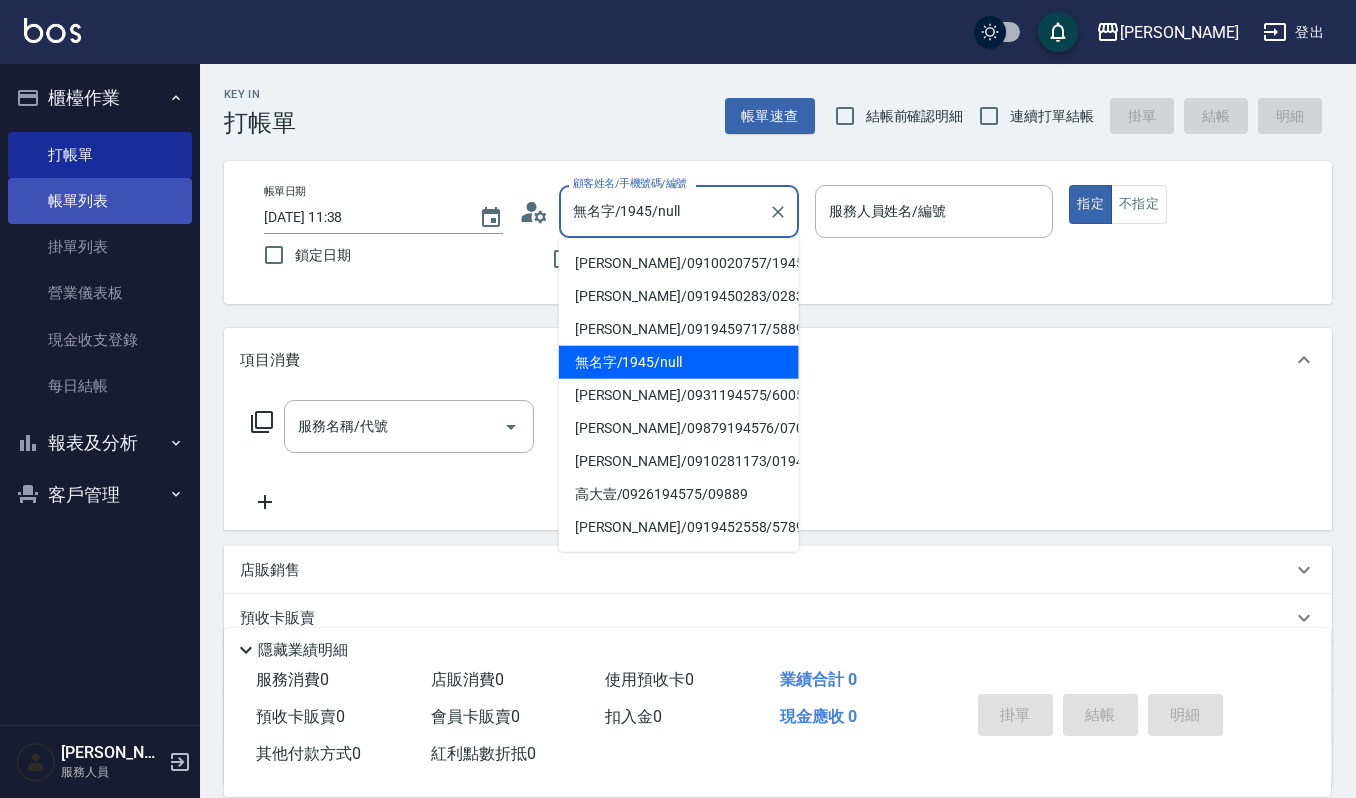 drag, startPoint x: 710, startPoint y: 196, endPoint x: 152, endPoint y: 210, distance: 558.1756 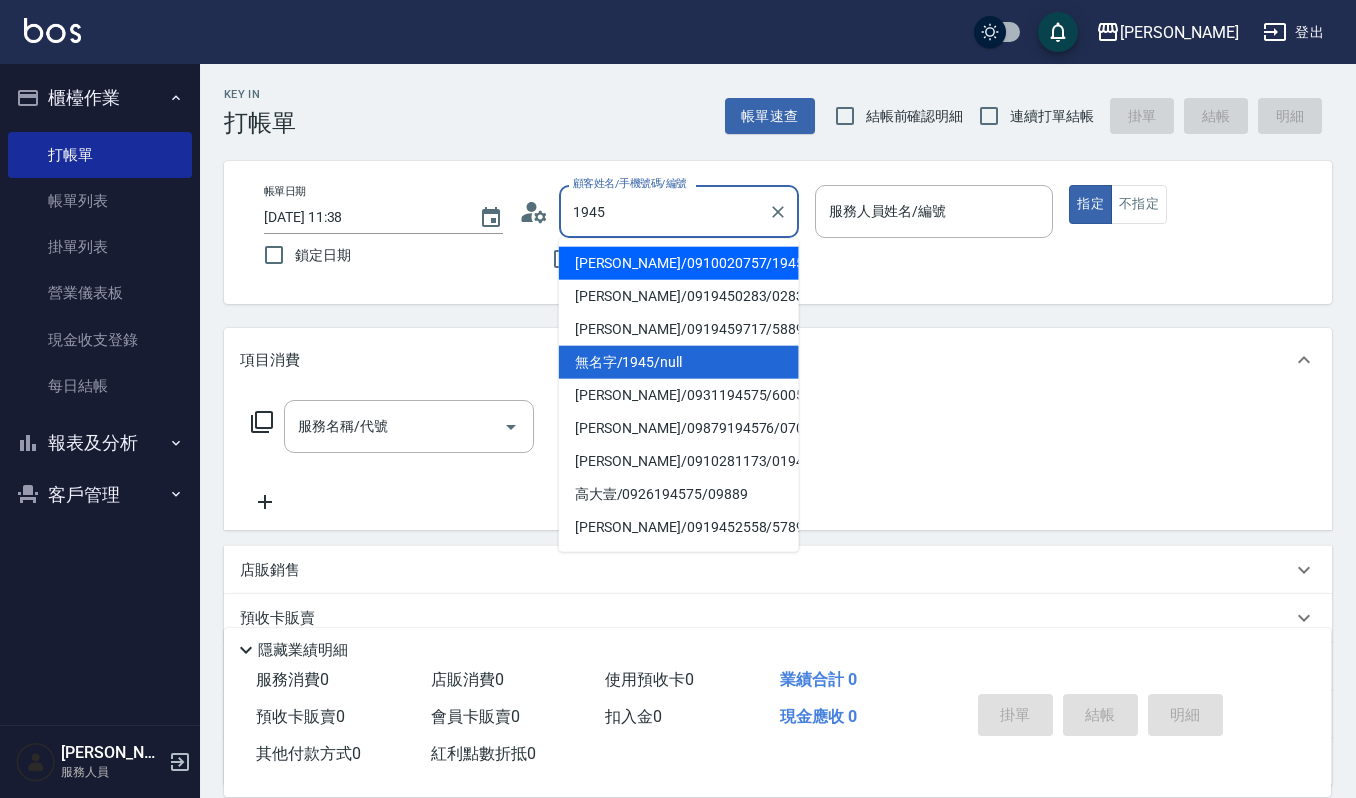 click on "[PERSON_NAME]/0910020757/1945" at bounding box center [679, 263] 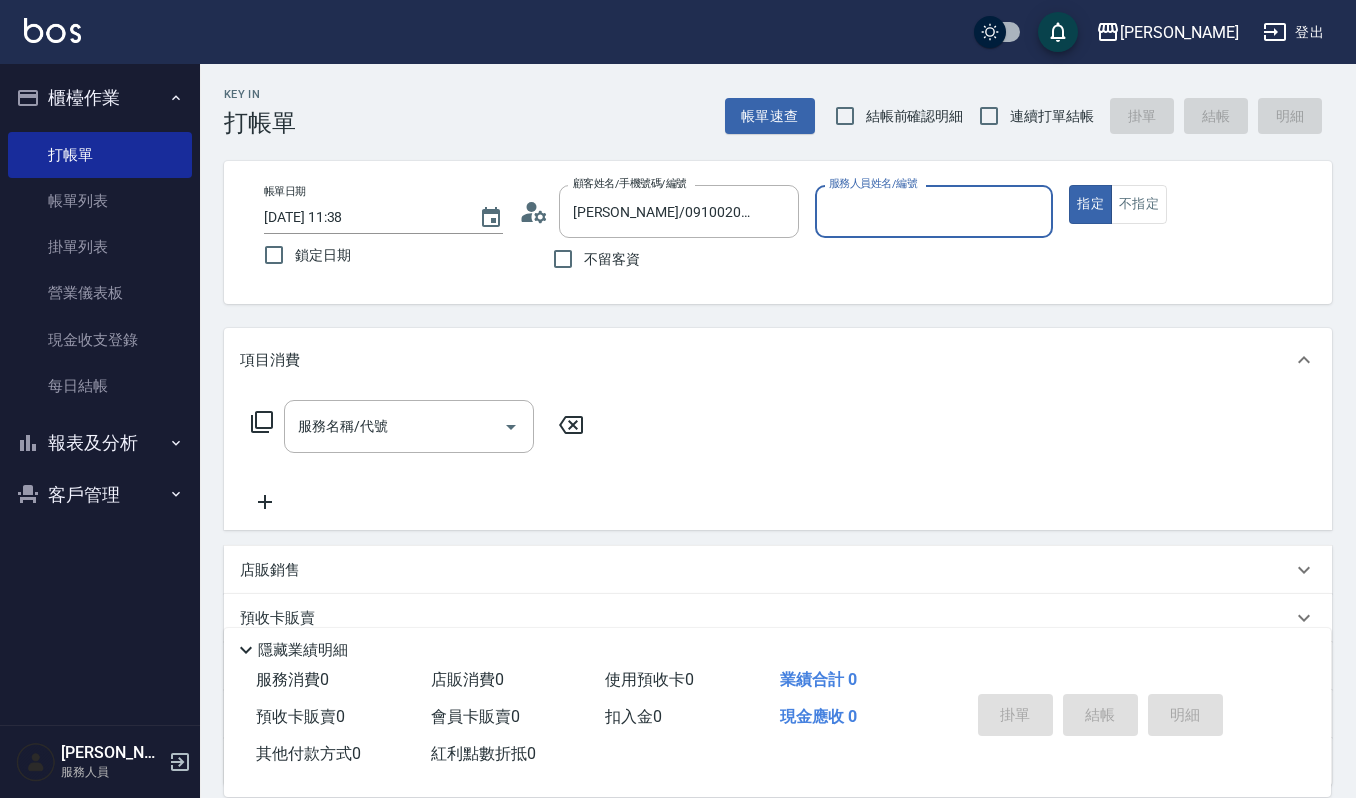type on "Ruby-17" 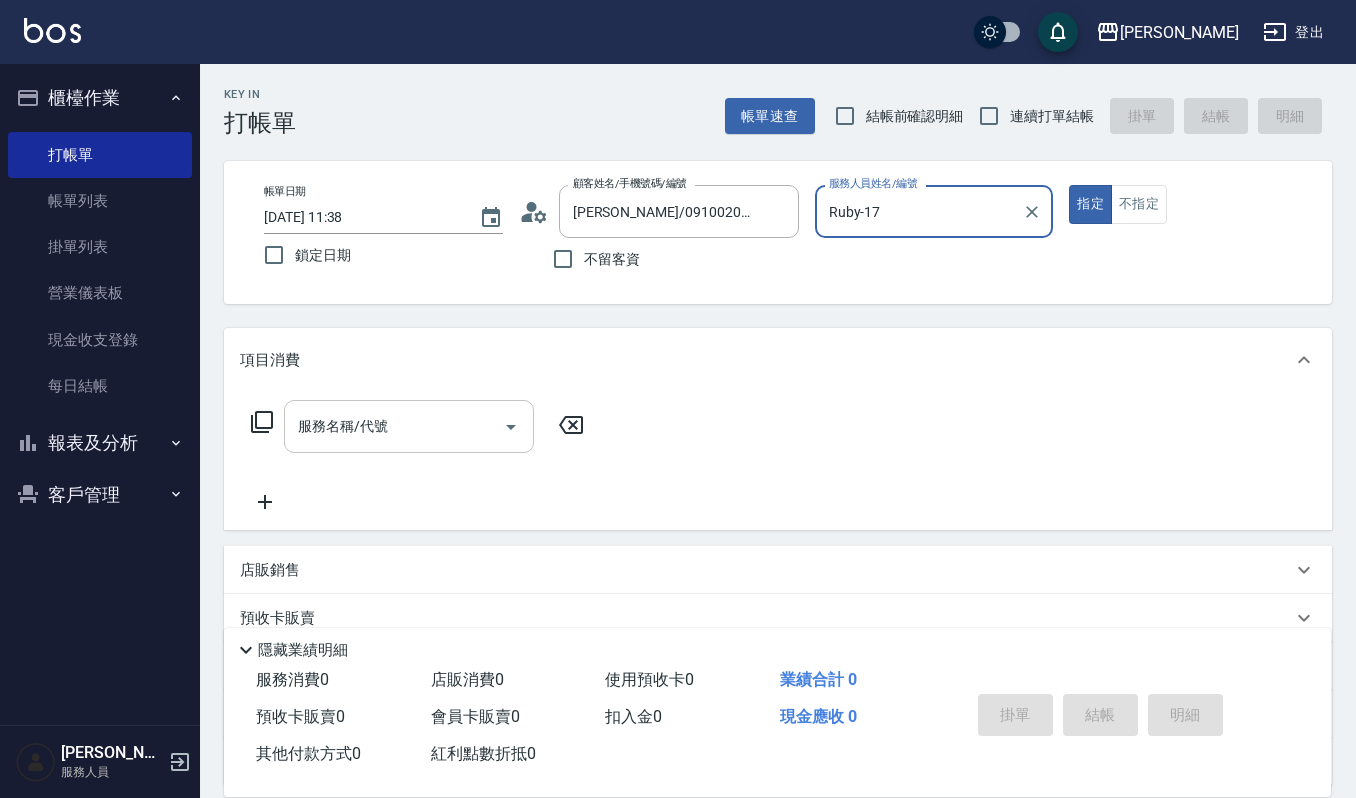 click on "服務名稱/代號" at bounding box center (394, 426) 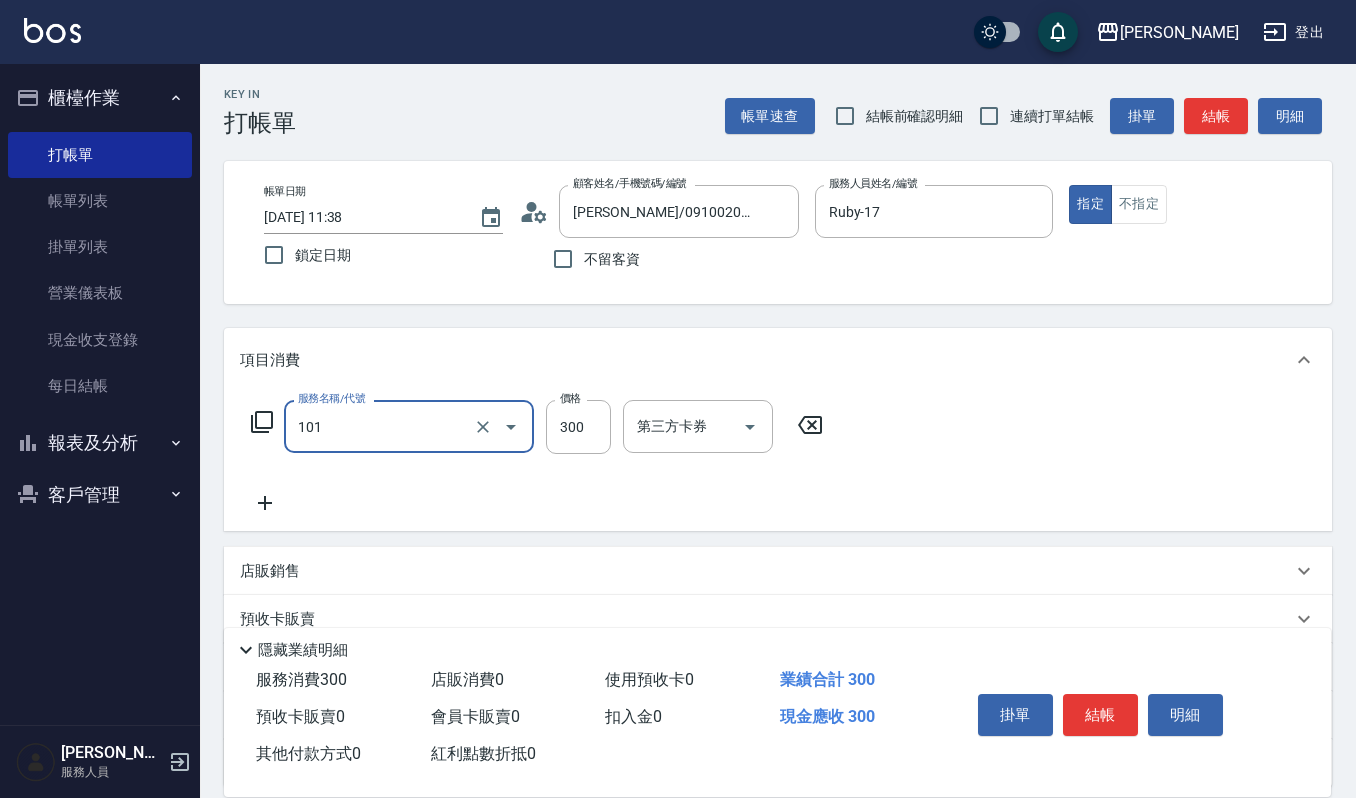 type on "一般洗髮(101)" 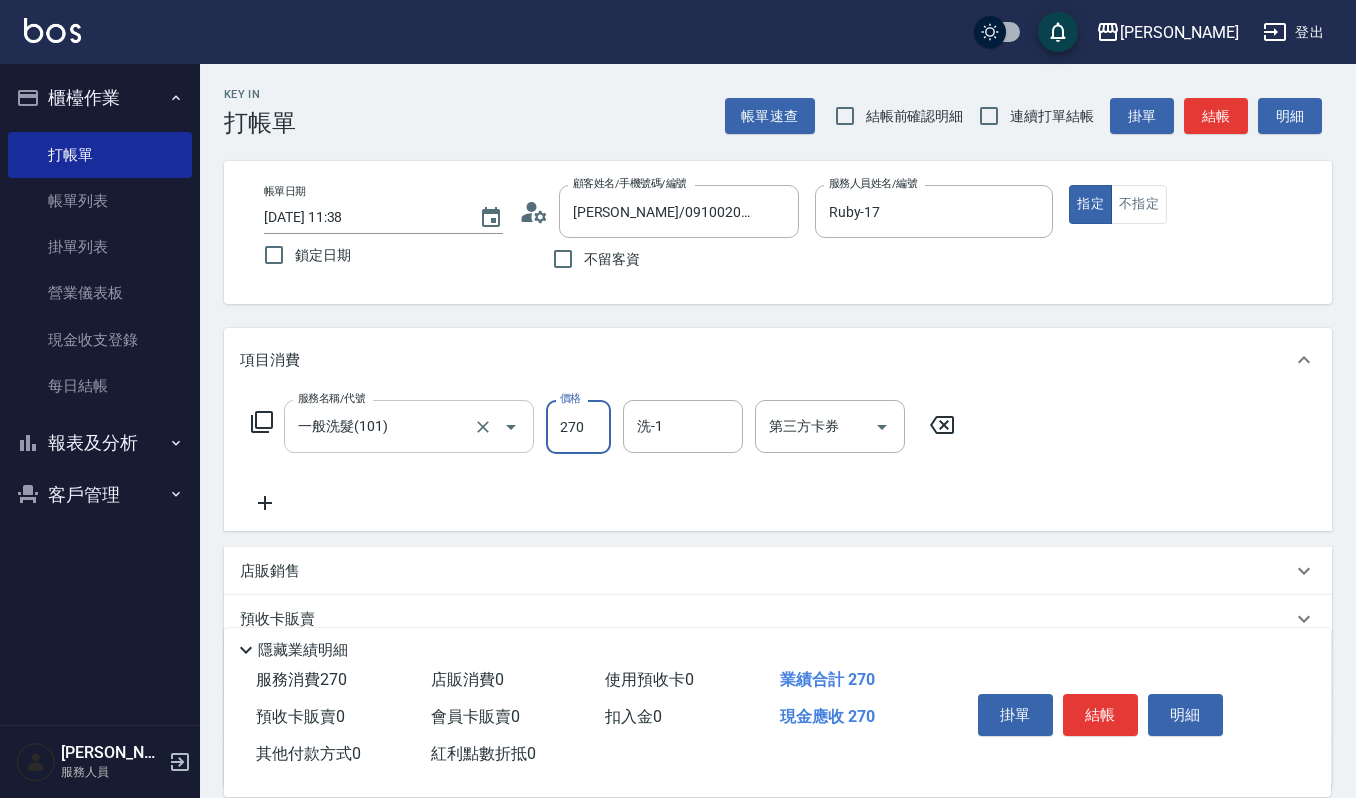 type on "270" 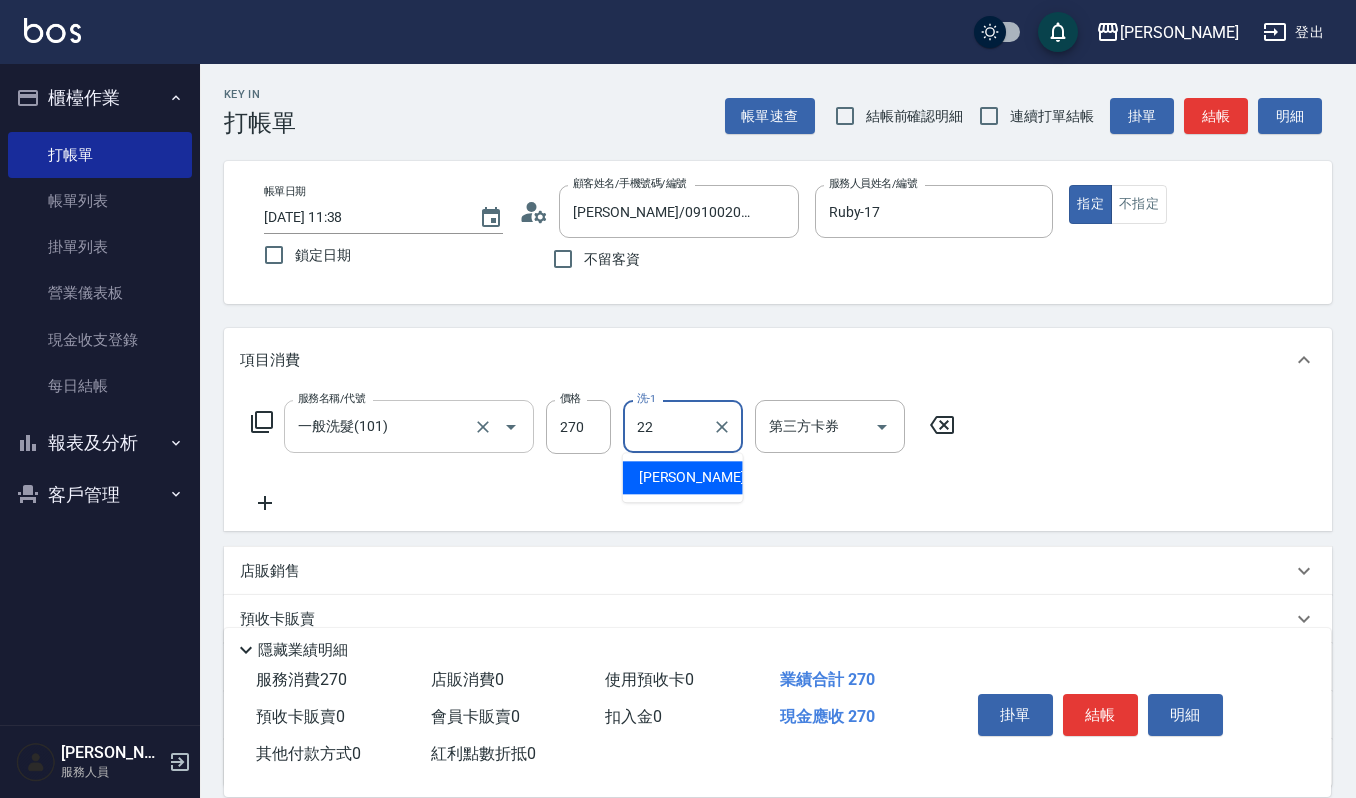 type on "宜芳-22" 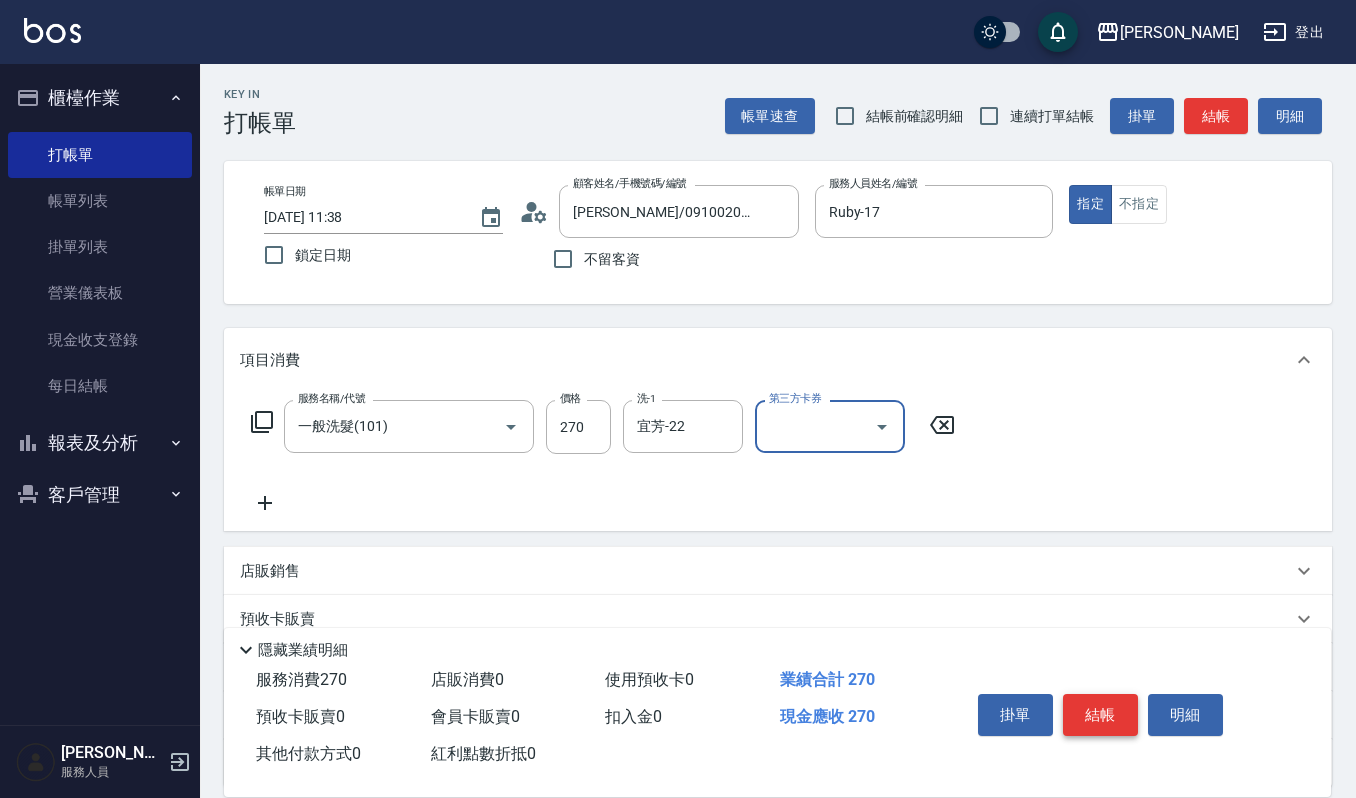 click on "結帳" at bounding box center (1100, 715) 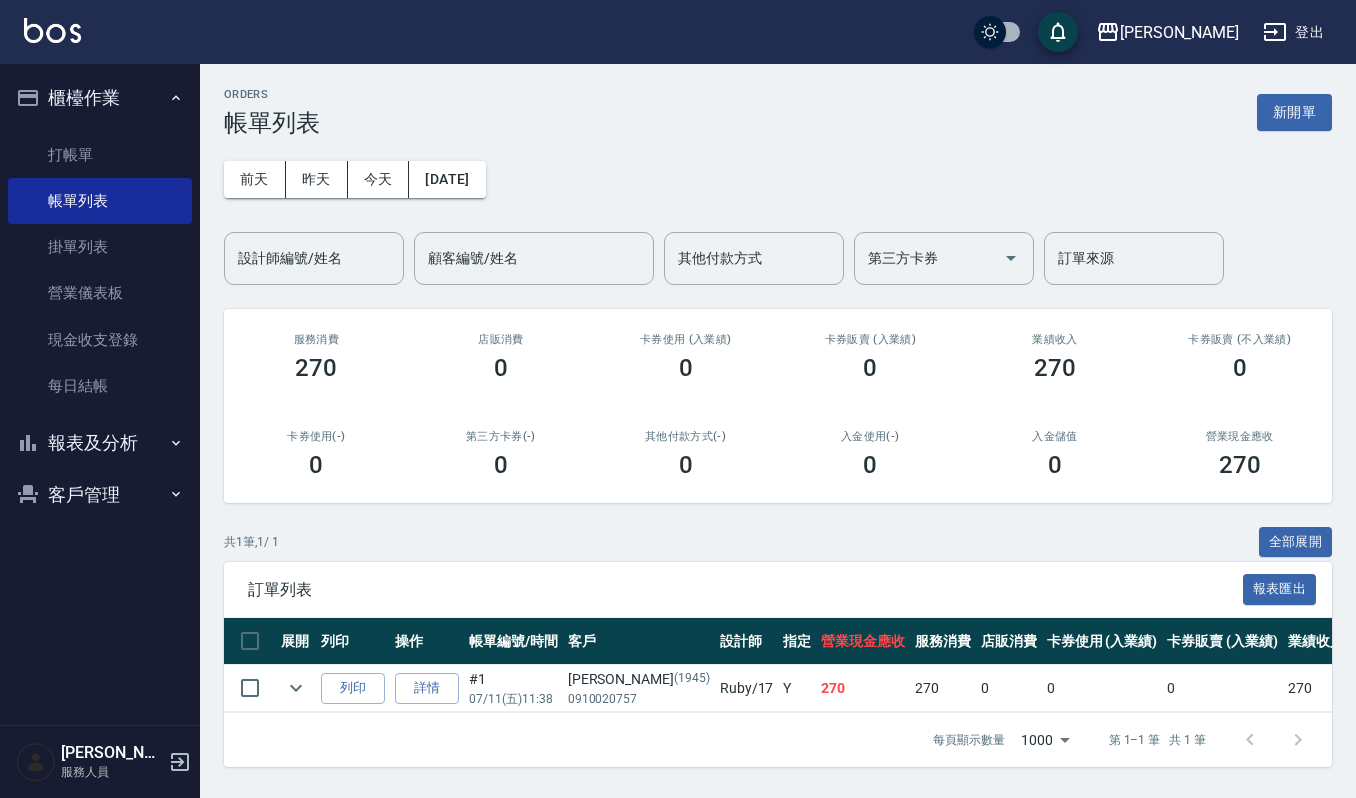 scroll, scrollTop: 13, scrollLeft: 0, axis: vertical 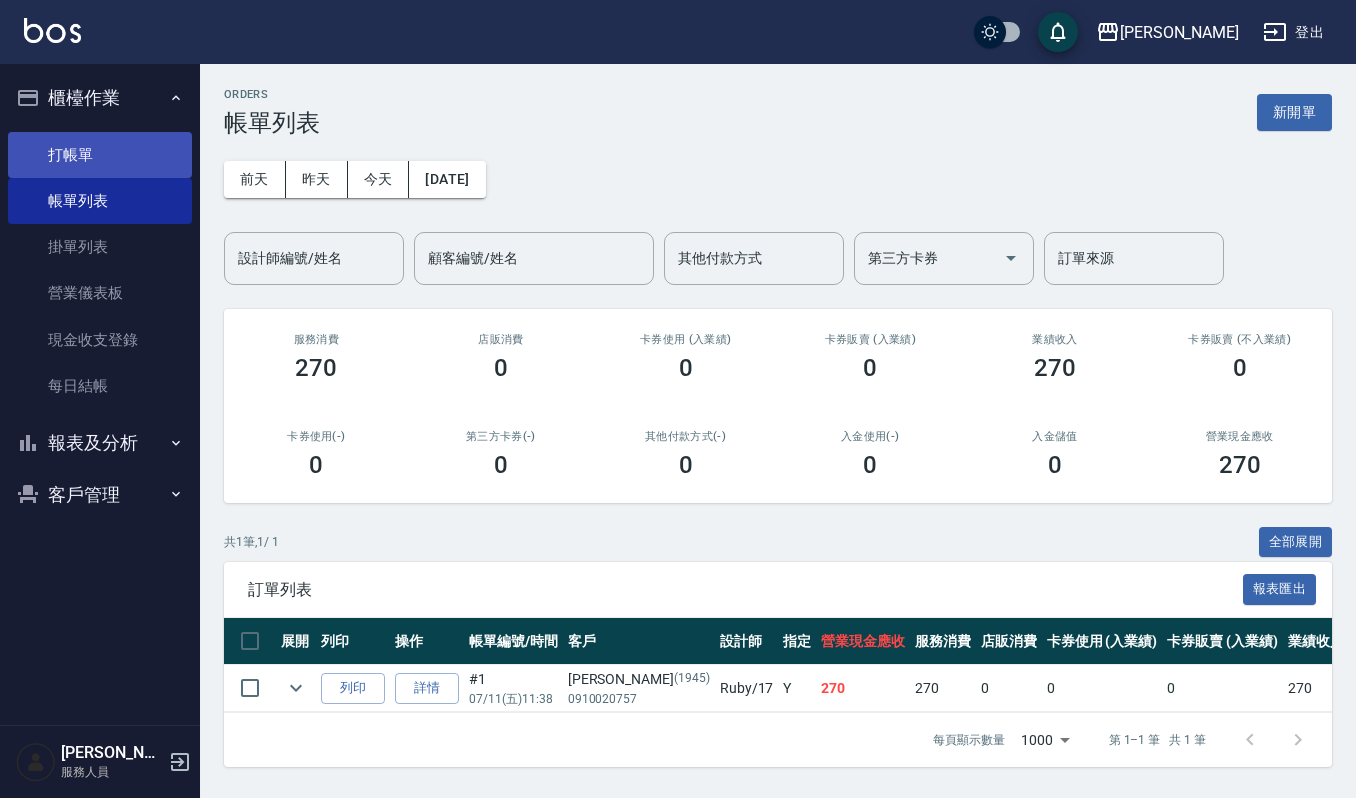 click on "打帳單" at bounding box center [100, 155] 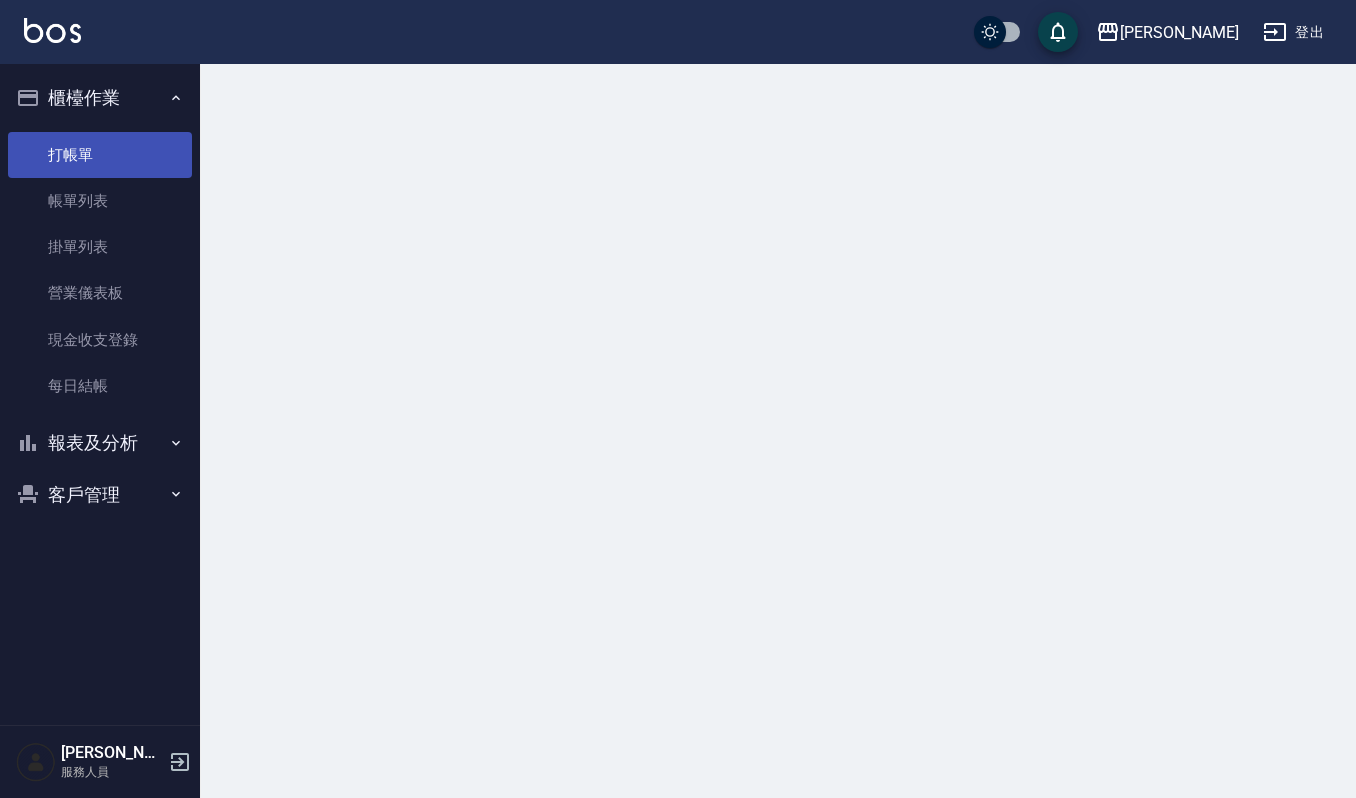 scroll, scrollTop: 0, scrollLeft: 0, axis: both 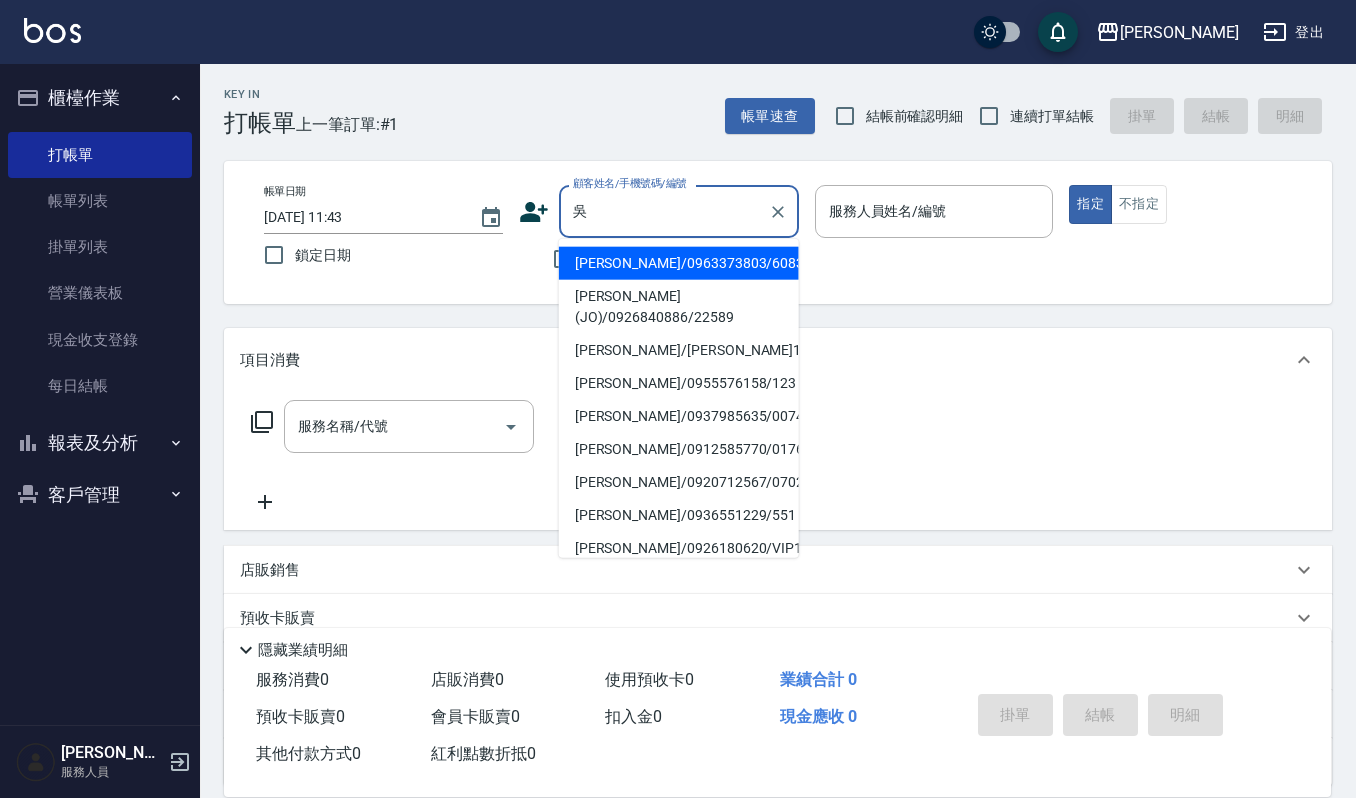 click on "[PERSON_NAME]/0912585770/01761" at bounding box center (679, 449) 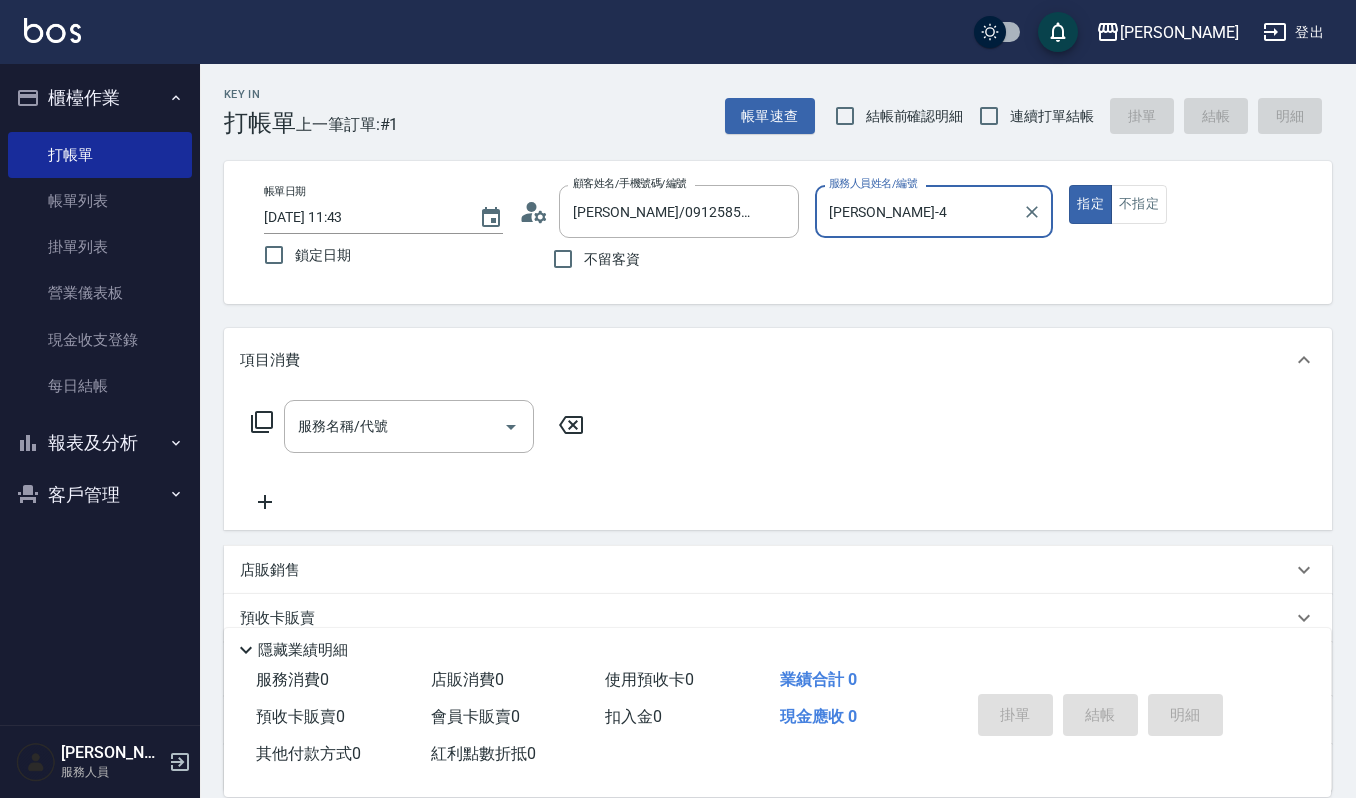 click on "[PERSON_NAME]-4" at bounding box center [919, 211] 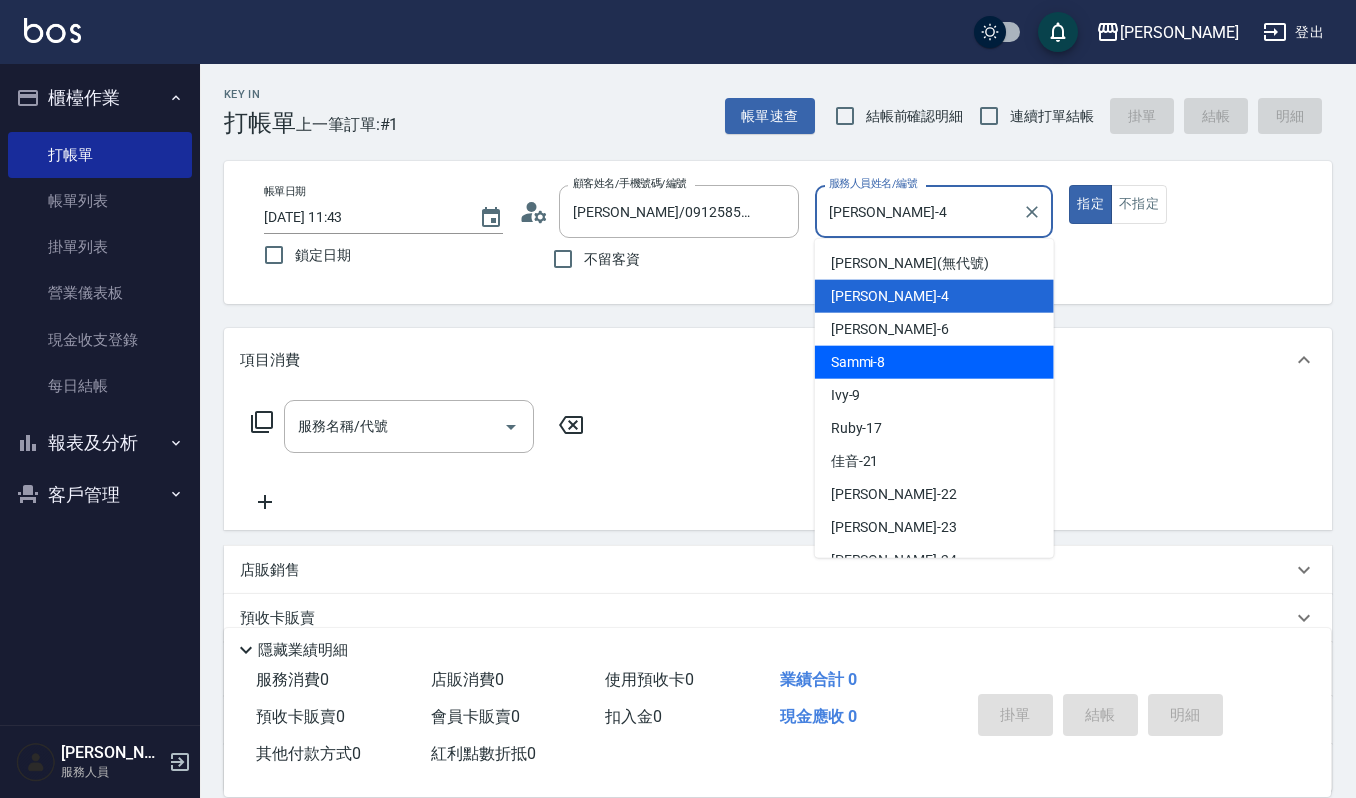 click on "Sammi -8" at bounding box center (858, 362) 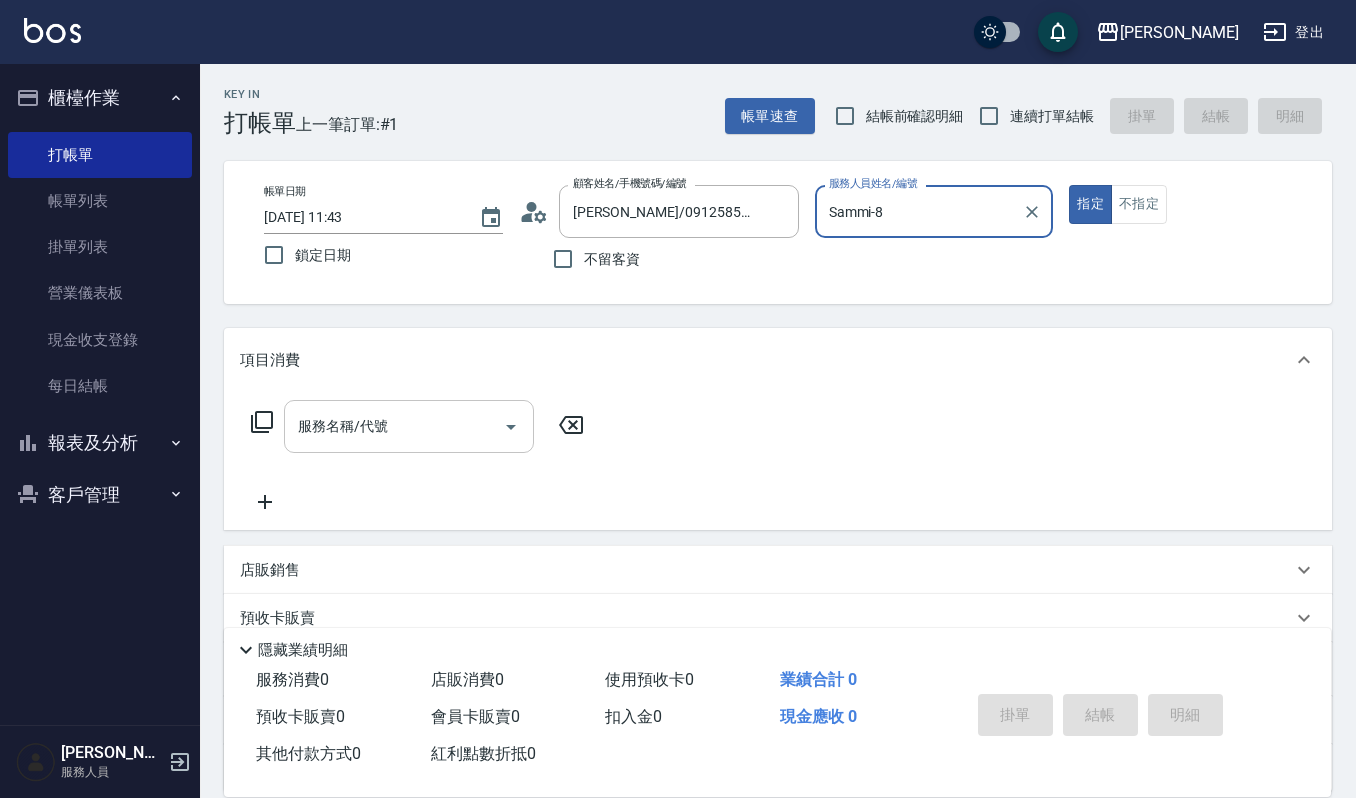 click on "服務名稱/代號" at bounding box center (394, 426) 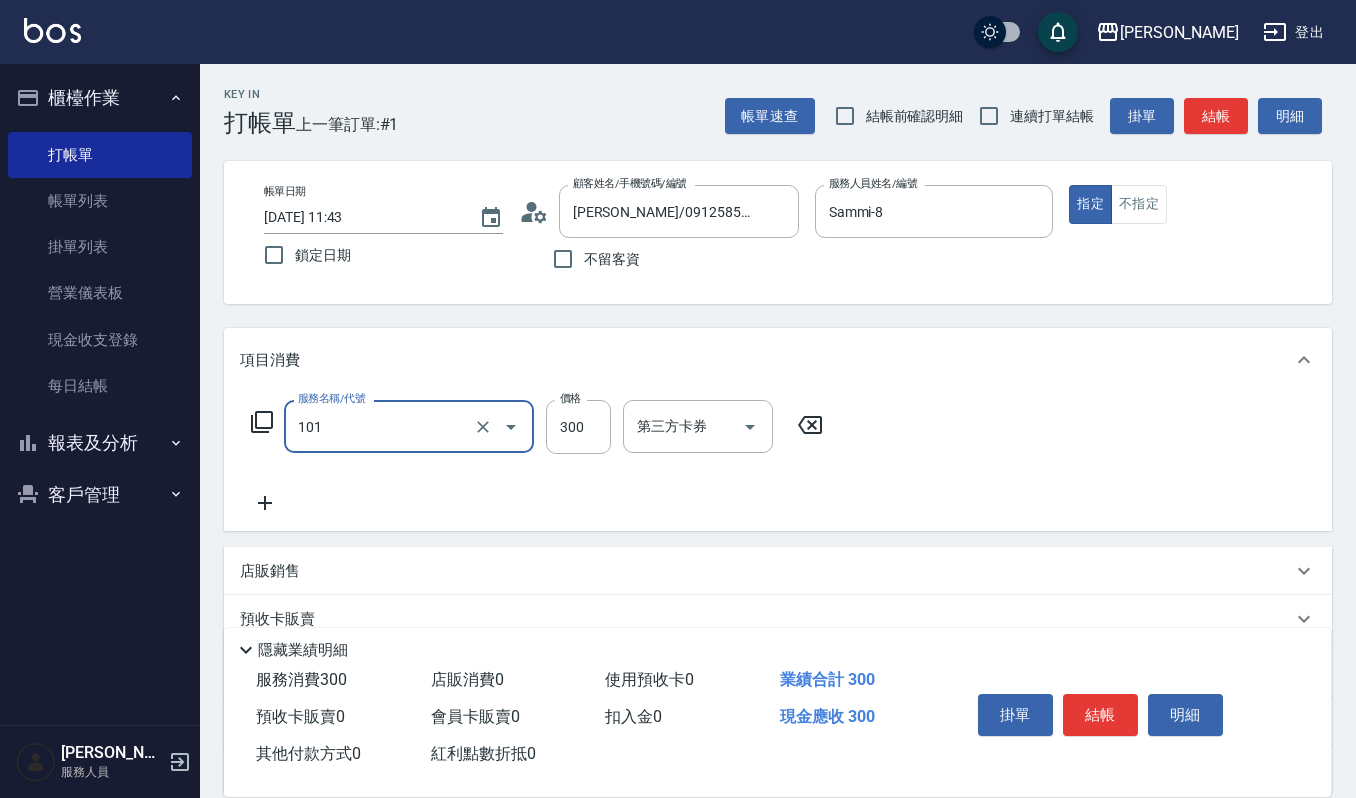 type on "一般洗髮(101)" 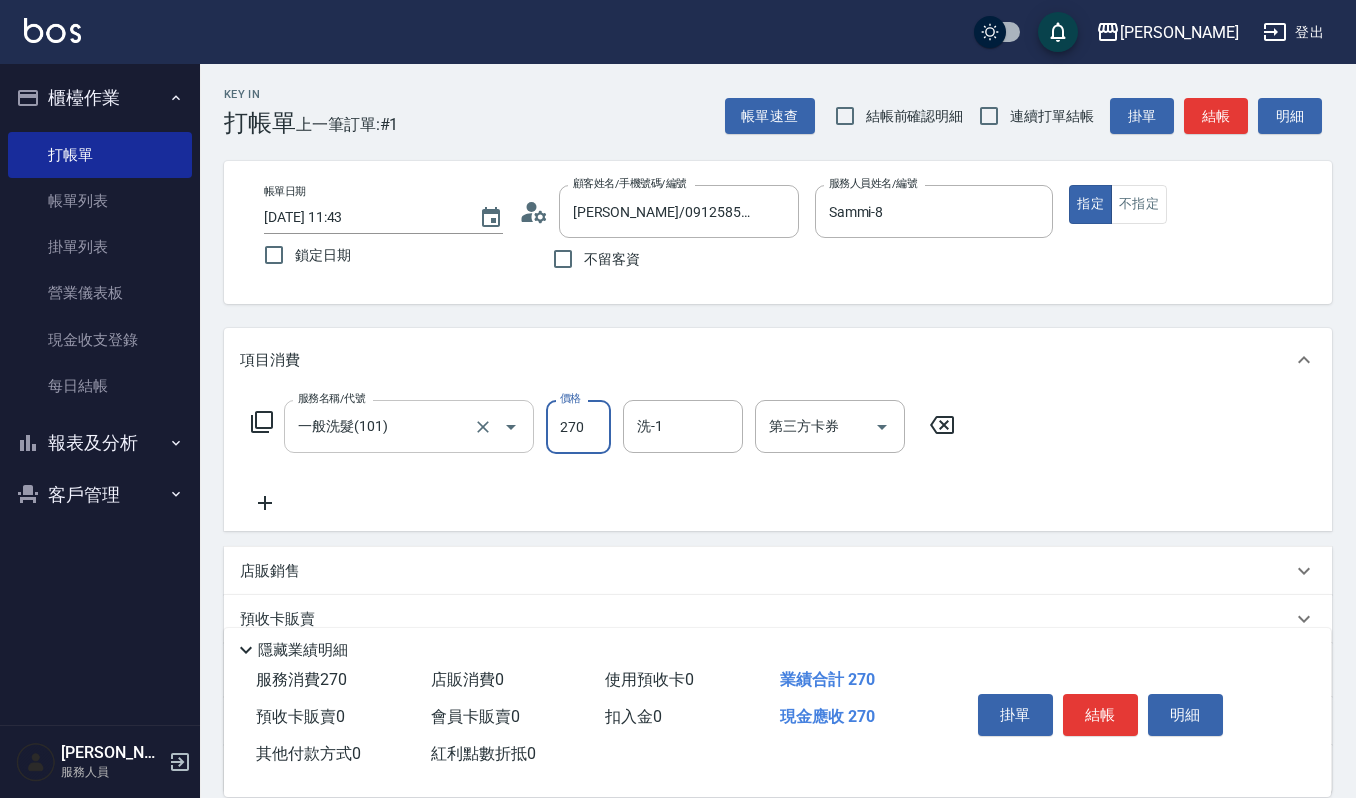 type on "270" 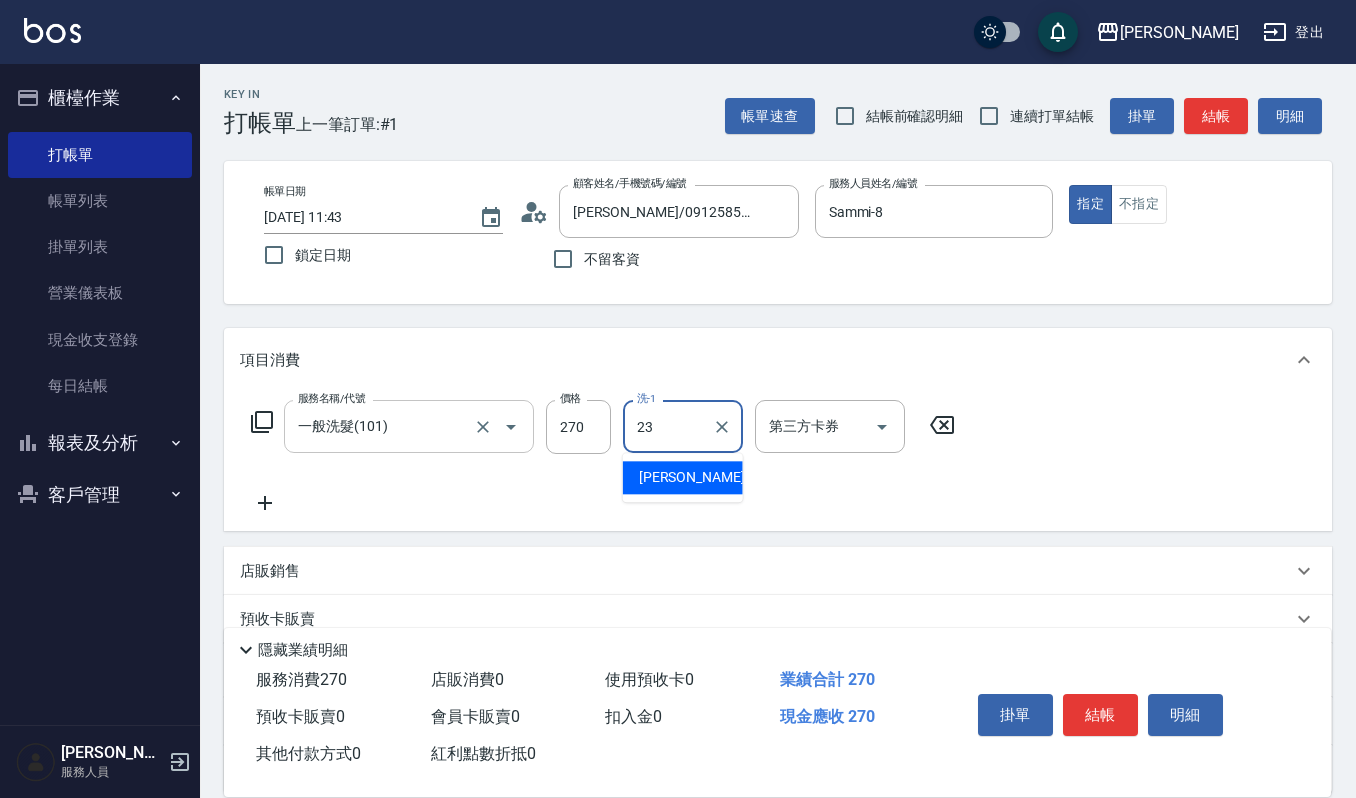 type on "[PERSON_NAME]-23" 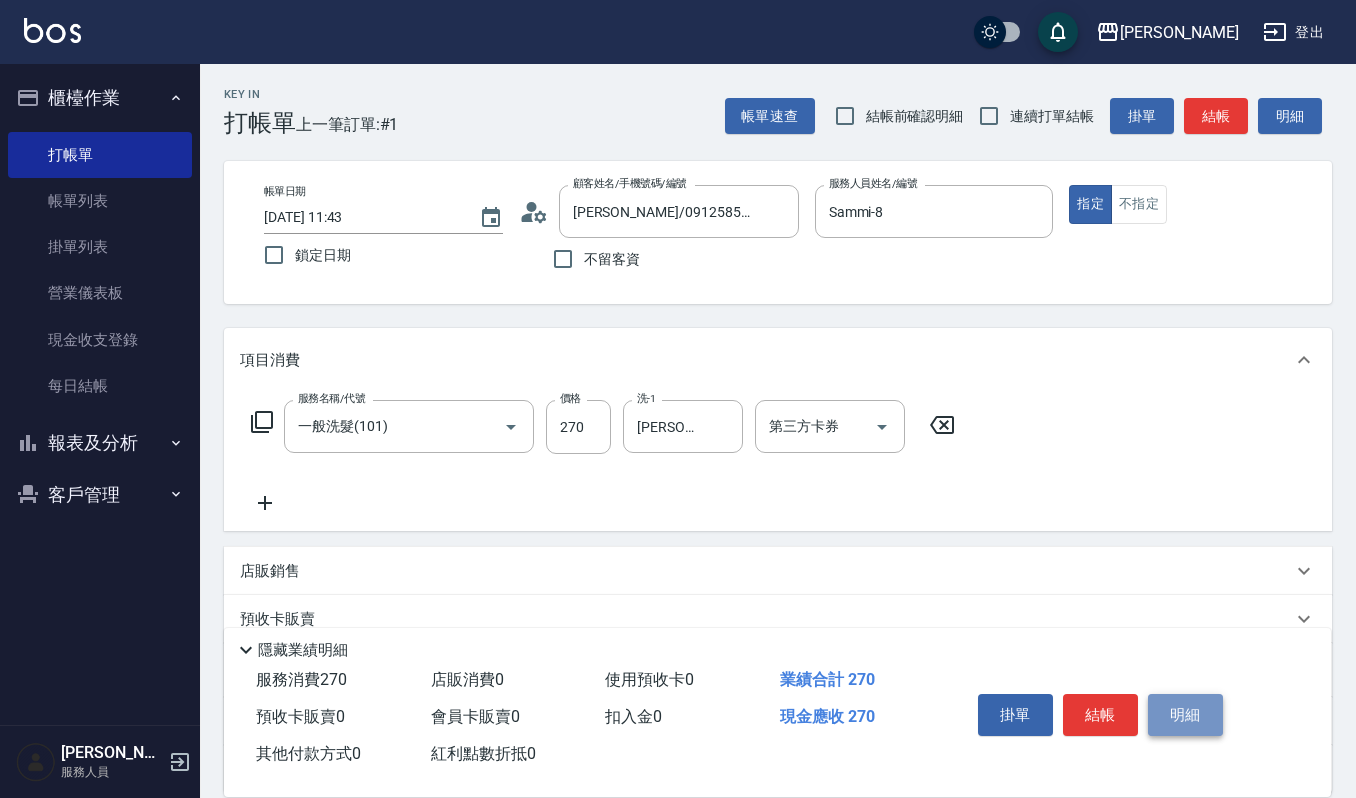 click on "明細" at bounding box center [1185, 715] 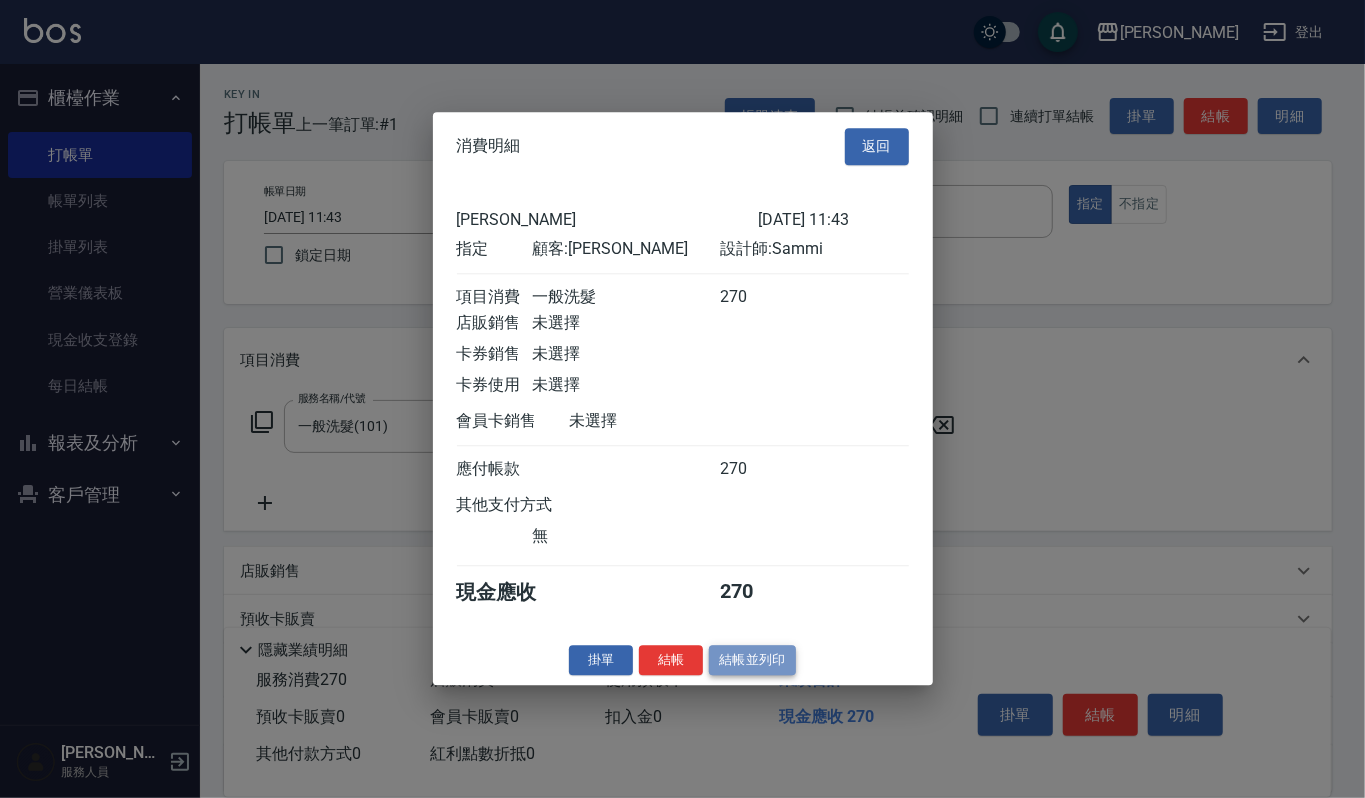 click on "結帳並列印" at bounding box center (752, 660) 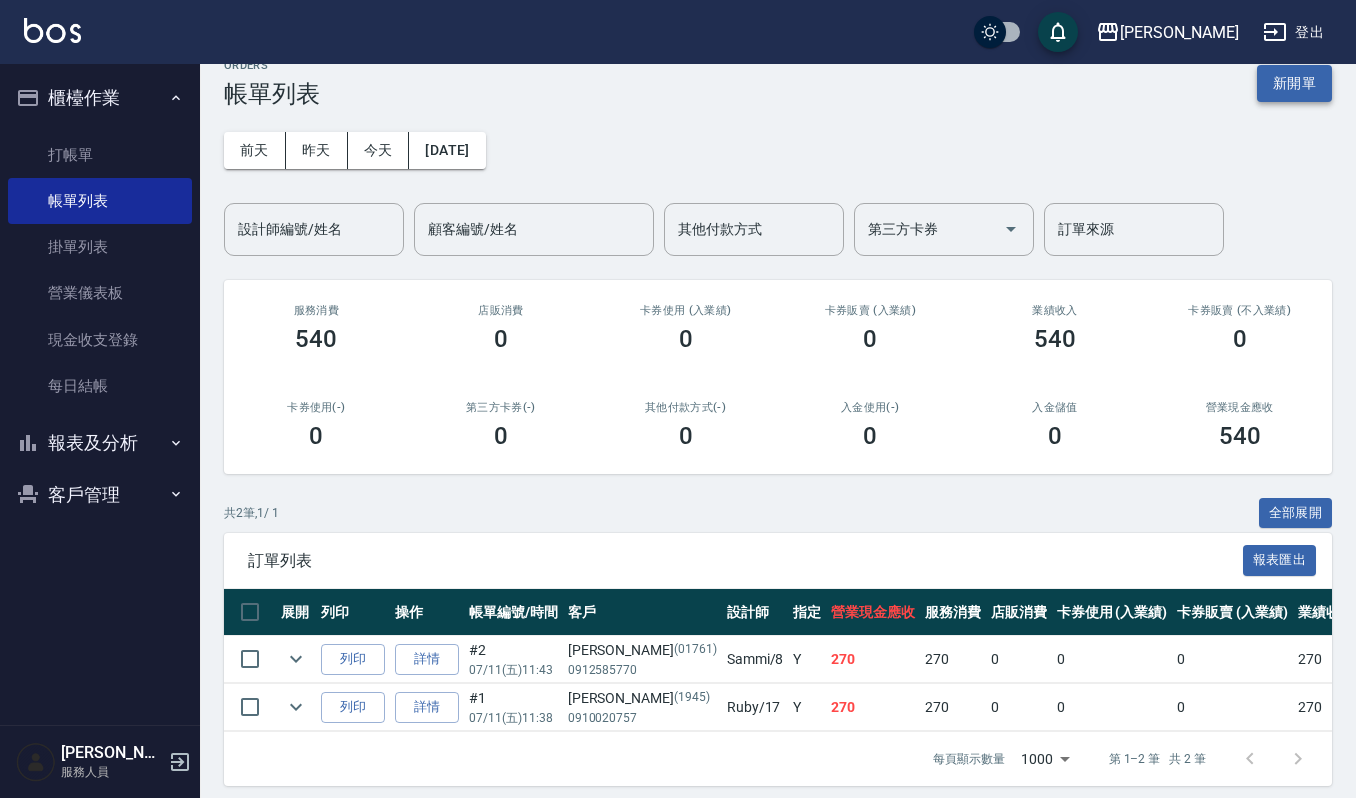 scroll, scrollTop: 0, scrollLeft: 0, axis: both 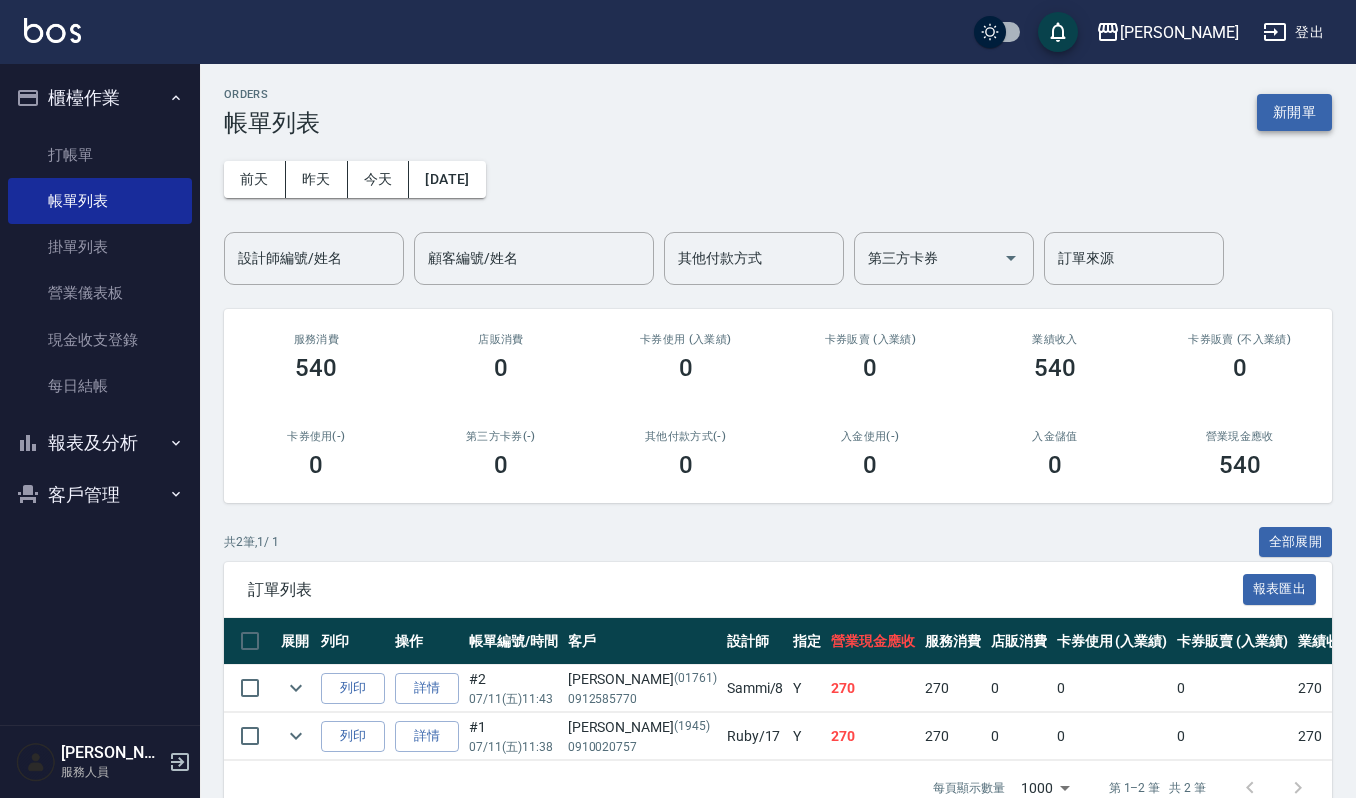 click on "新開單" at bounding box center [1294, 112] 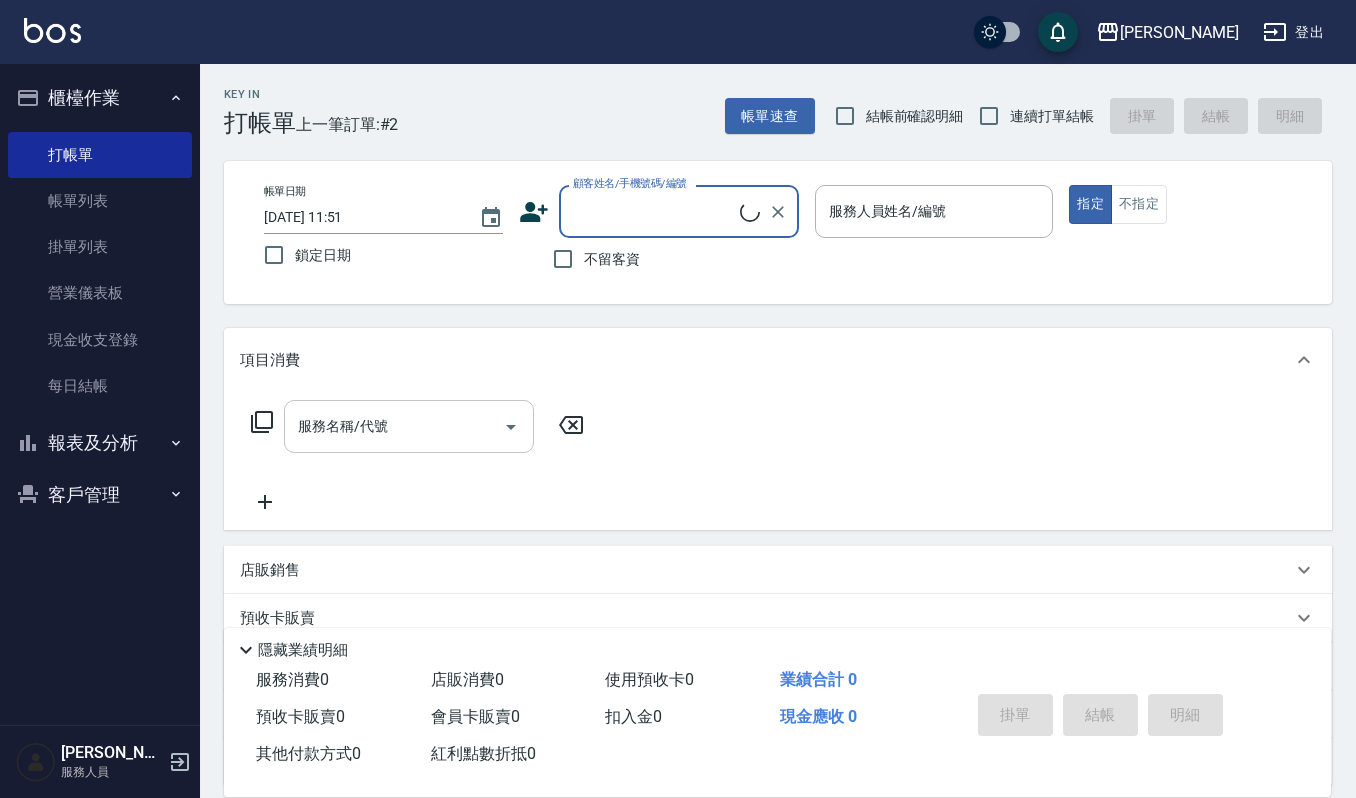 click on "服務名稱/代號" at bounding box center (394, 426) 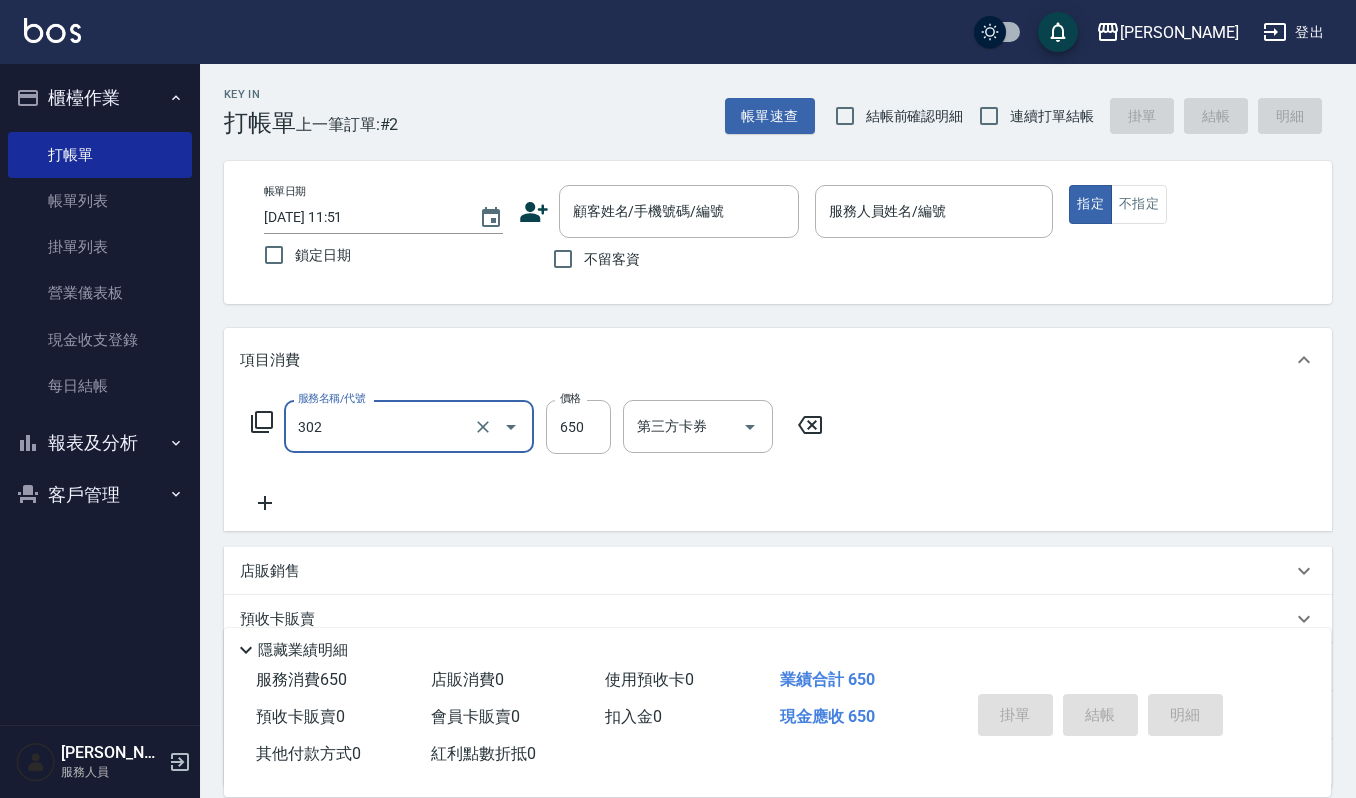 type on "經典剪髮-Gill(302)" 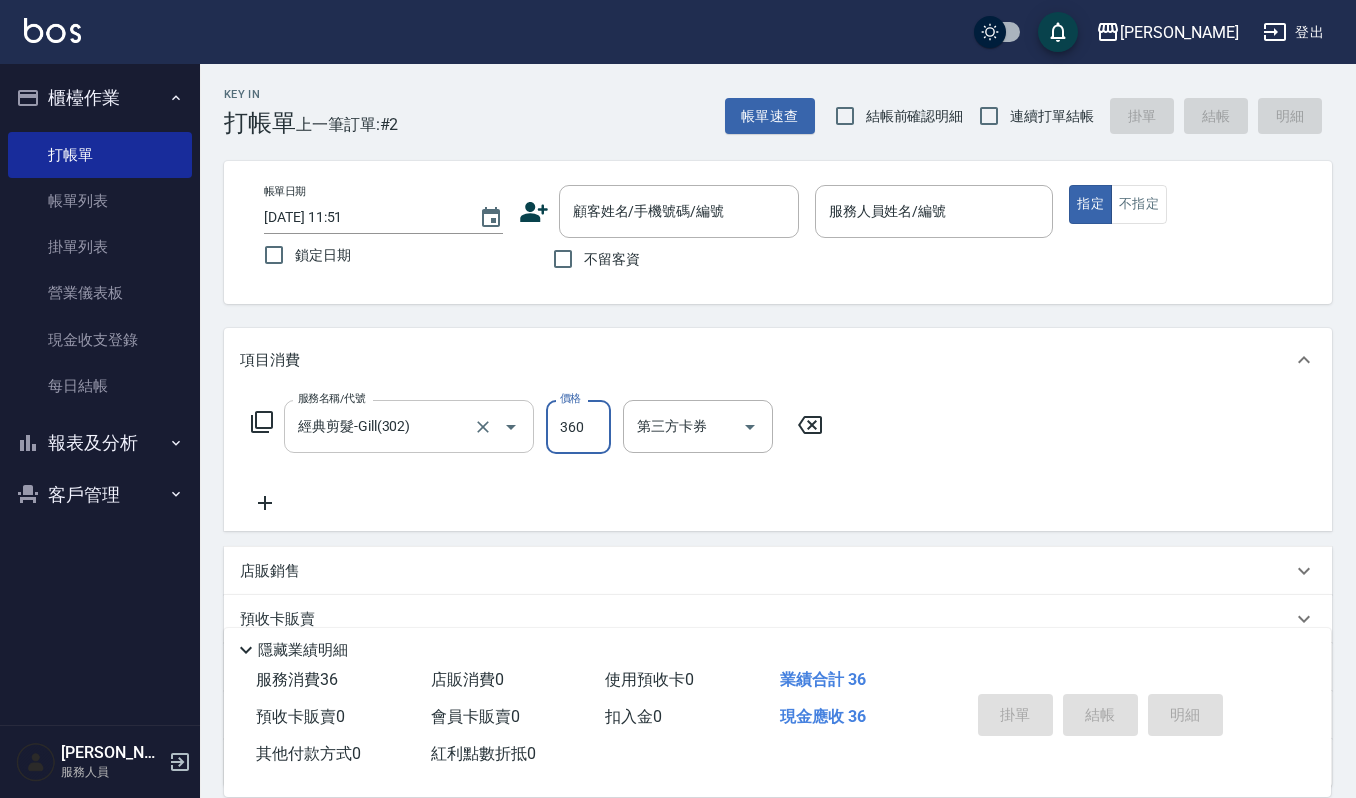 type on "360" 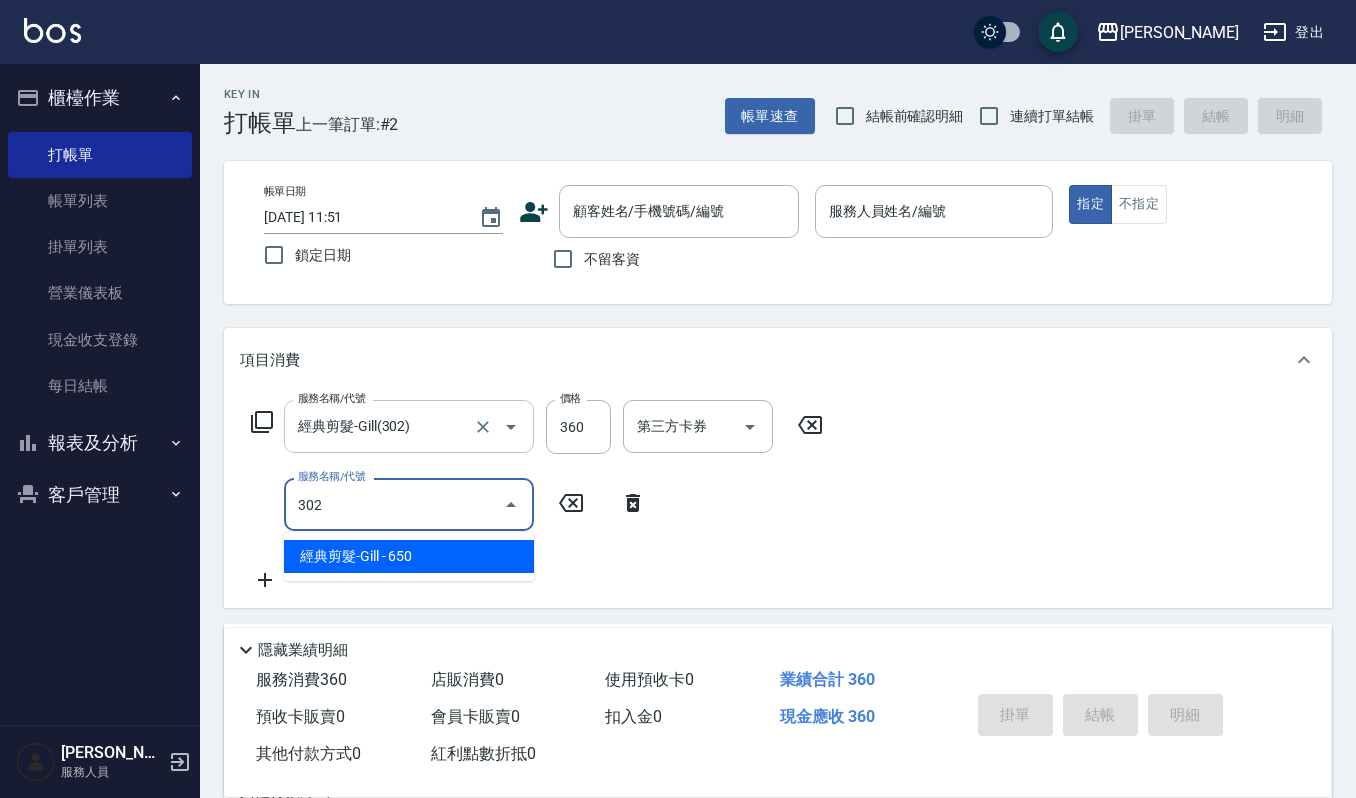 type on "經典剪髮-Gill(302)" 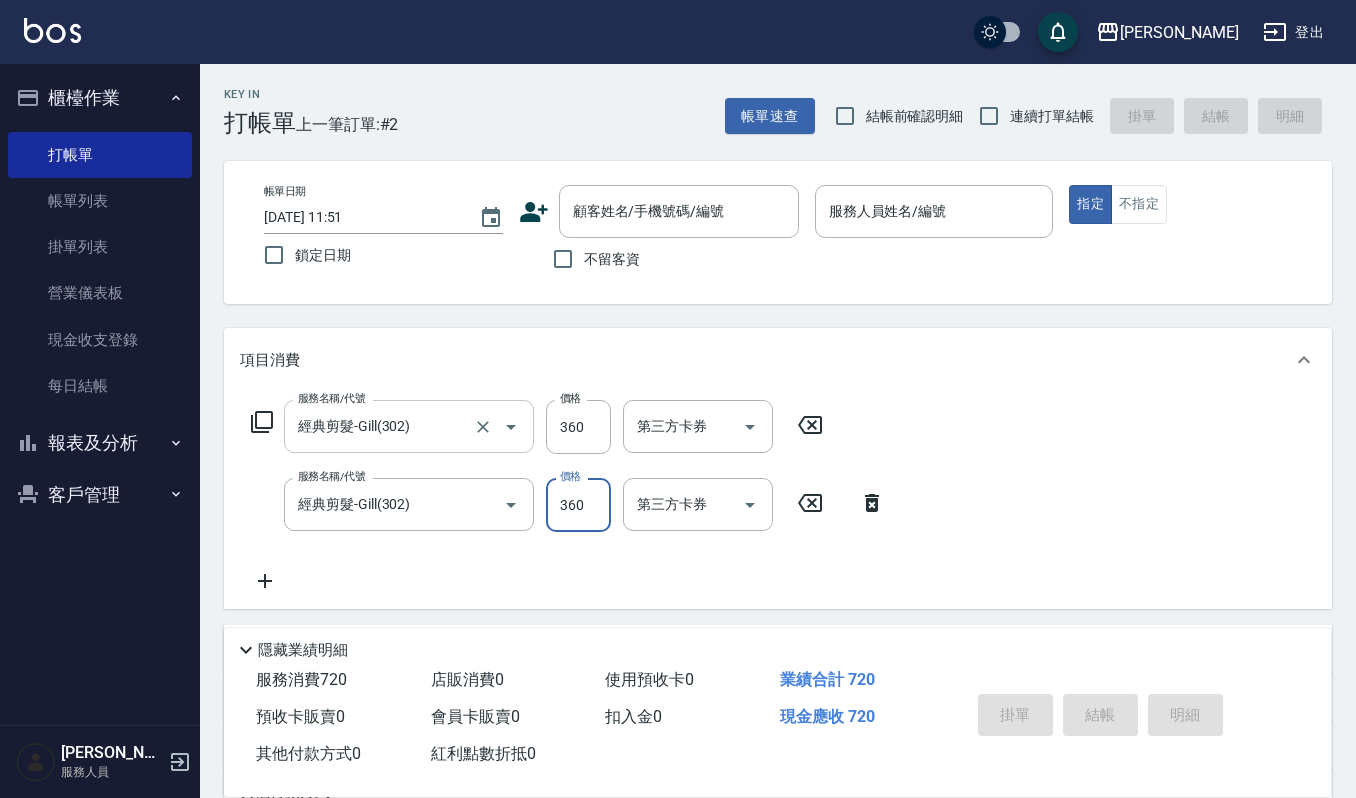 type on "360" 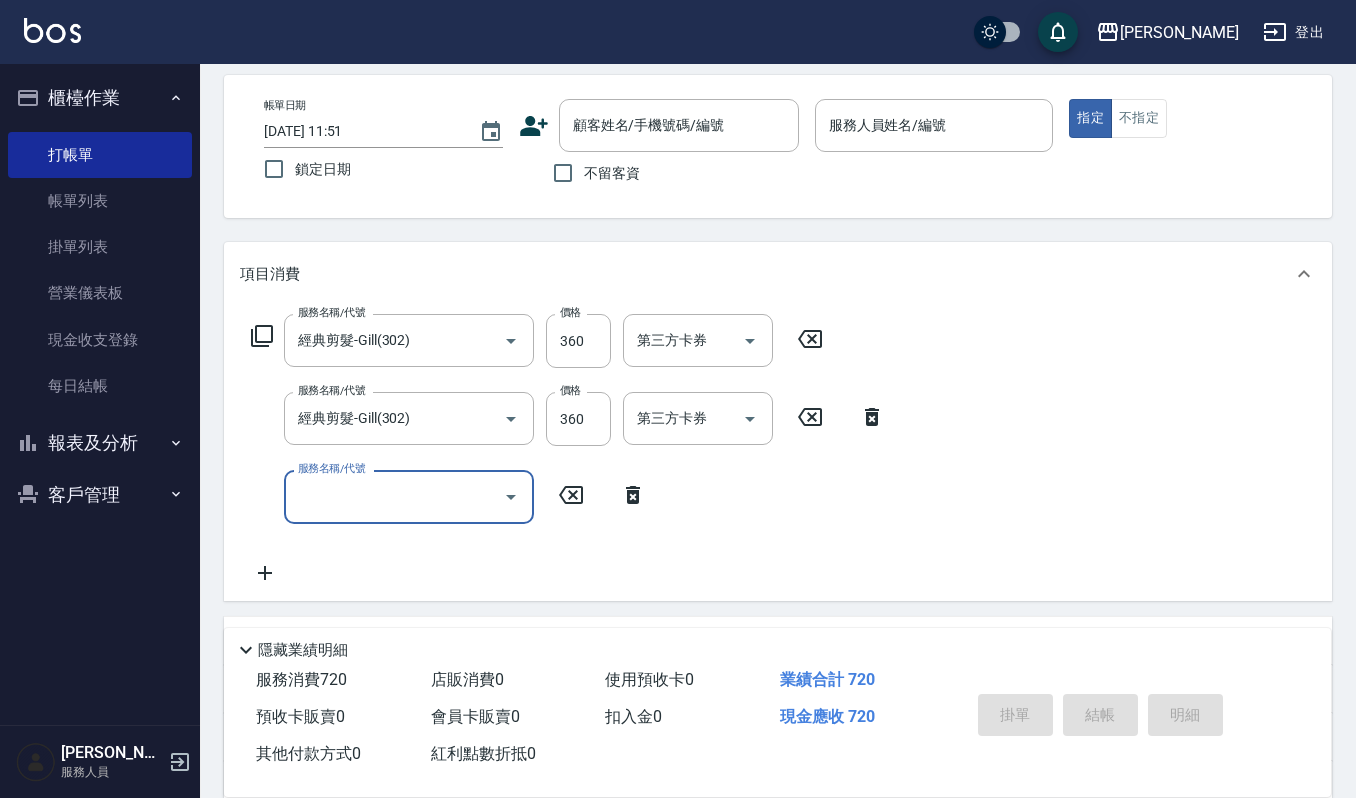 scroll, scrollTop: 133, scrollLeft: 0, axis: vertical 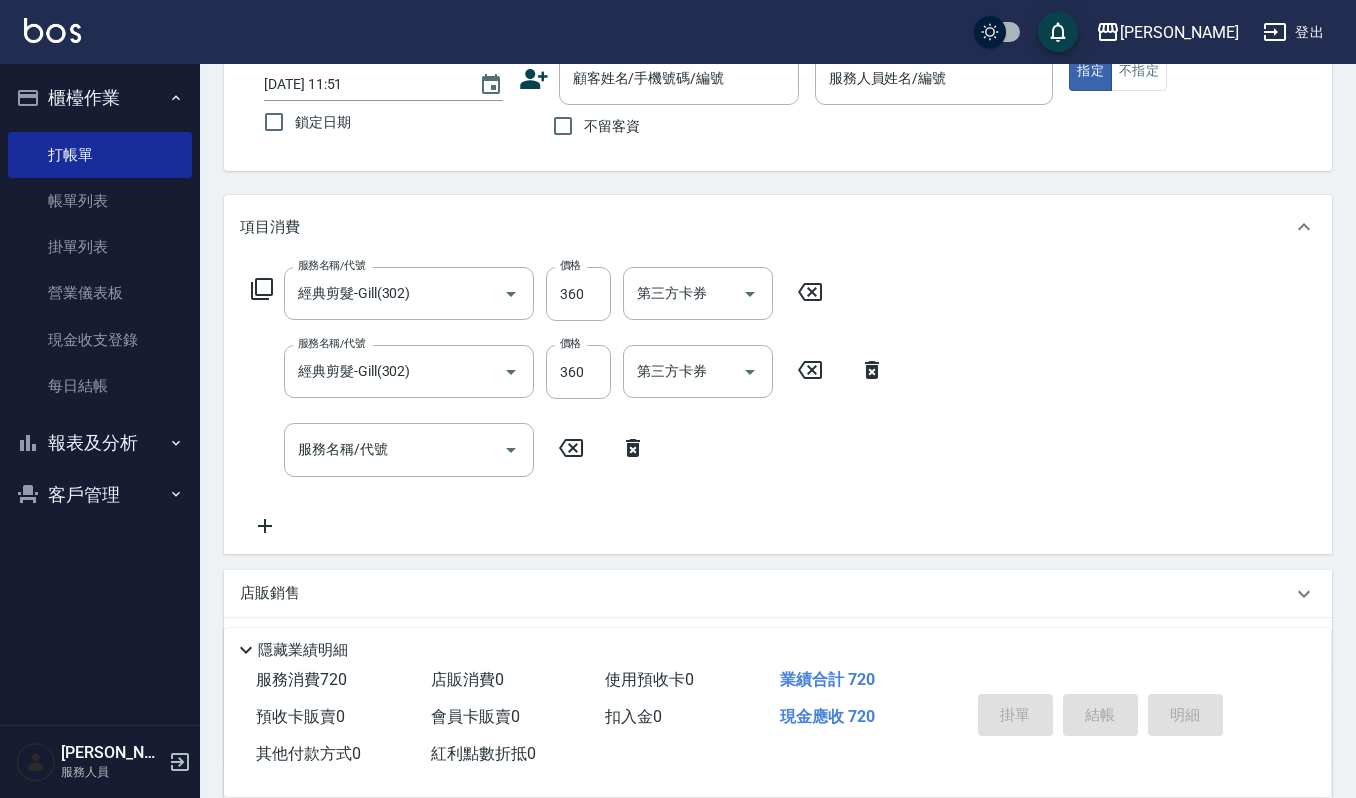 click 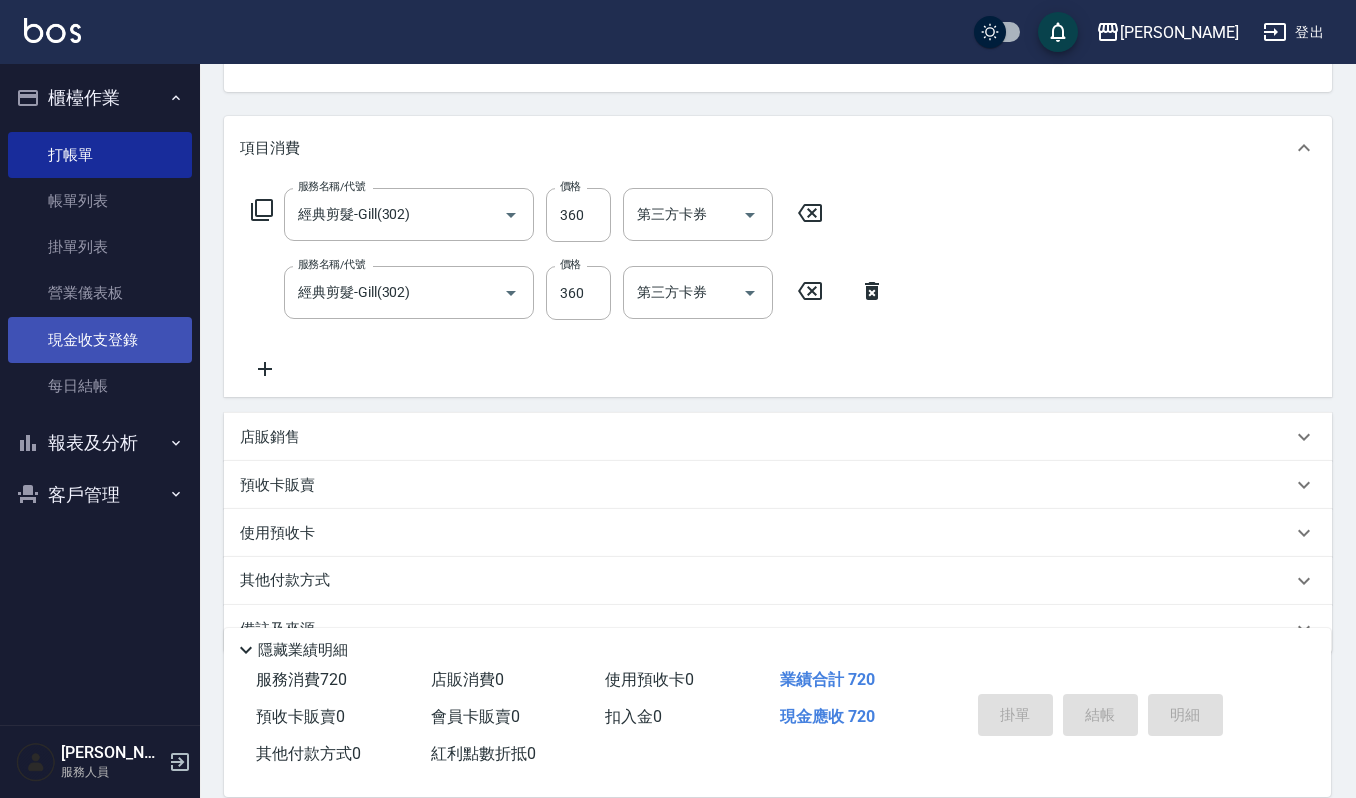 scroll, scrollTop: 254, scrollLeft: 0, axis: vertical 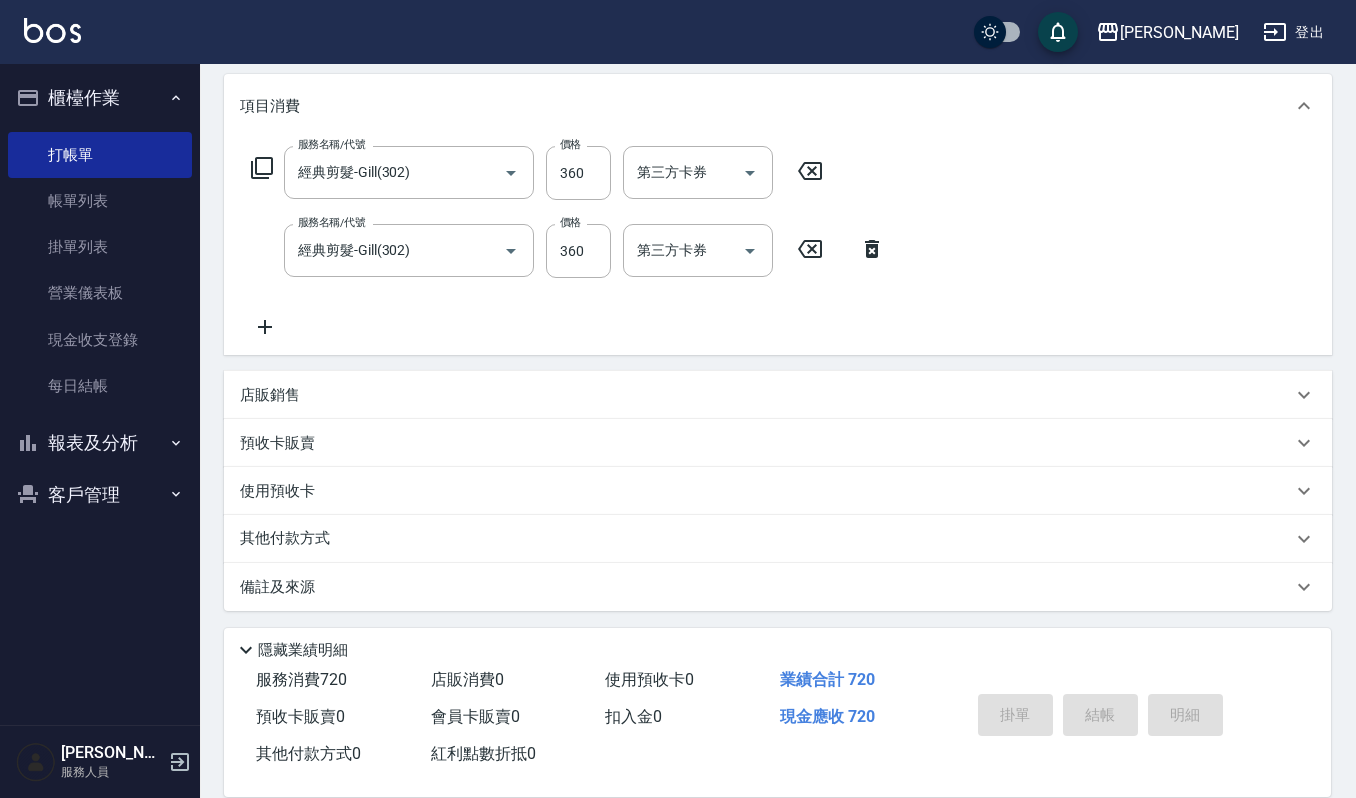 click on "店販銷售" at bounding box center [270, 395] 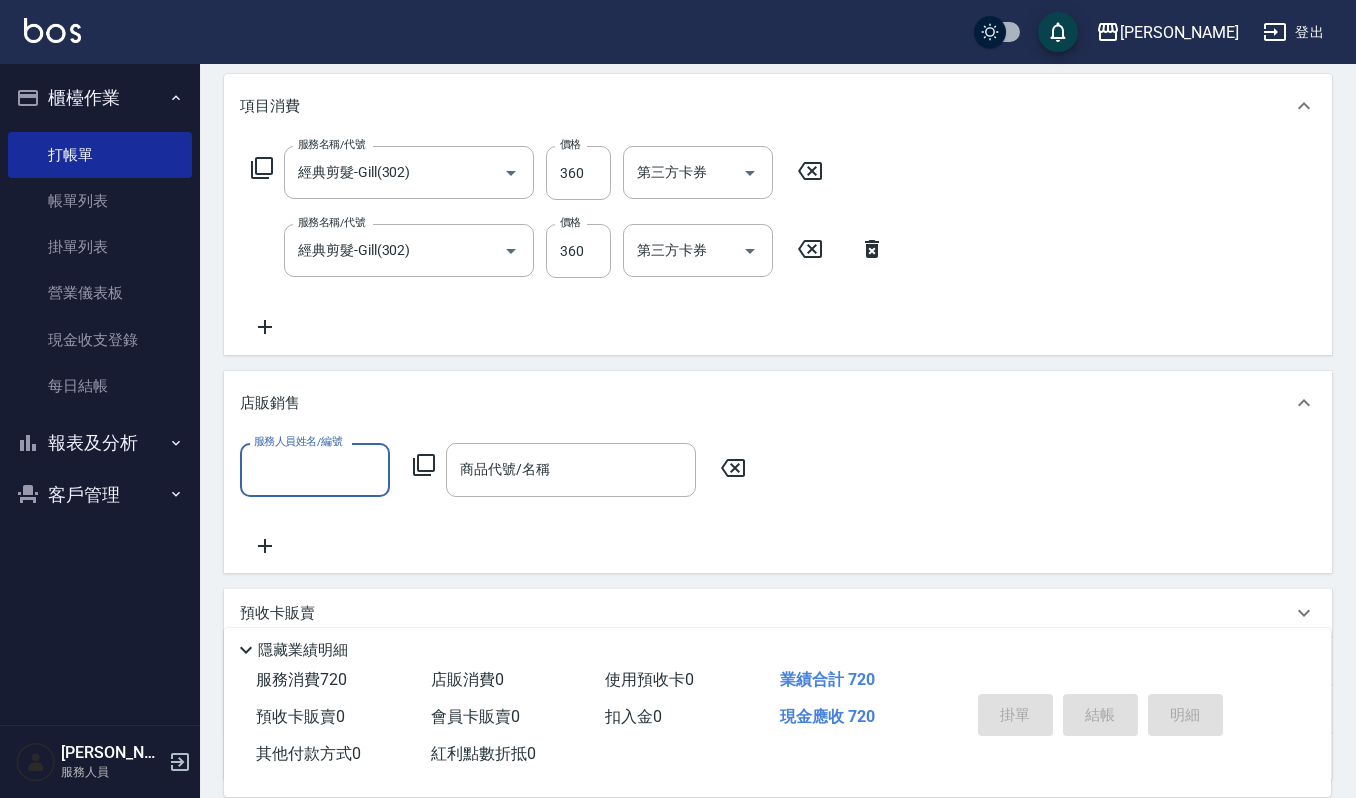 scroll, scrollTop: 1, scrollLeft: 0, axis: vertical 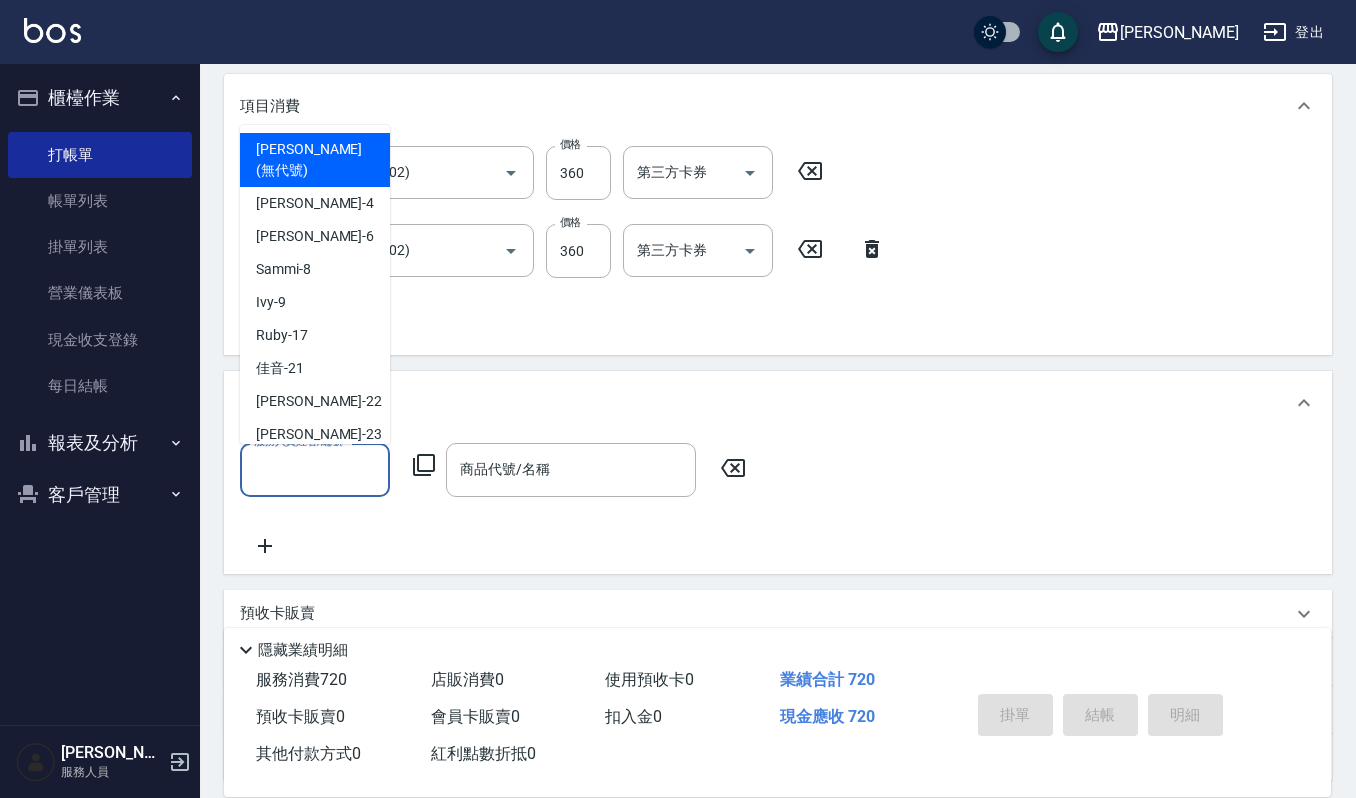 click on "服務人員姓名/編號" at bounding box center [315, 469] 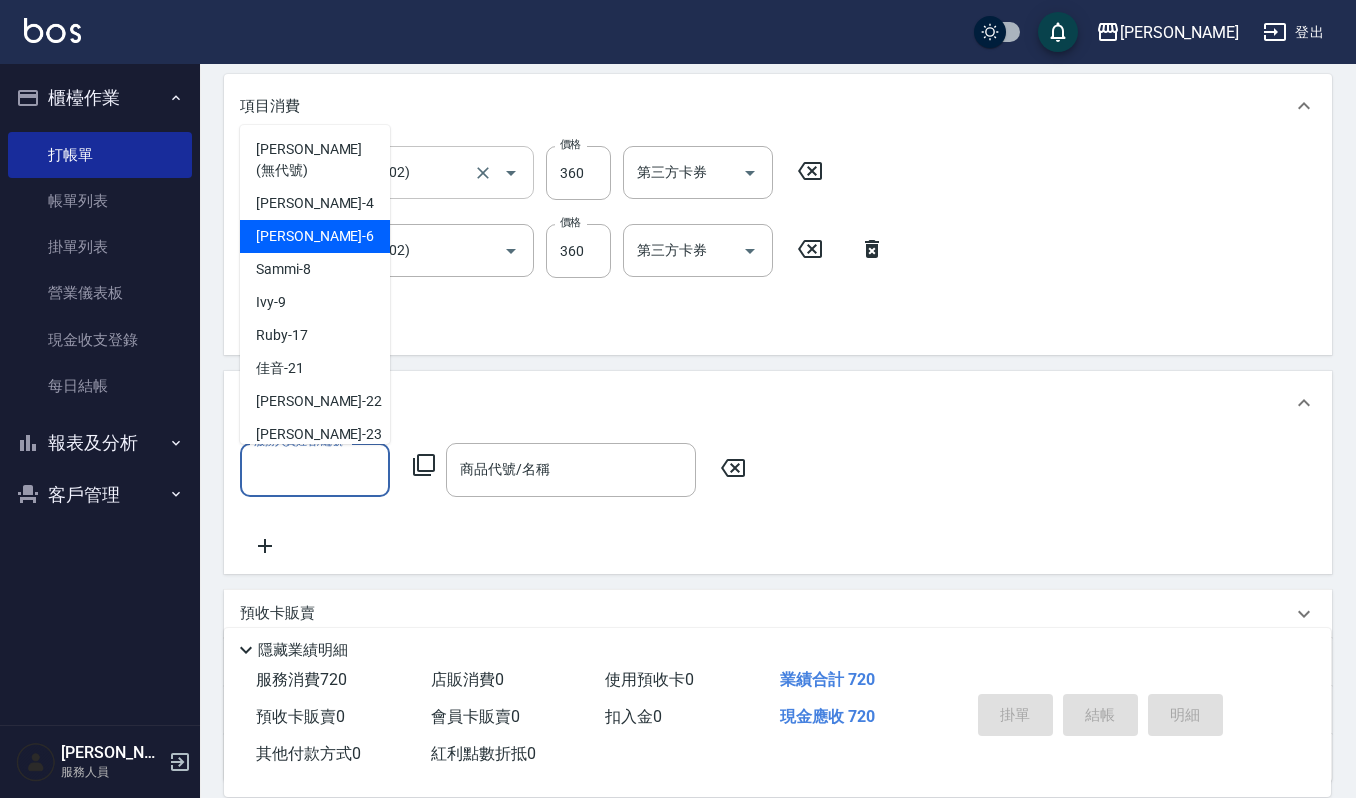 click on "[PERSON_NAME] -4" at bounding box center (315, 203) 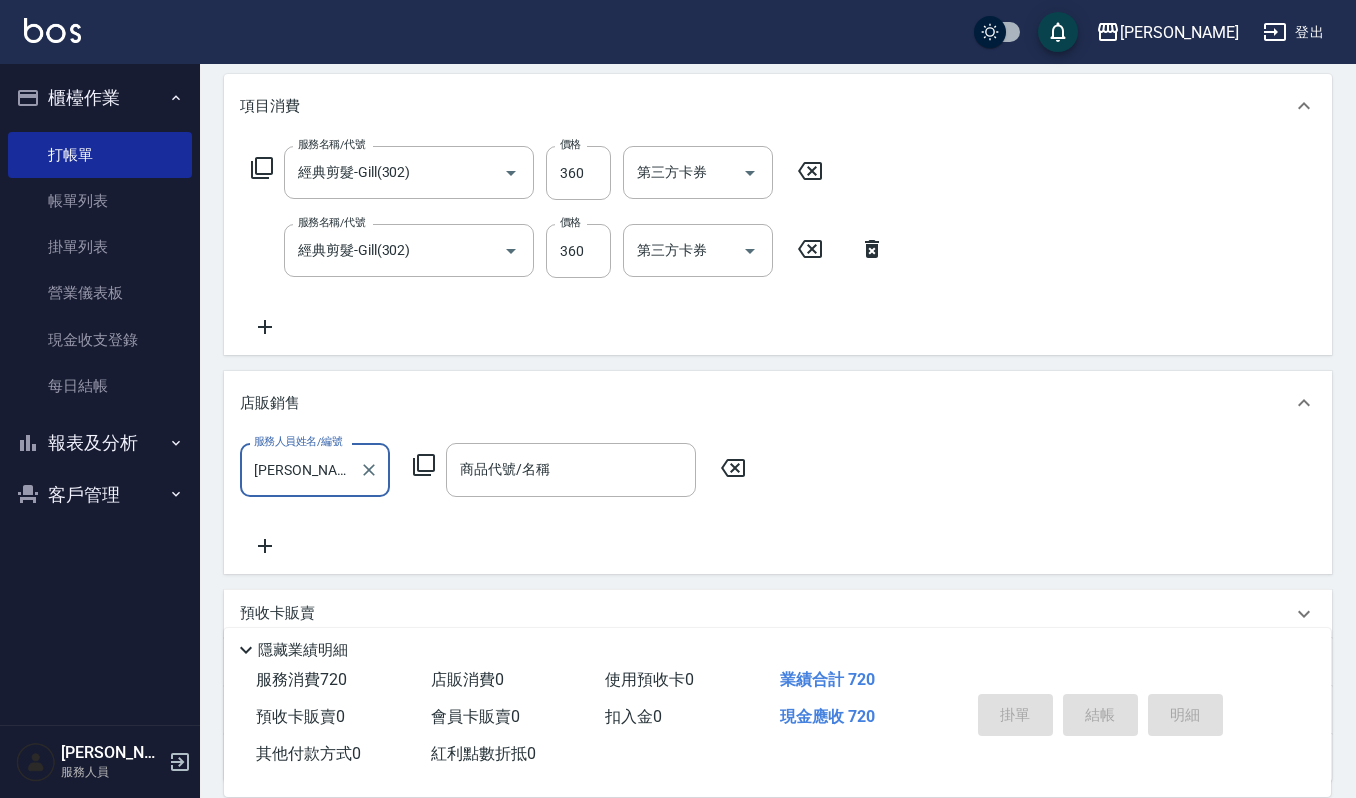 click on "商品代號/名稱 商品代號/名稱" at bounding box center (571, 469) 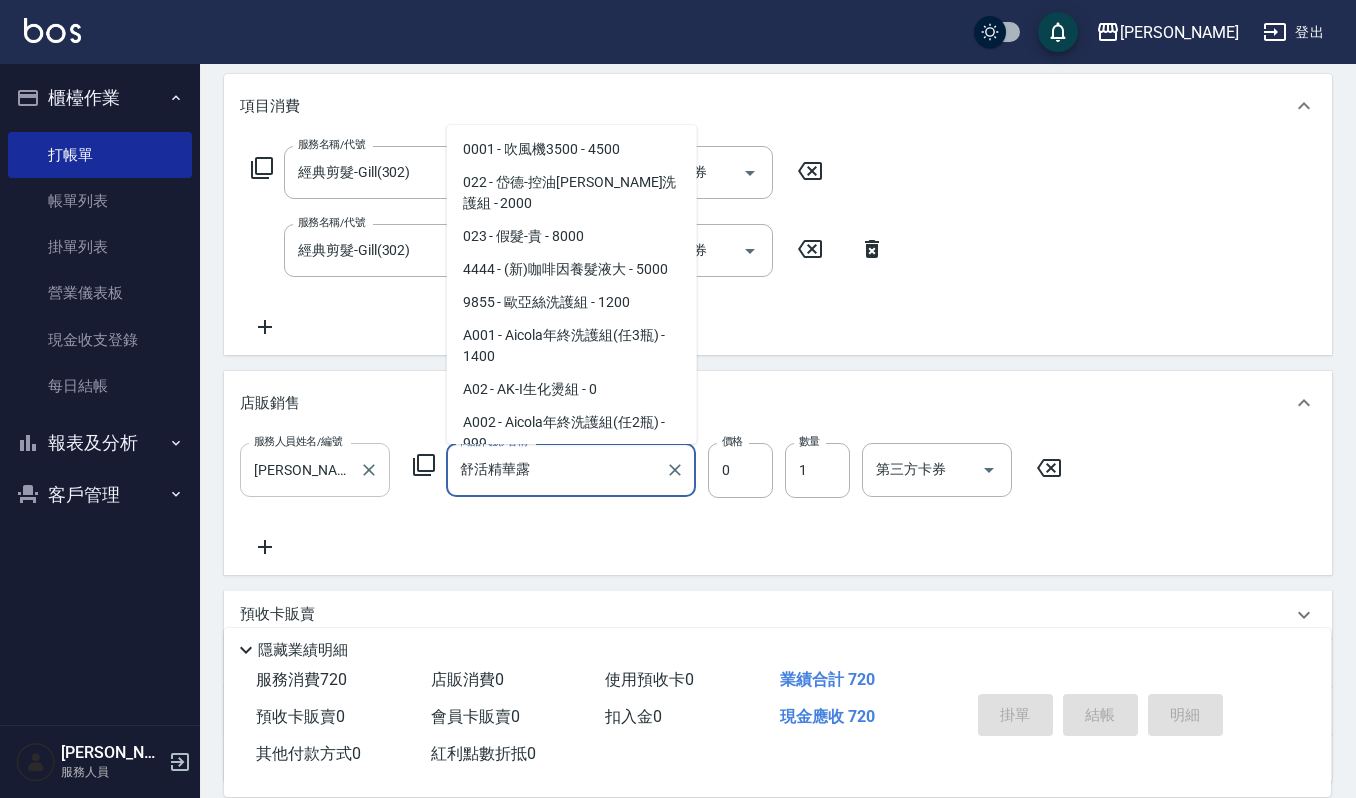 scroll, scrollTop: 3808, scrollLeft: 0, axis: vertical 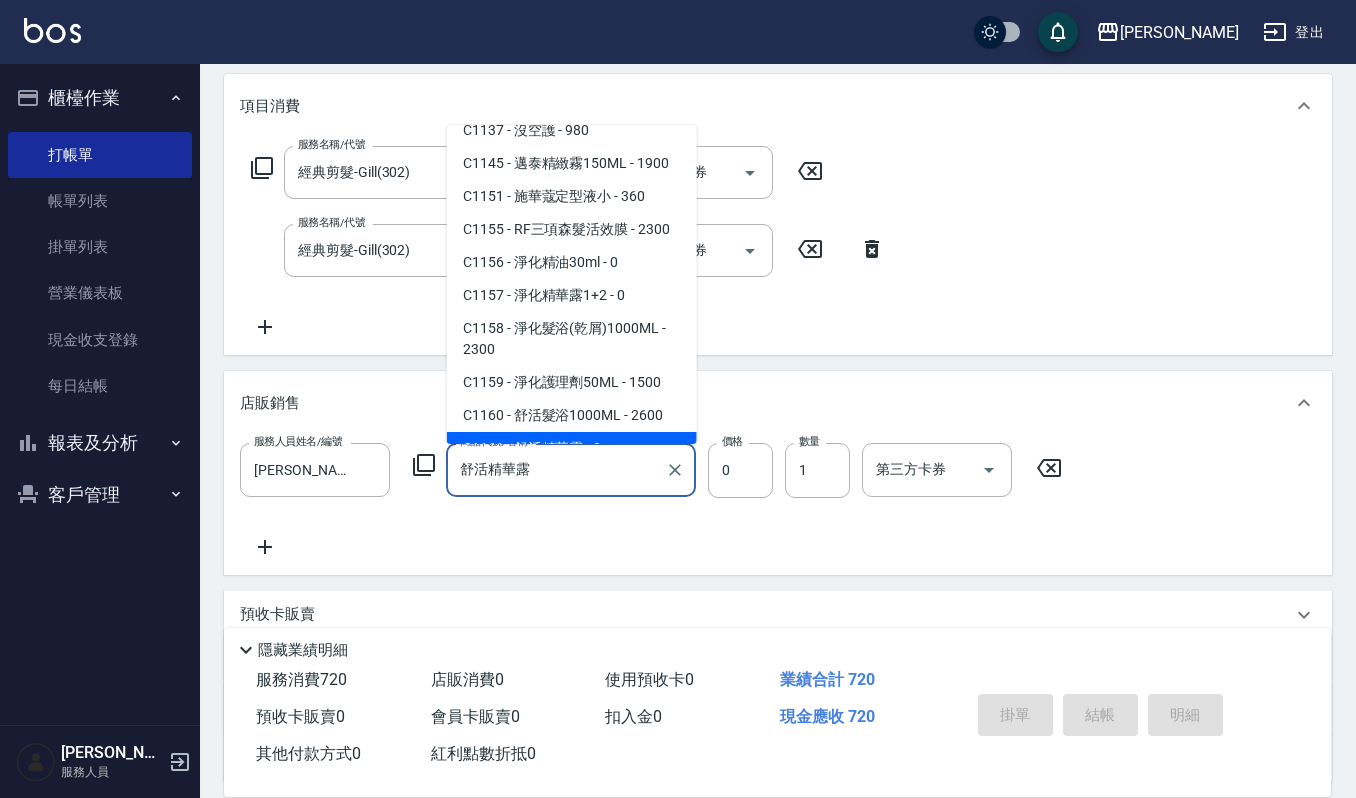 drag, startPoint x: 629, startPoint y: 473, endPoint x: 125, endPoint y: 465, distance: 504.06348 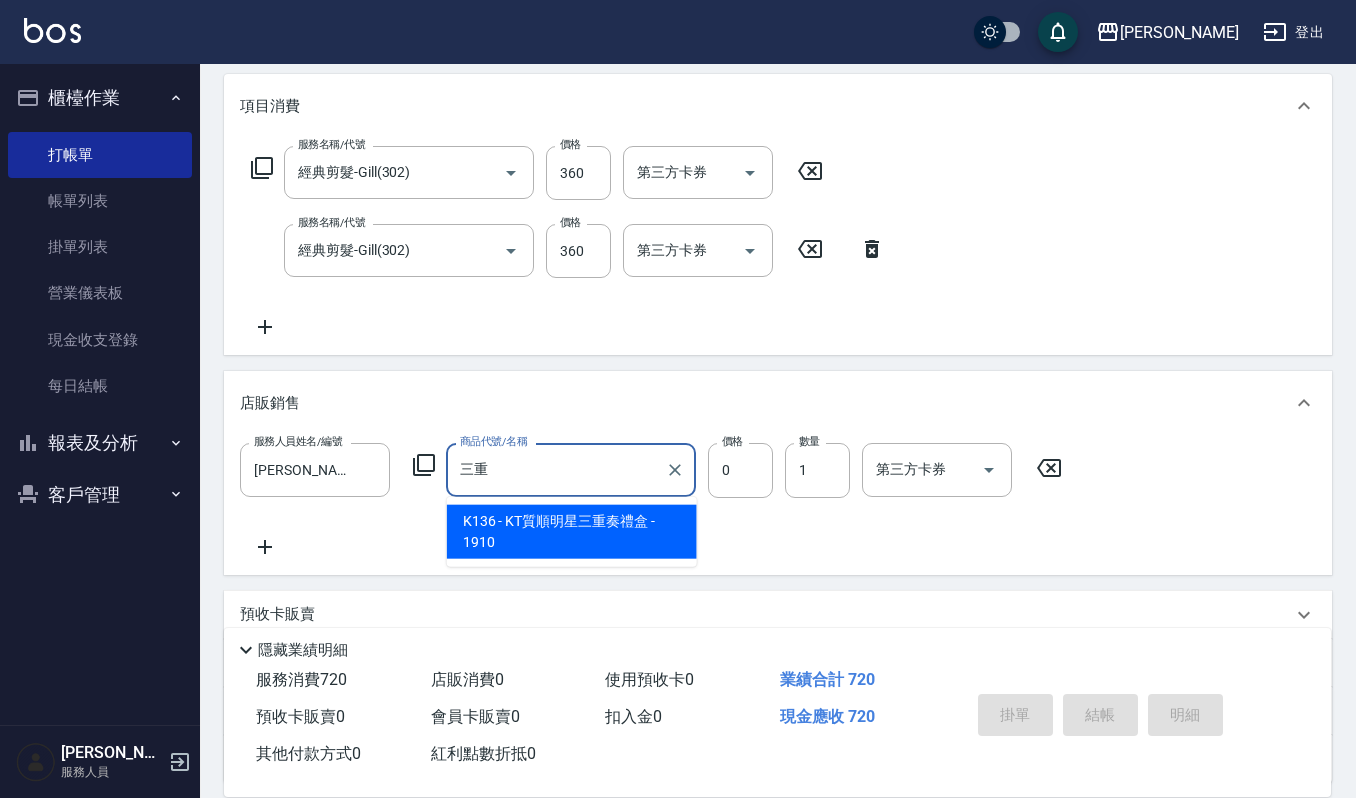 click on "K136 - KT質順明星三重奏禮盒 - 1910" at bounding box center (572, 532) 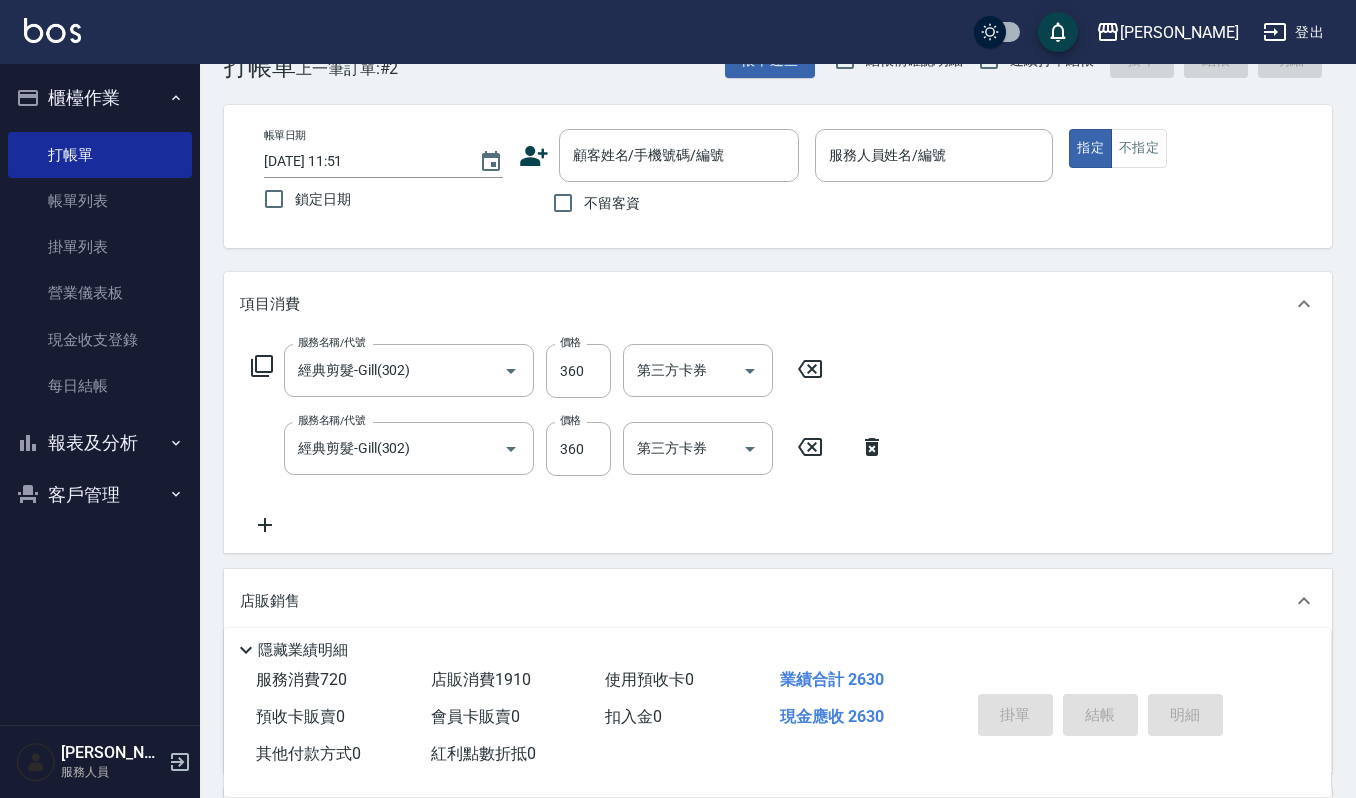 scroll, scrollTop: 0, scrollLeft: 0, axis: both 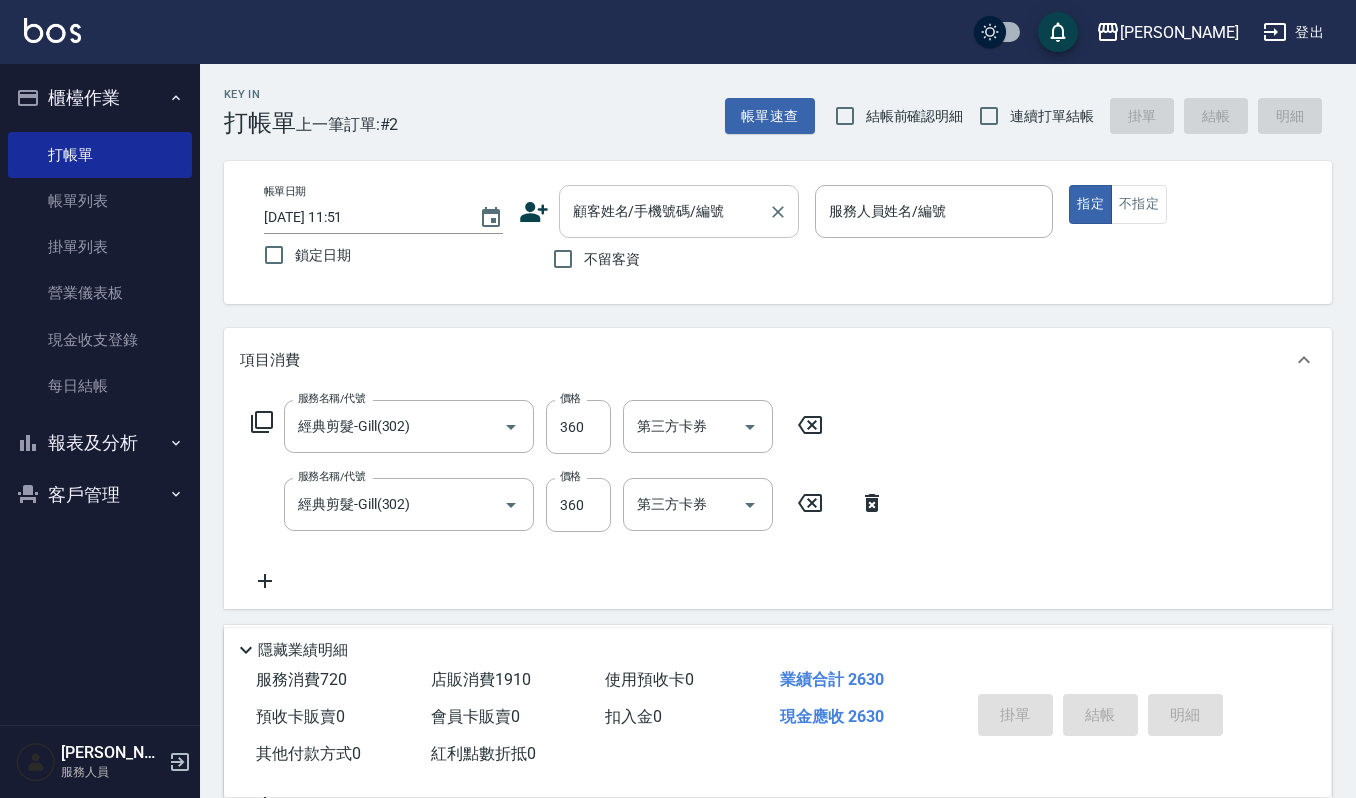 type on "KT質順明星三重奏禮盒" 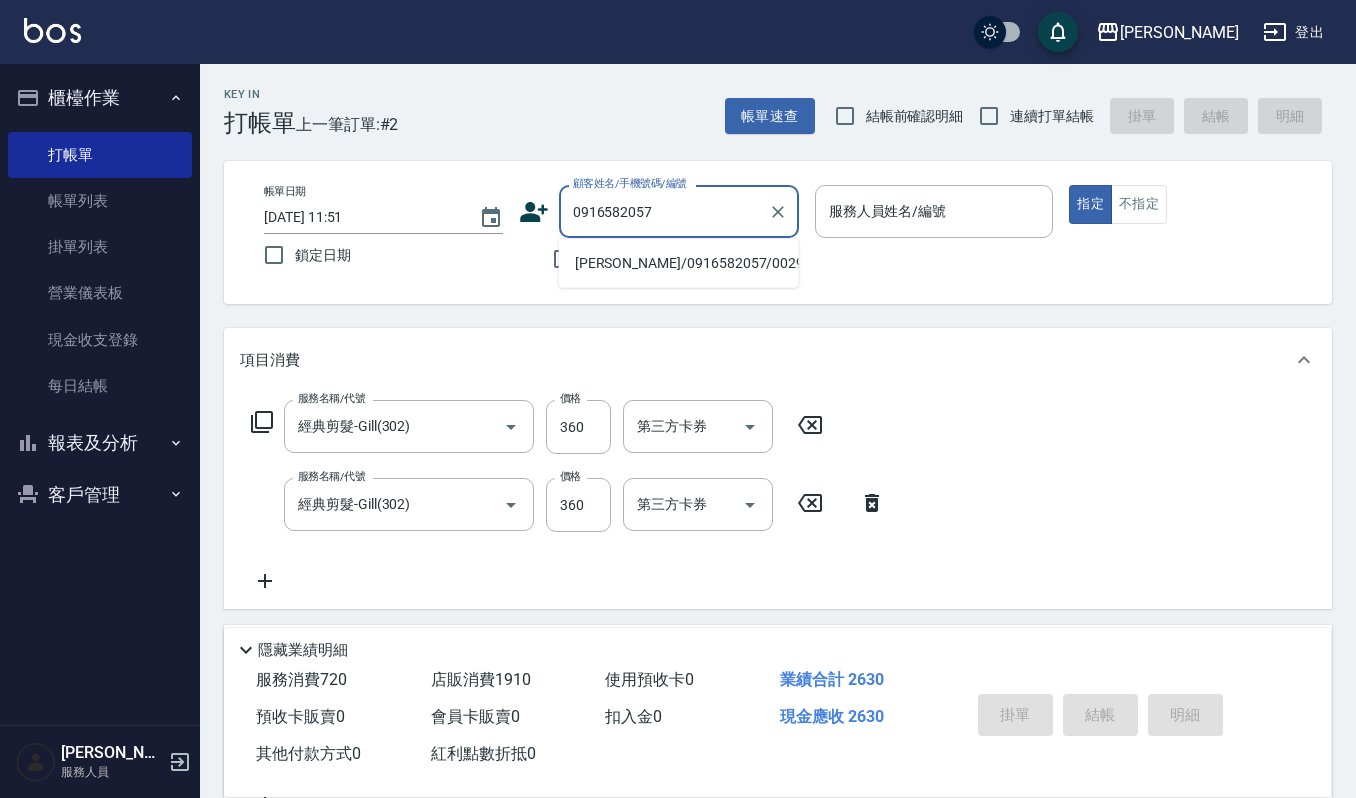 click on "[PERSON_NAME]/0916582057/00296" at bounding box center (679, 263) 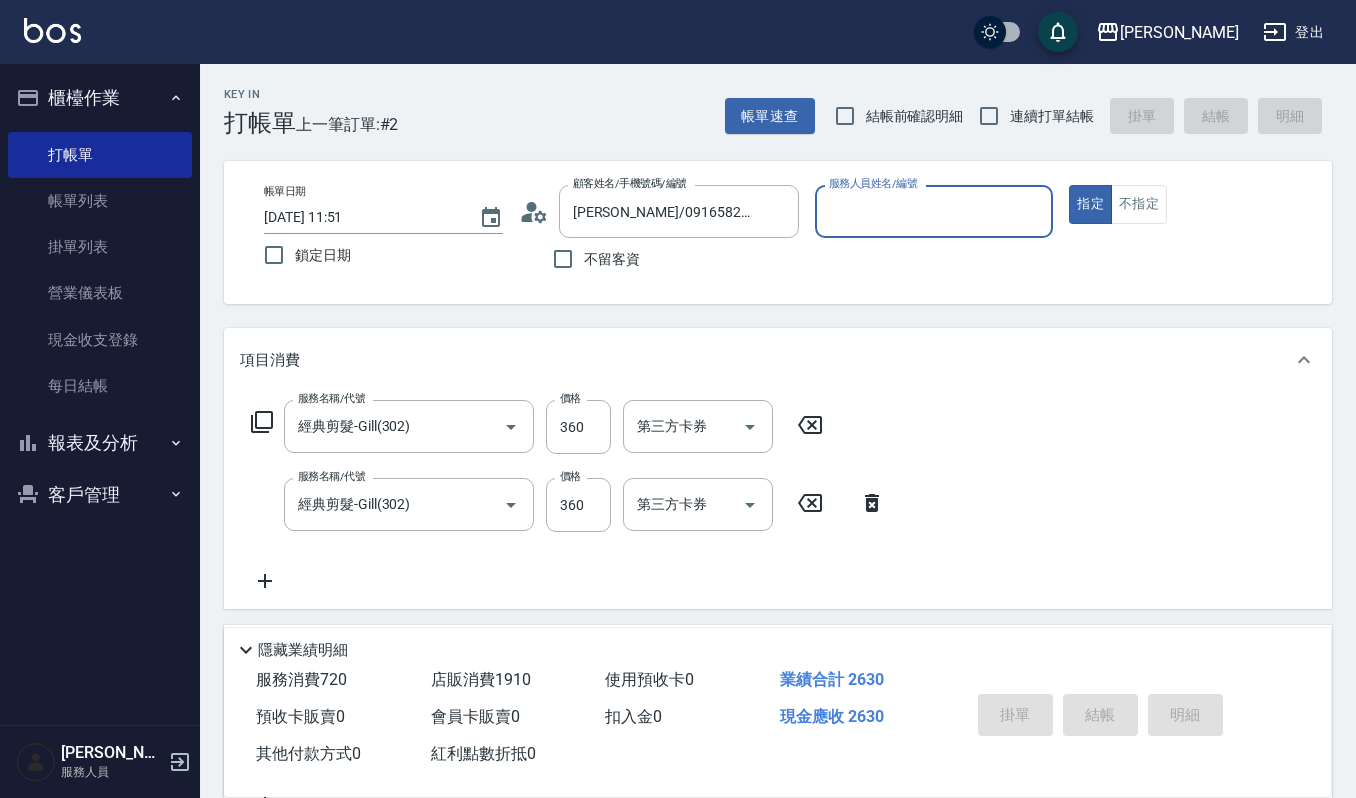 type on "[PERSON_NAME]-4" 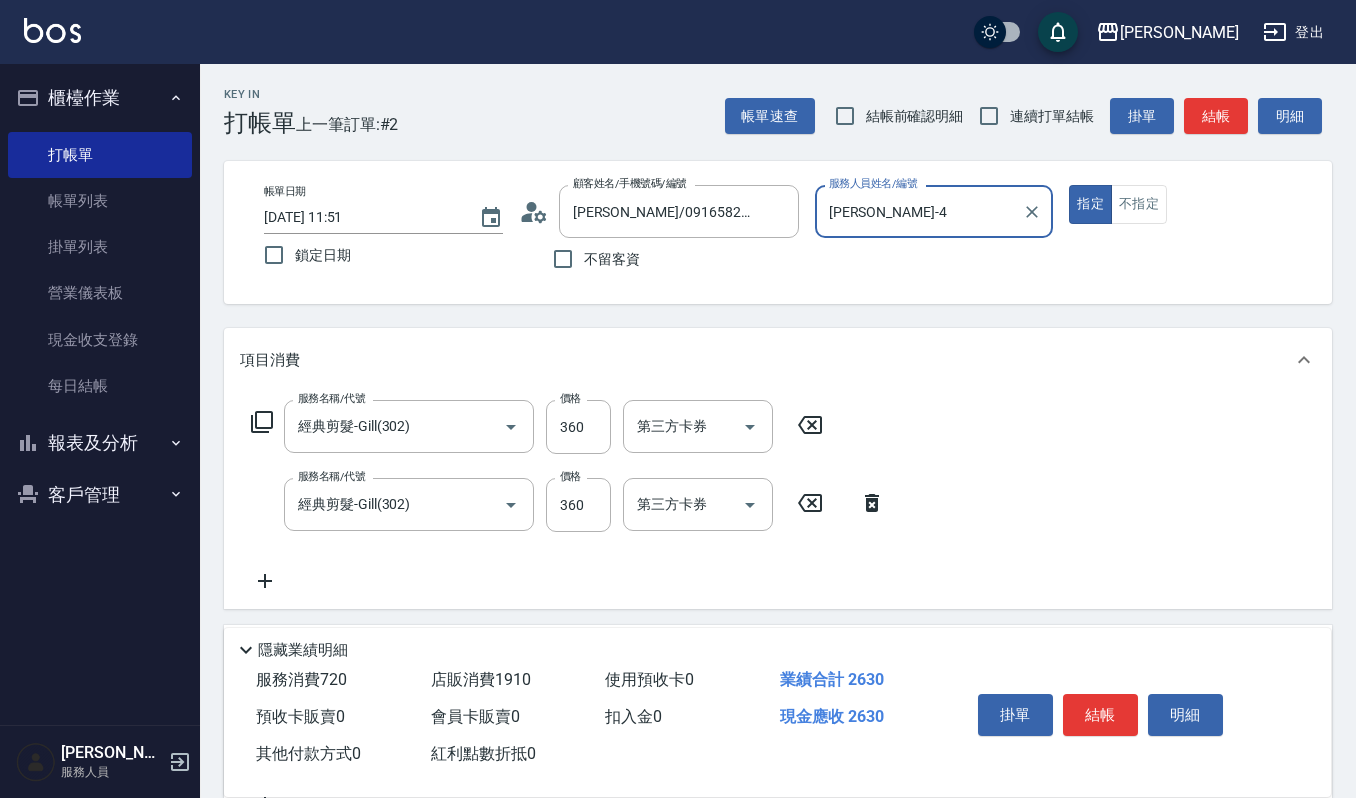 click on "項目消費" at bounding box center [766, 360] 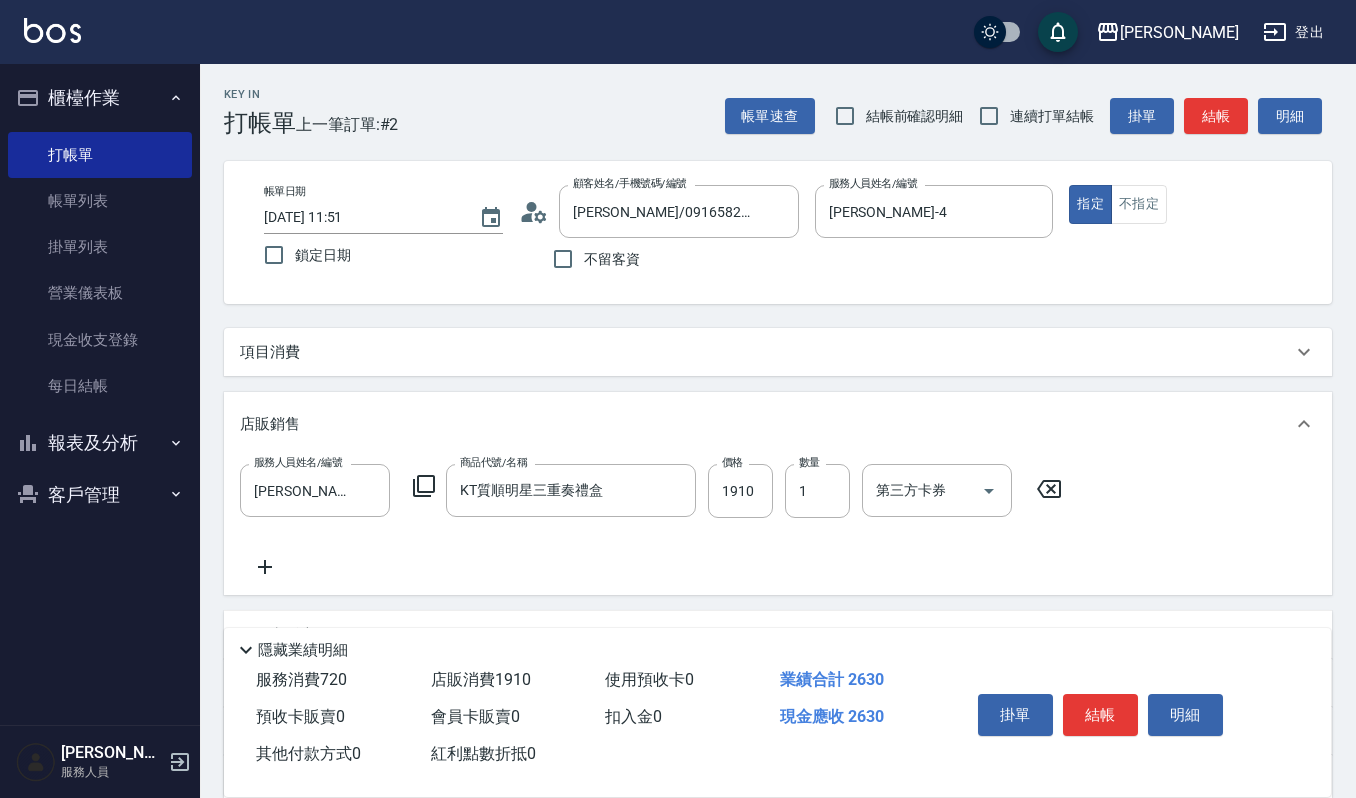 click on "項目消費" at bounding box center [778, 352] 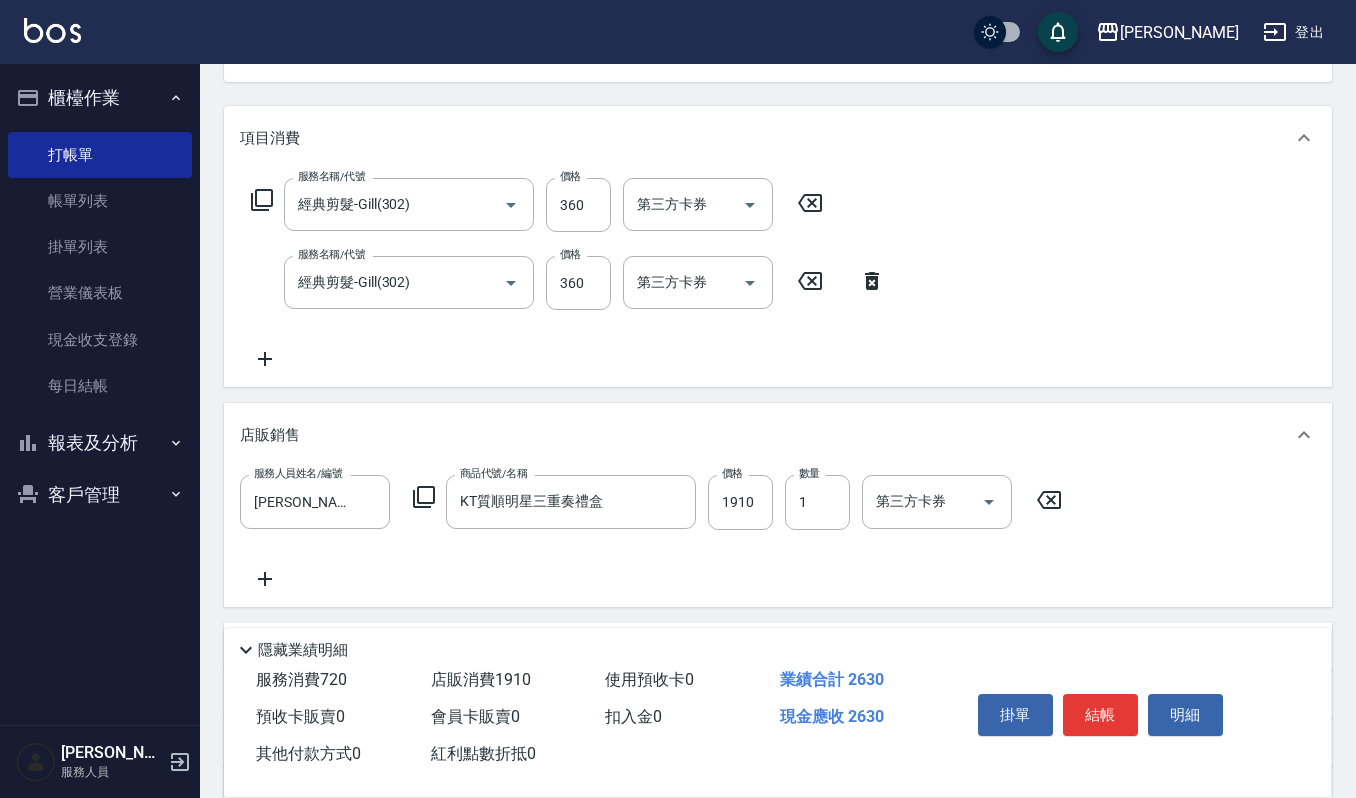 scroll, scrollTop: 266, scrollLeft: 0, axis: vertical 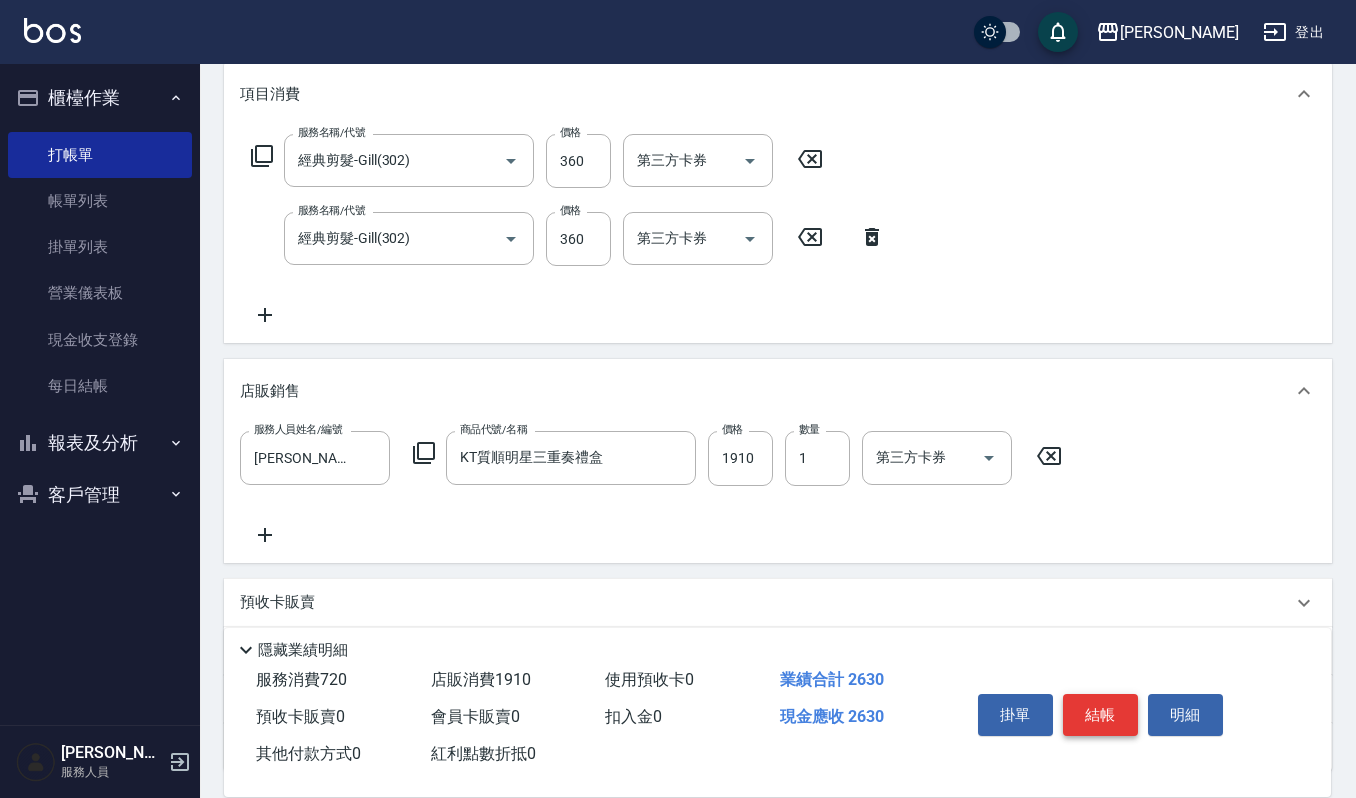 click on "結帳" at bounding box center [1100, 715] 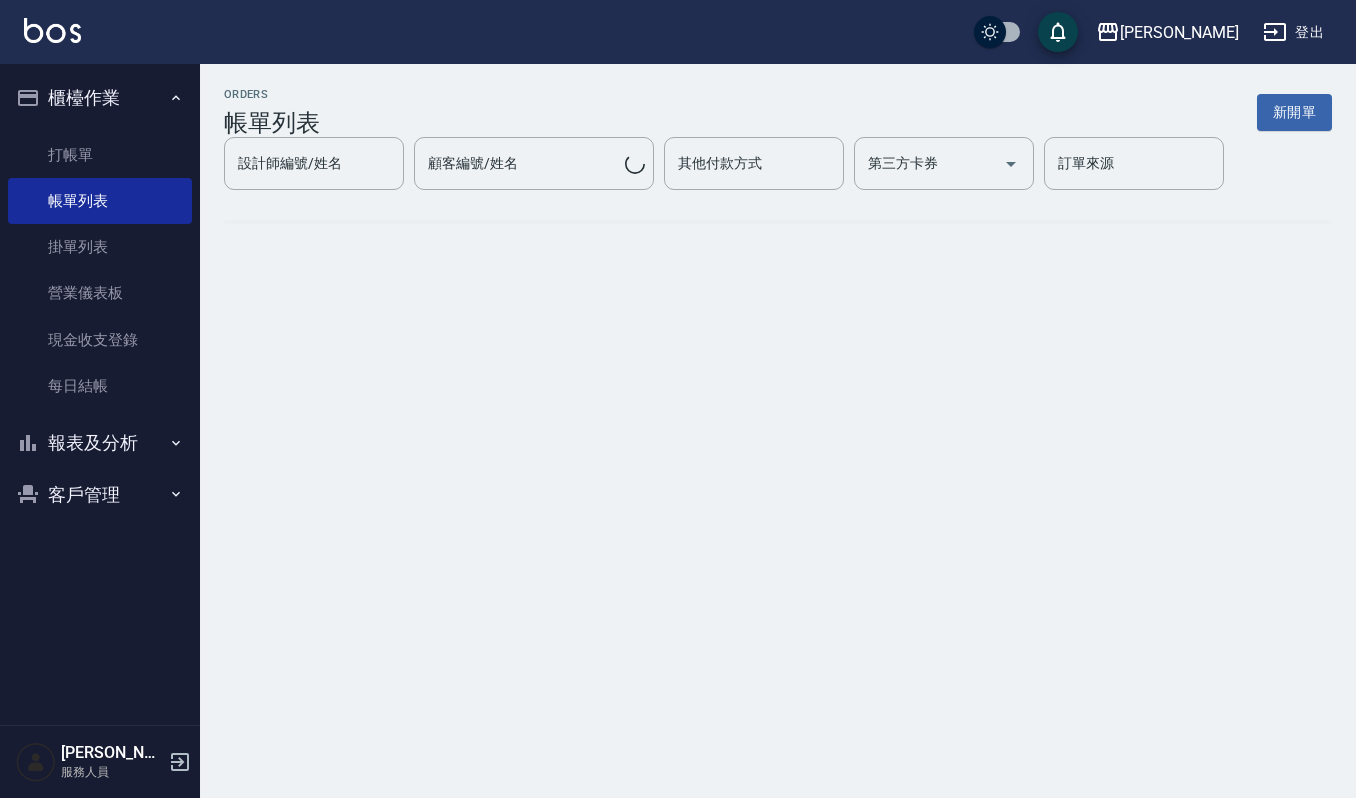 scroll, scrollTop: 0, scrollLeft: 0, axis: both 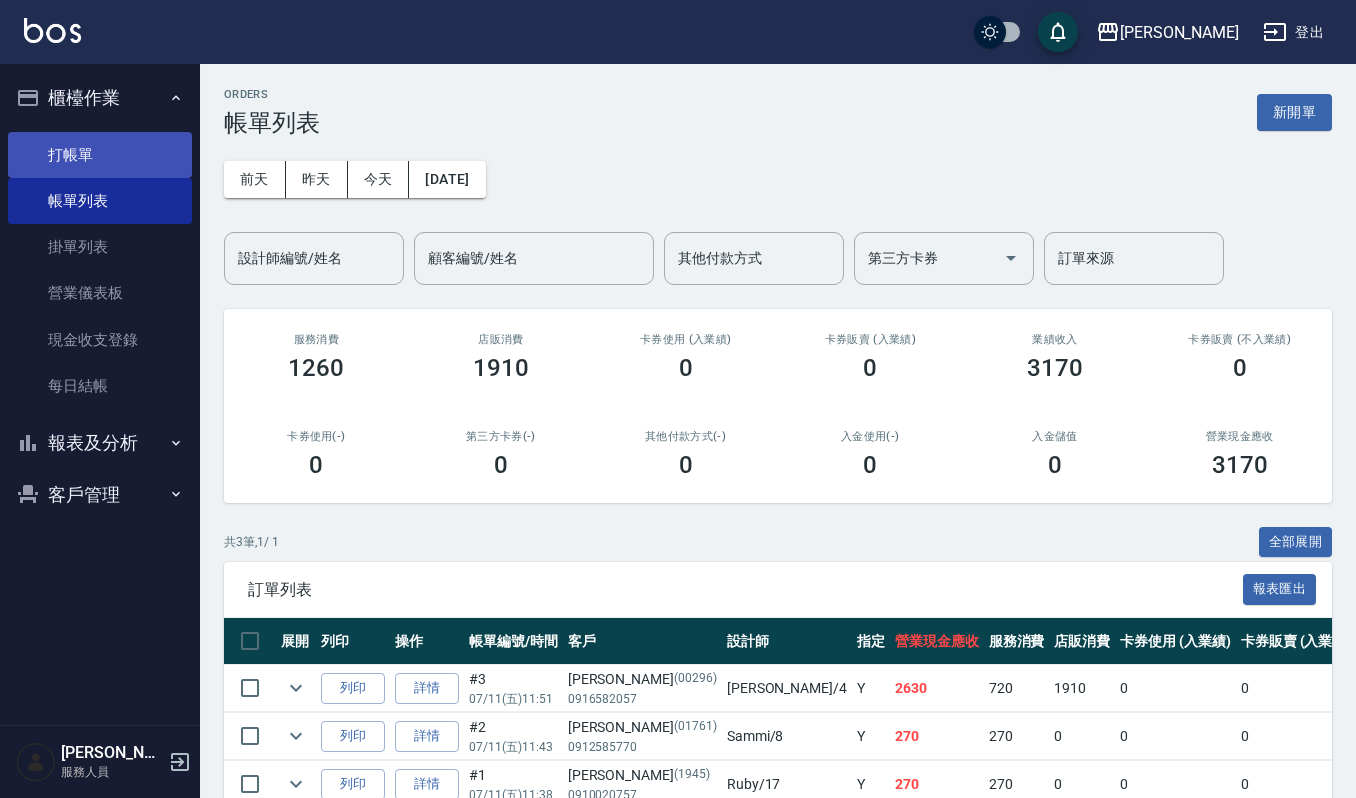 click on "打帳單" at bounding box center (100, 155) 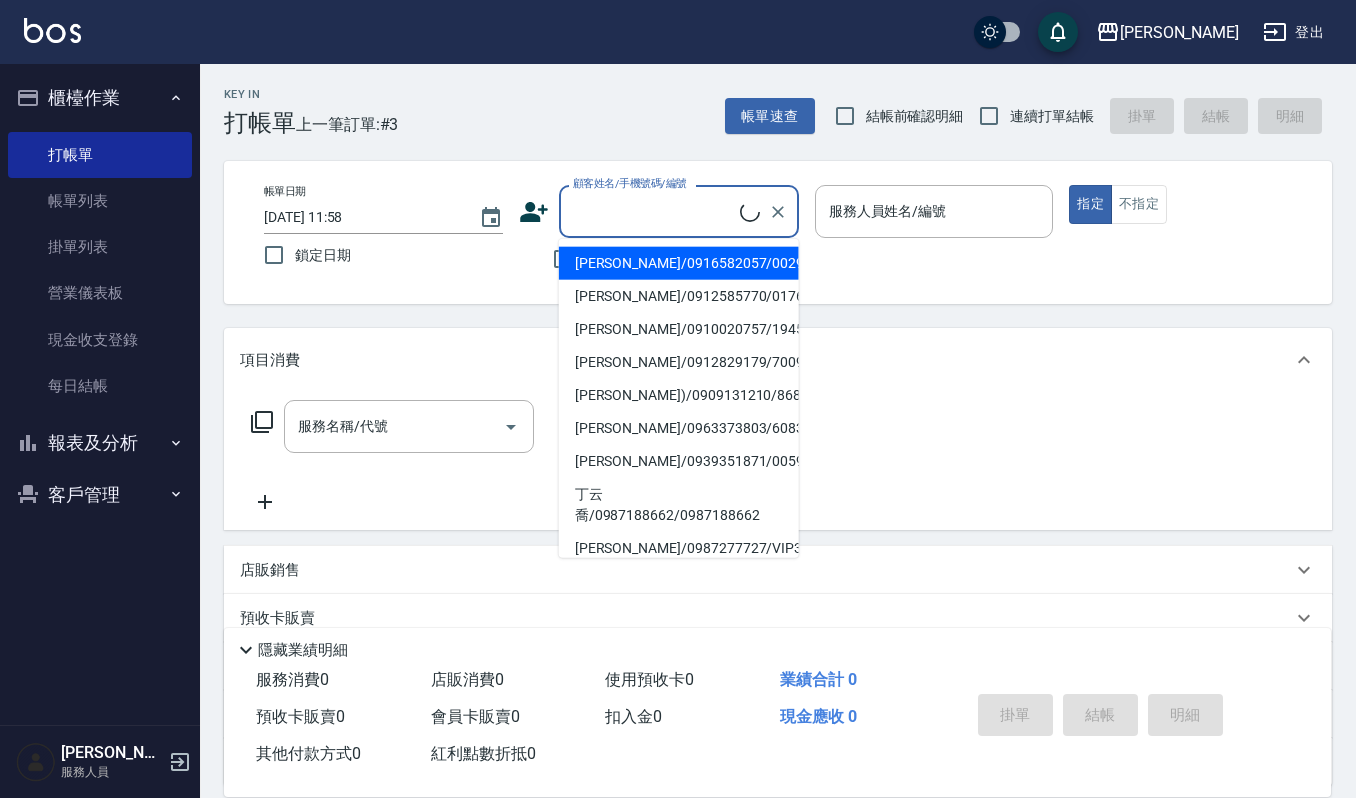 drag, startPoint x: 637, startPoint y: 213, endPoint x: 1364, endPoint y: 510, distance: 785.32666 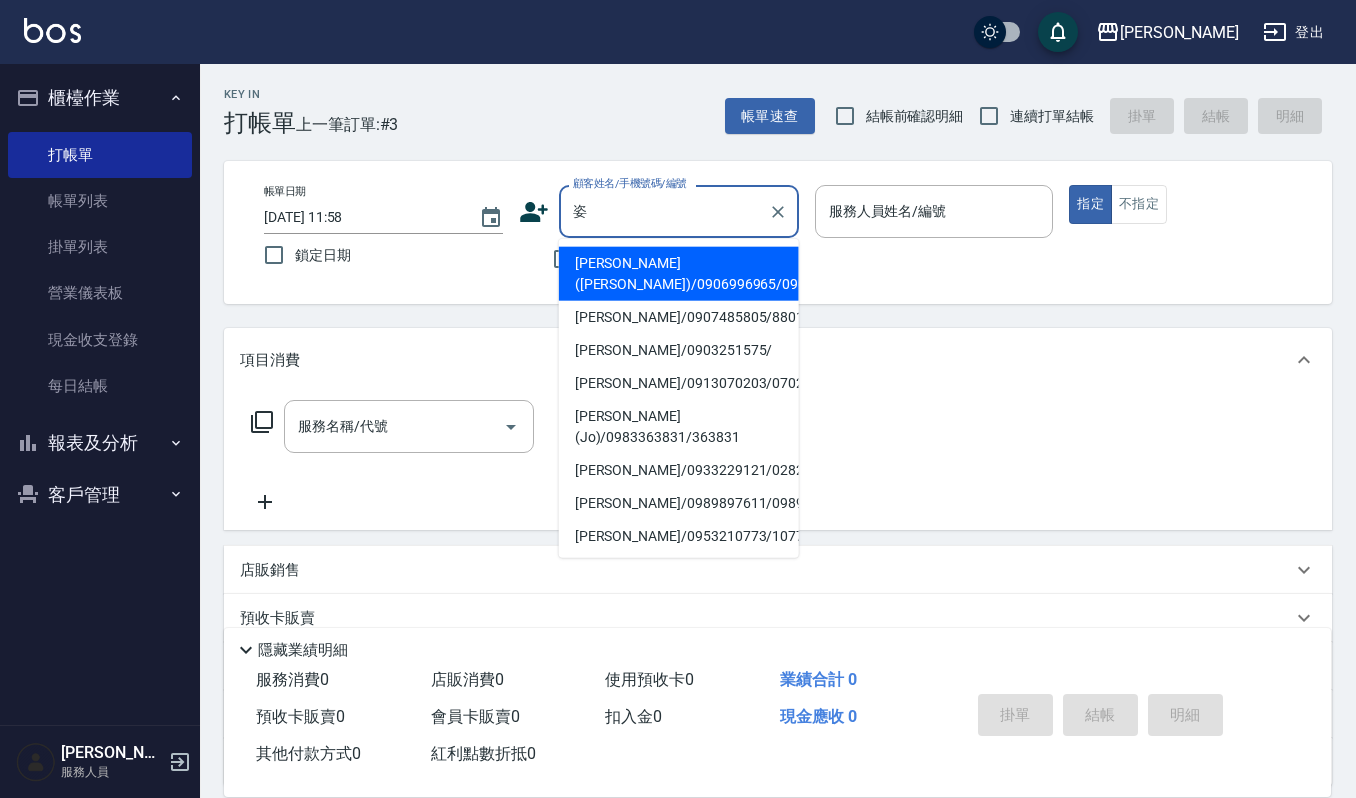 click on "[PERSON_NAME](Jo)/0983363831/363831" at bounding box center [679, 427] 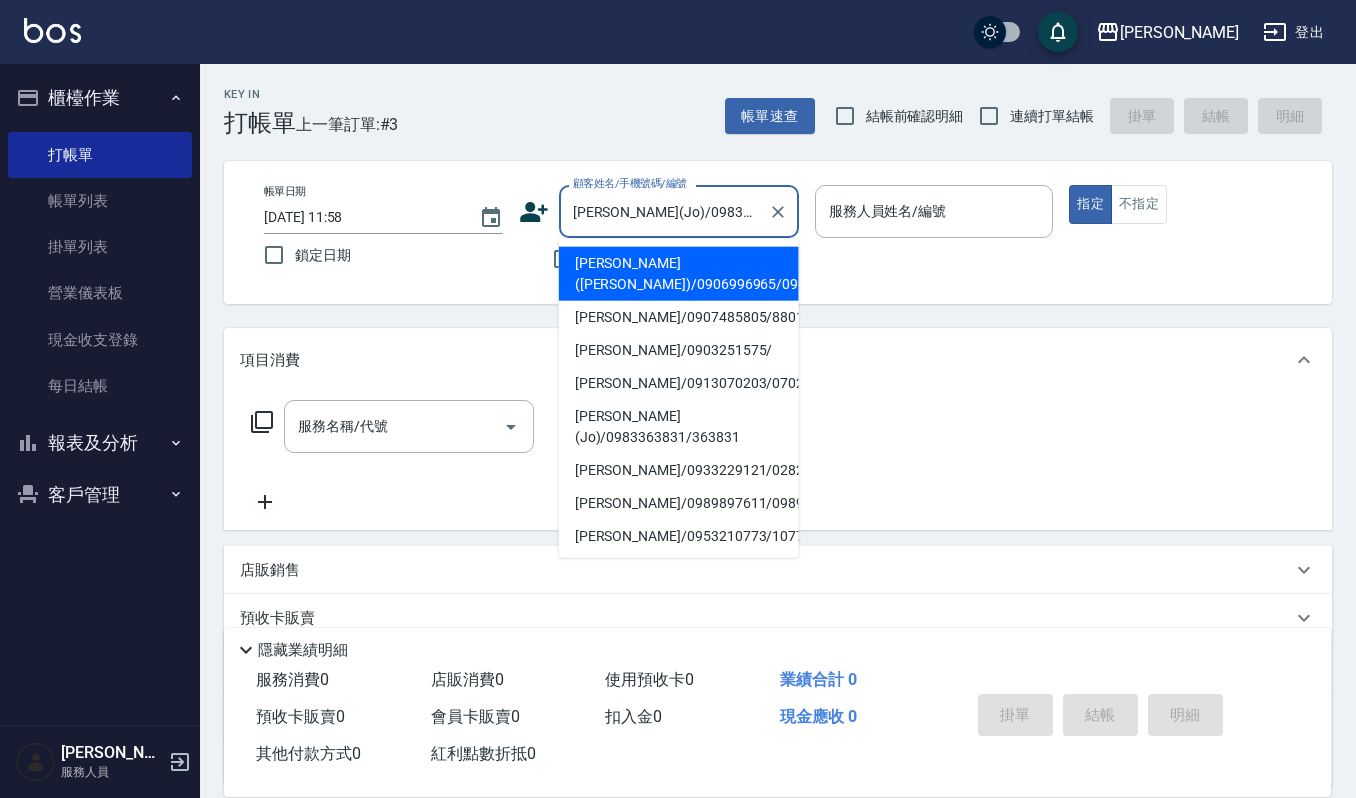 type on "Joalin-6" 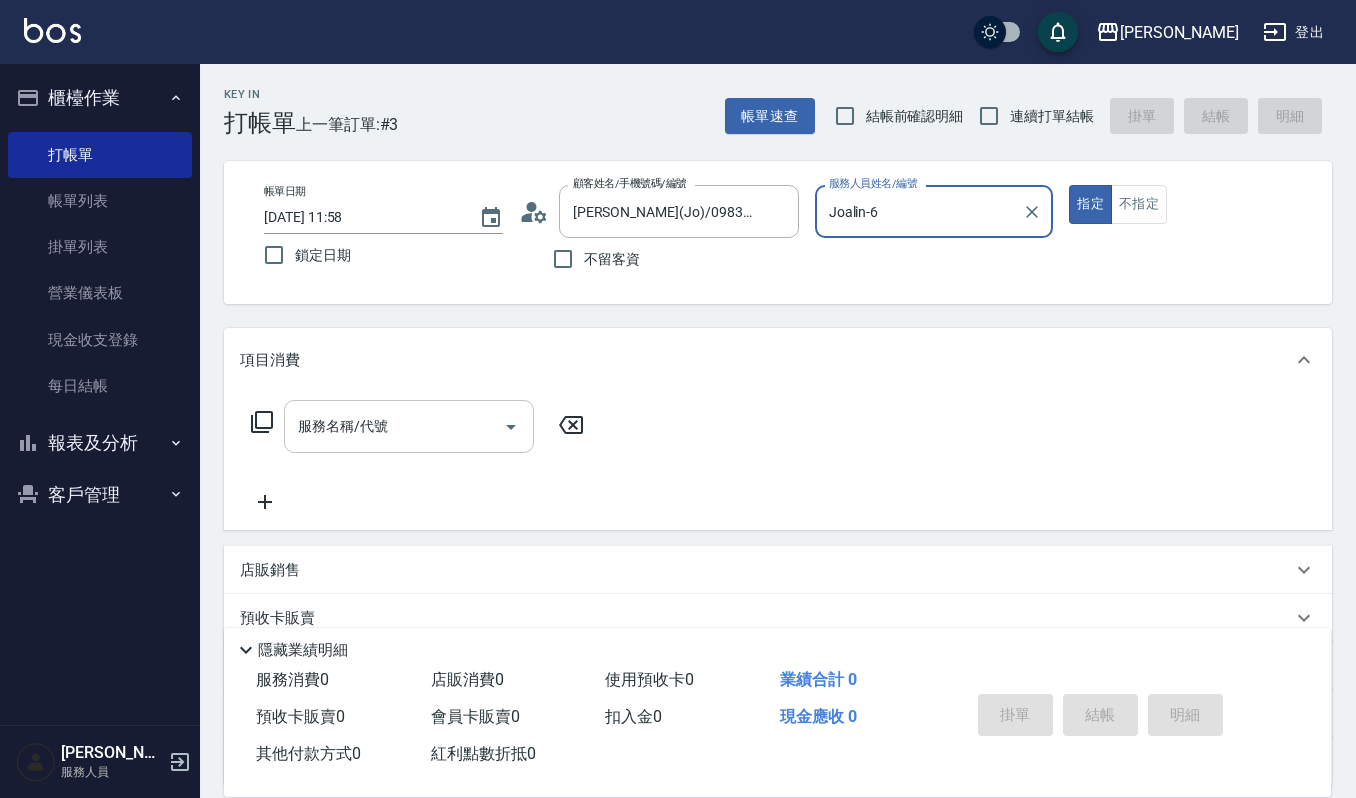 click on "服務名稱/代號" at bounding box center [394, 426] 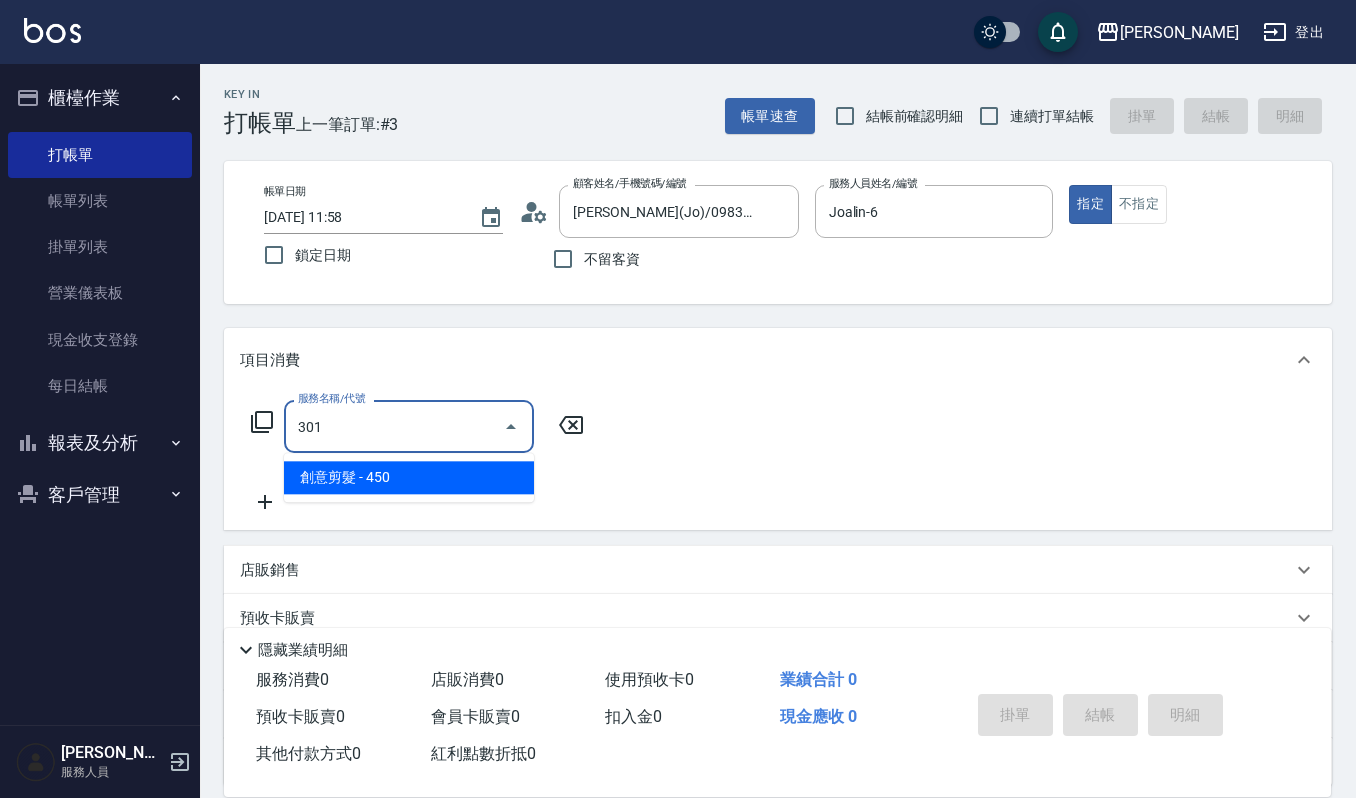 type on "創意剪髮(301)" 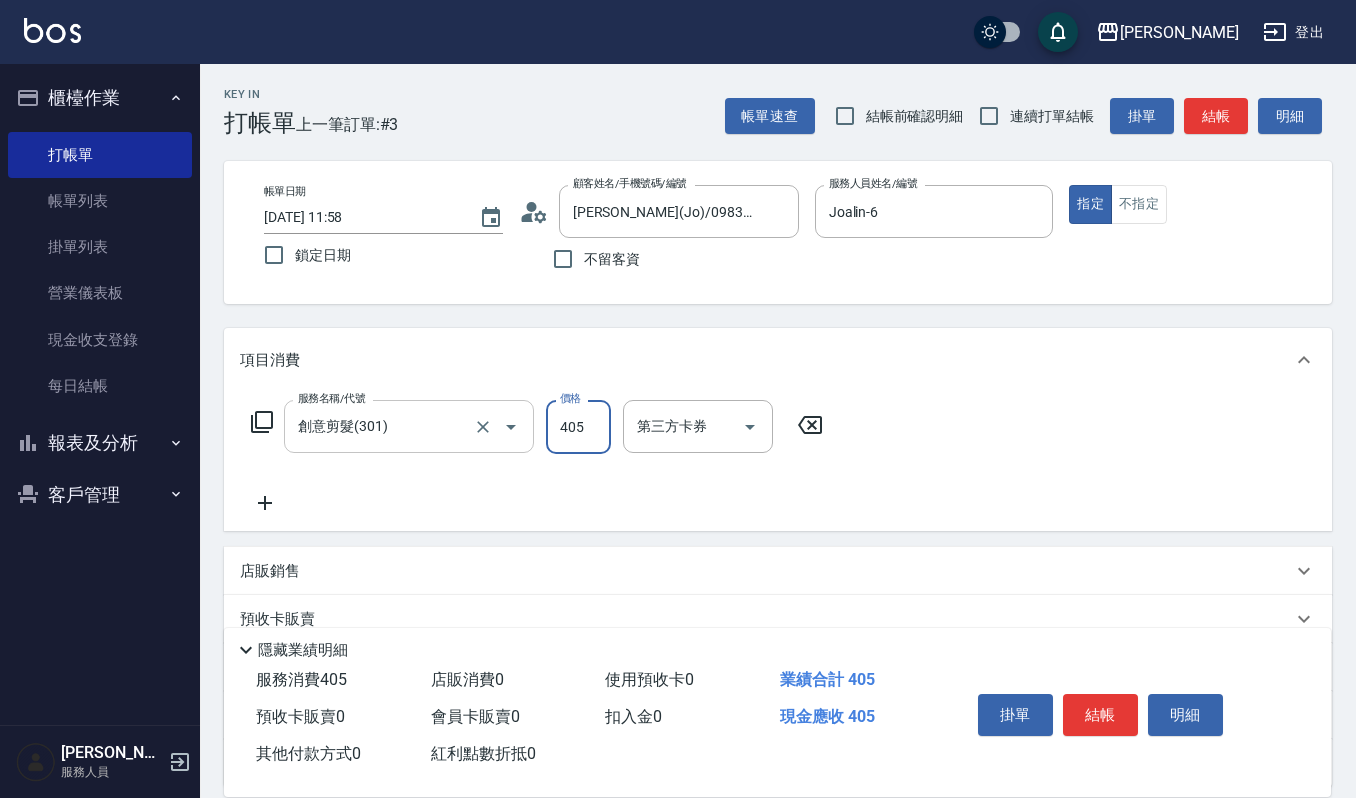 type on "405" 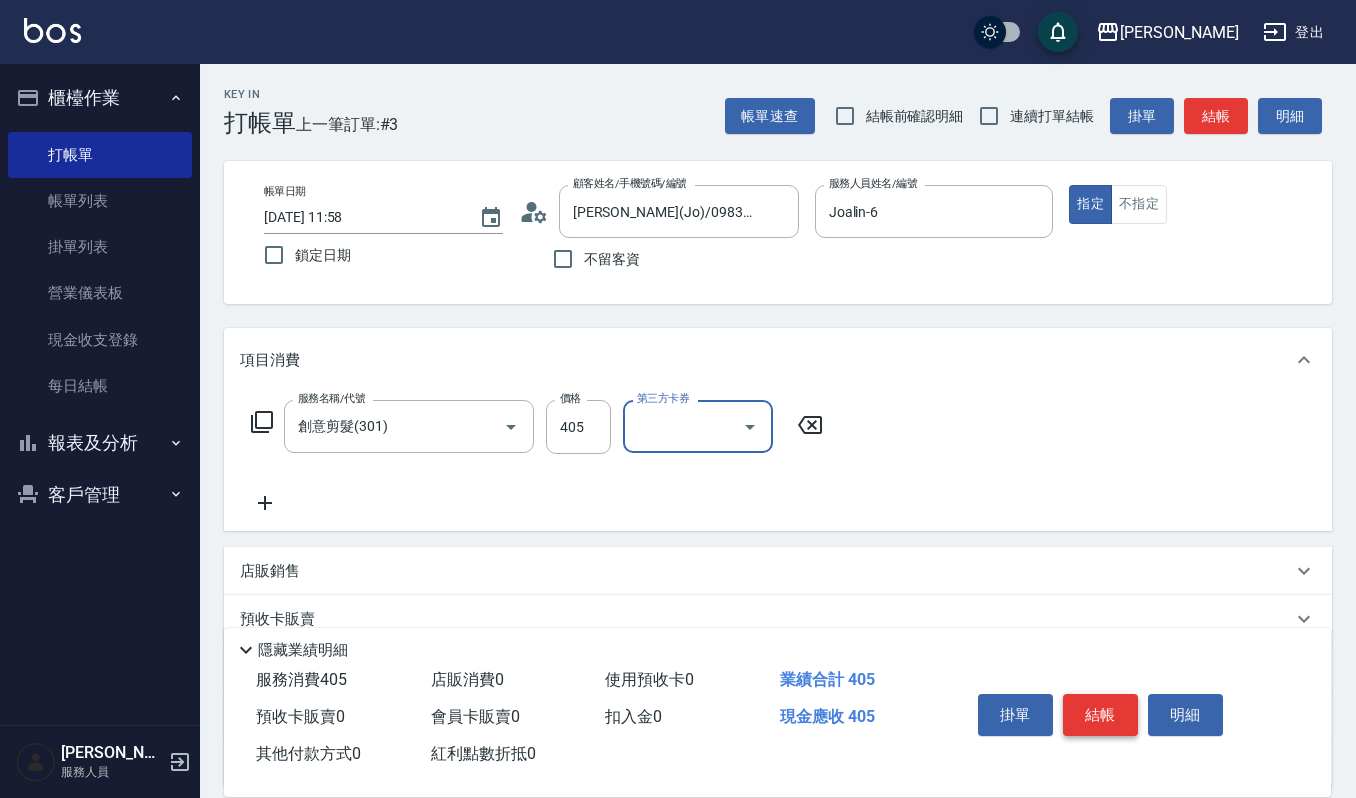 click on "結帳" at bounding box center [1100, 715] 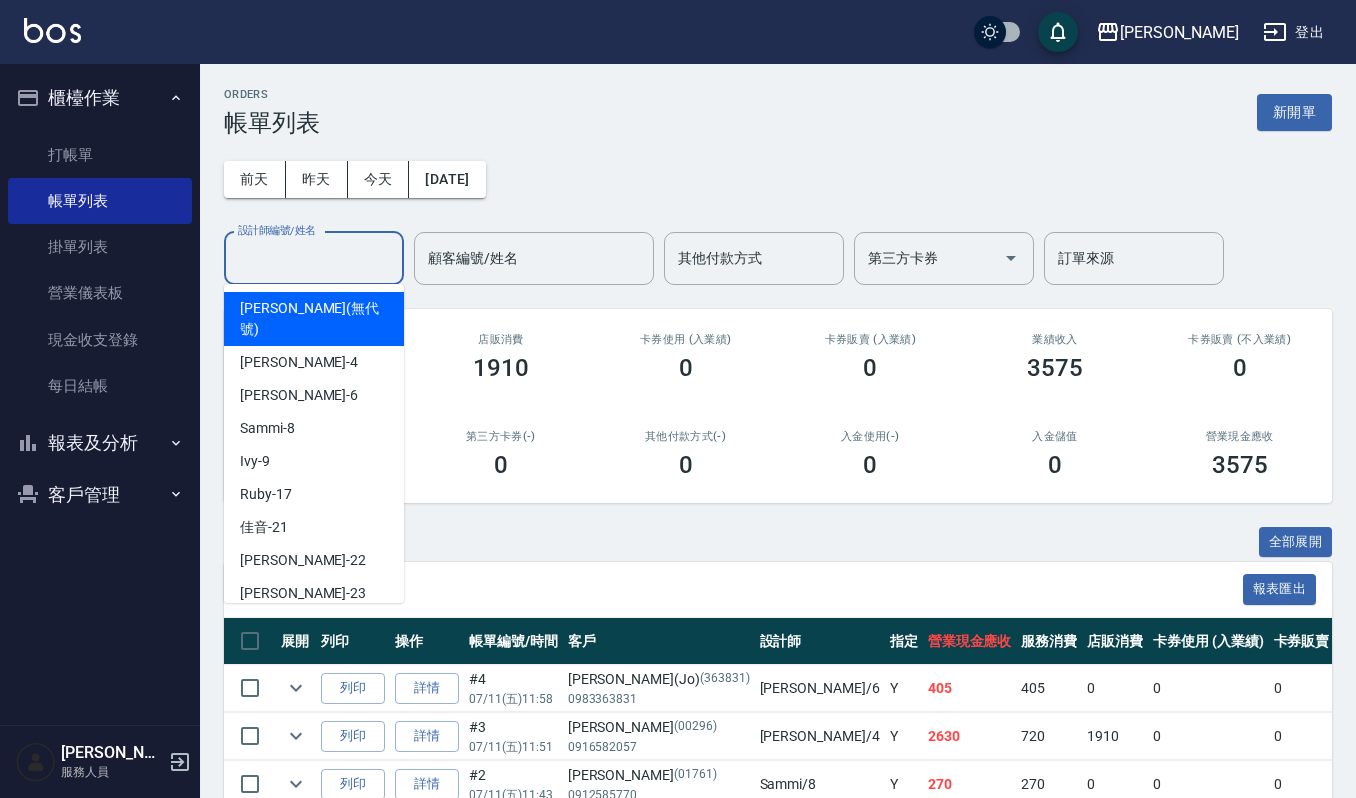 click on "設計師編號/姓名" at bounding box center (314, 258) 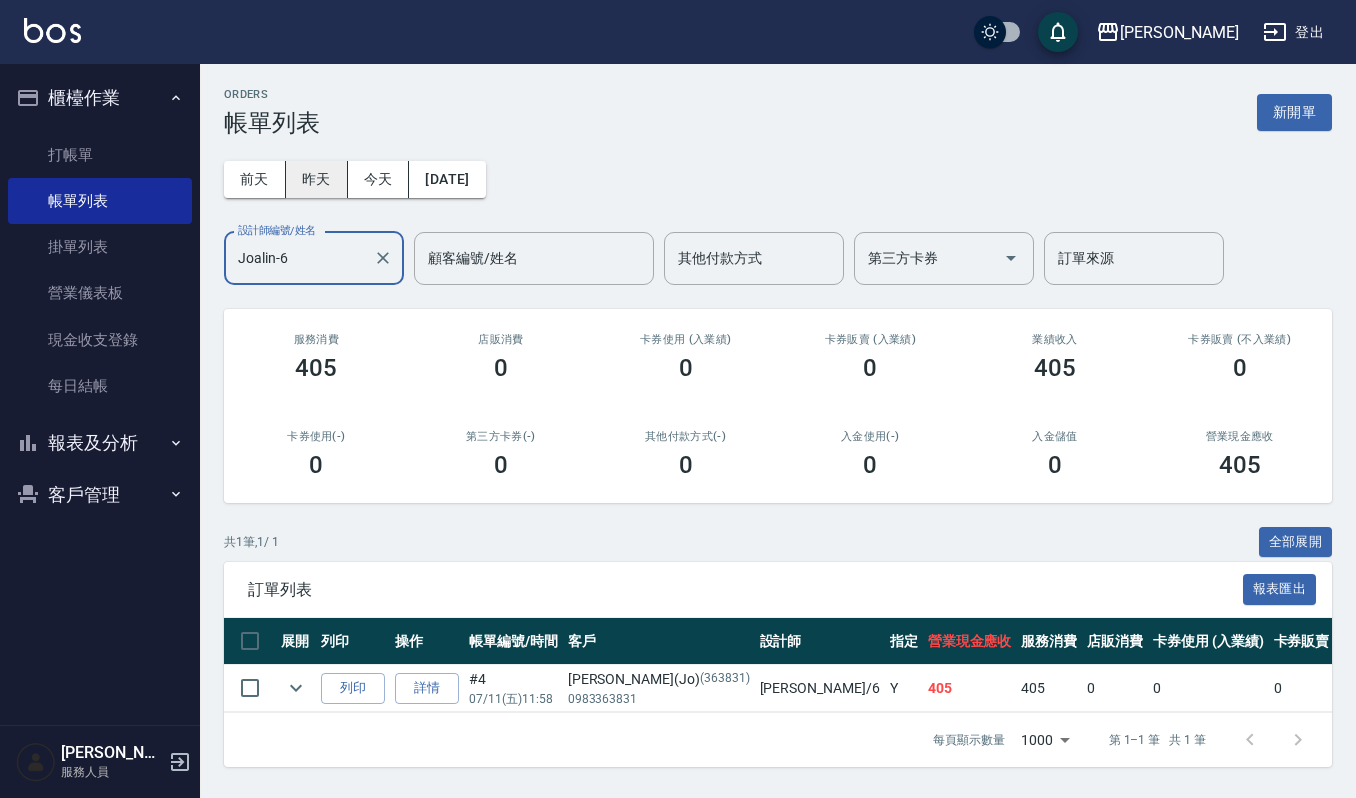 type on "Joalin-6" 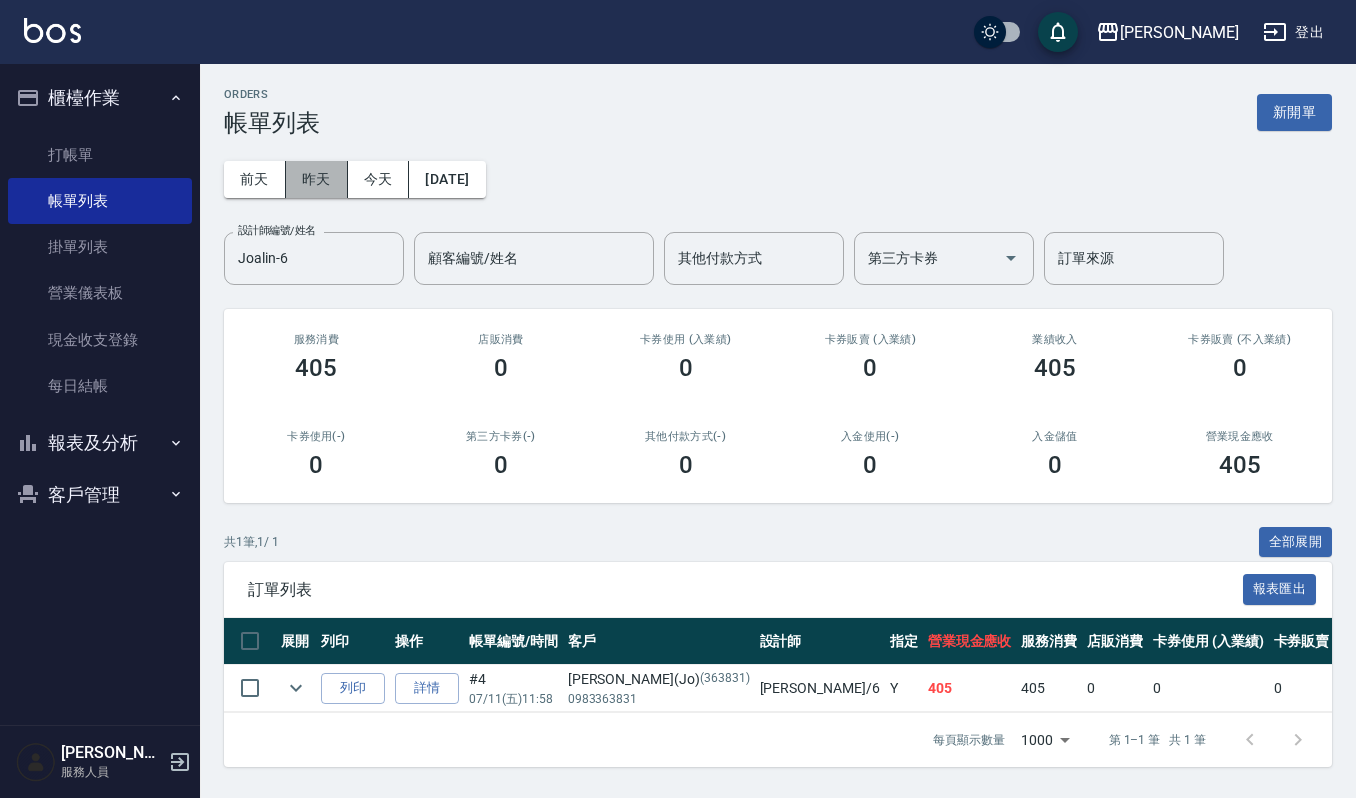 click on "昨天" at bounding box center [317, 179] 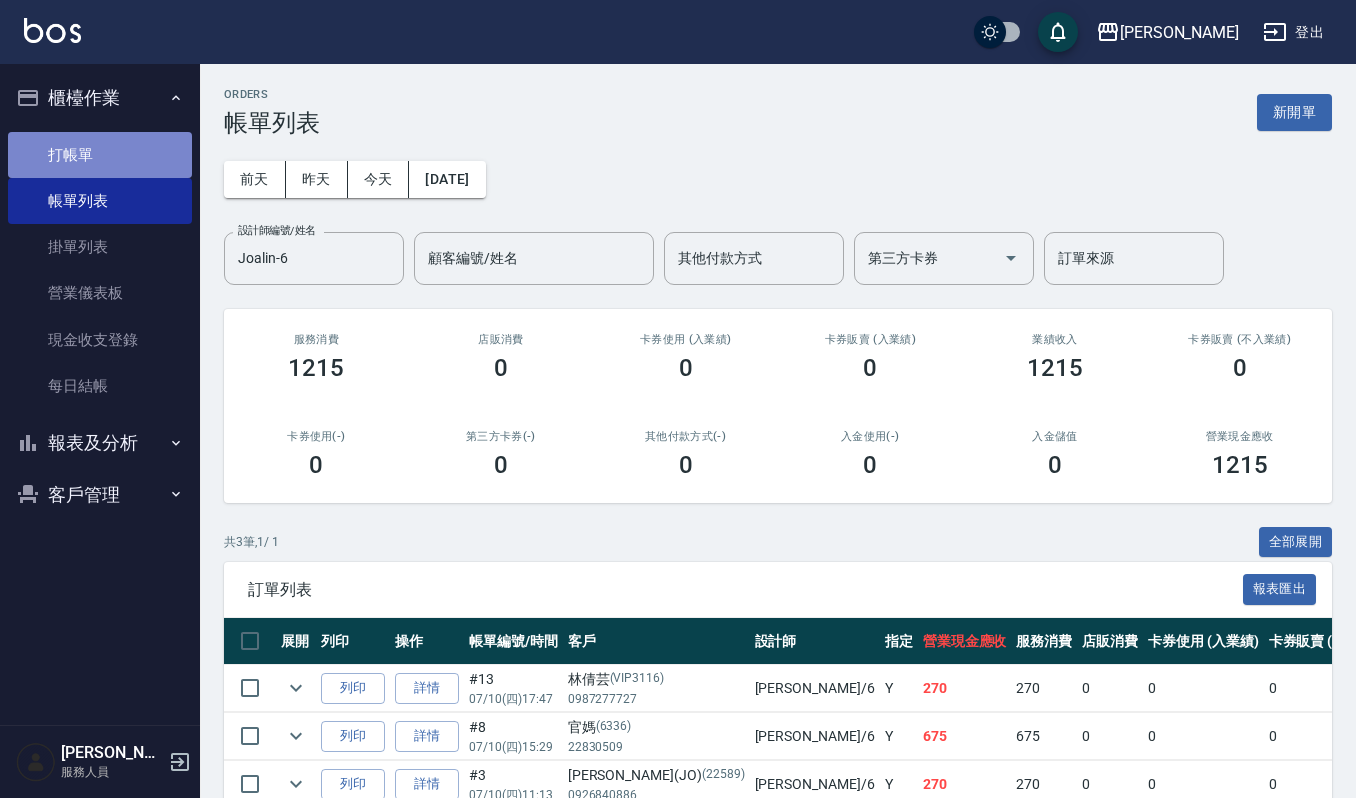 click on "打帳單" at bounding box center (100, 155) 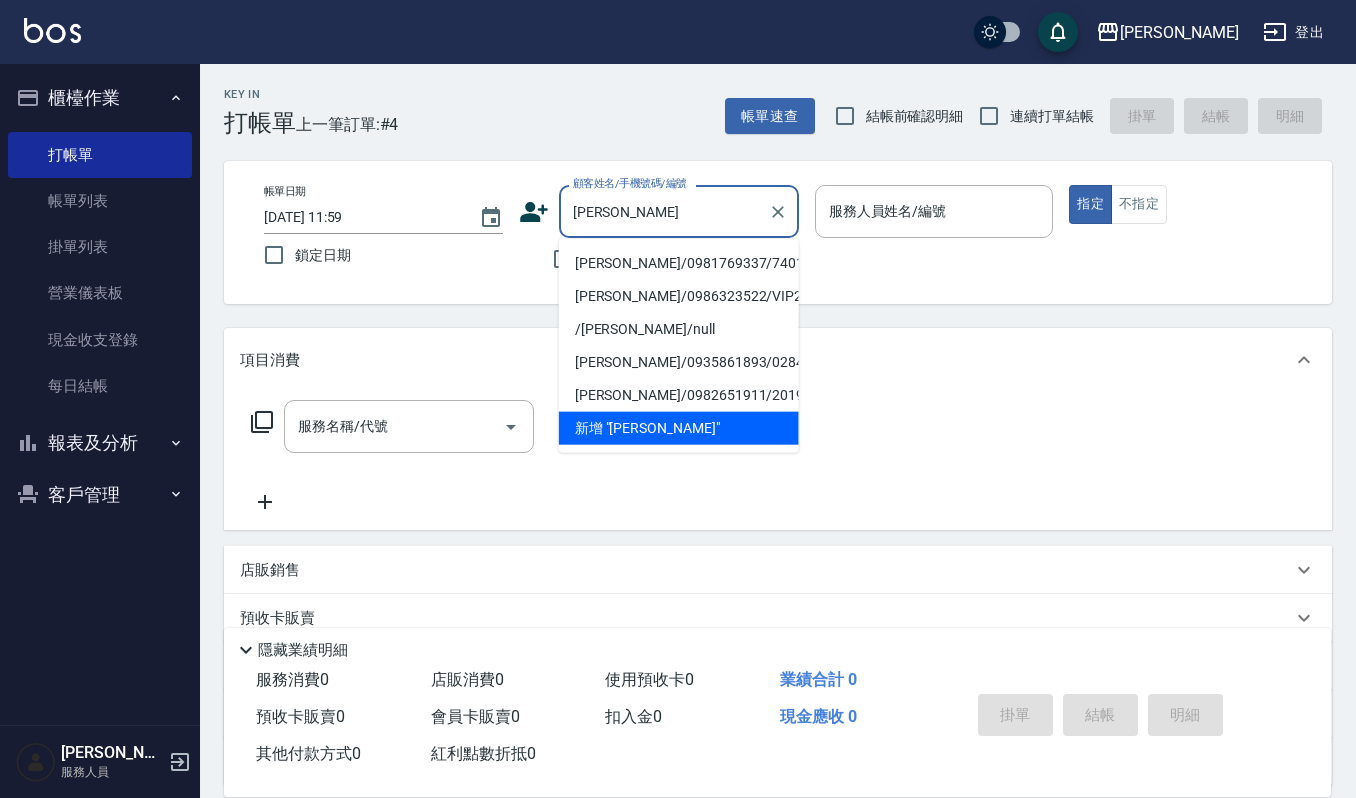 click on "[PERSON_NAME]/0981769337/740116" at bounding box center [679, 263] 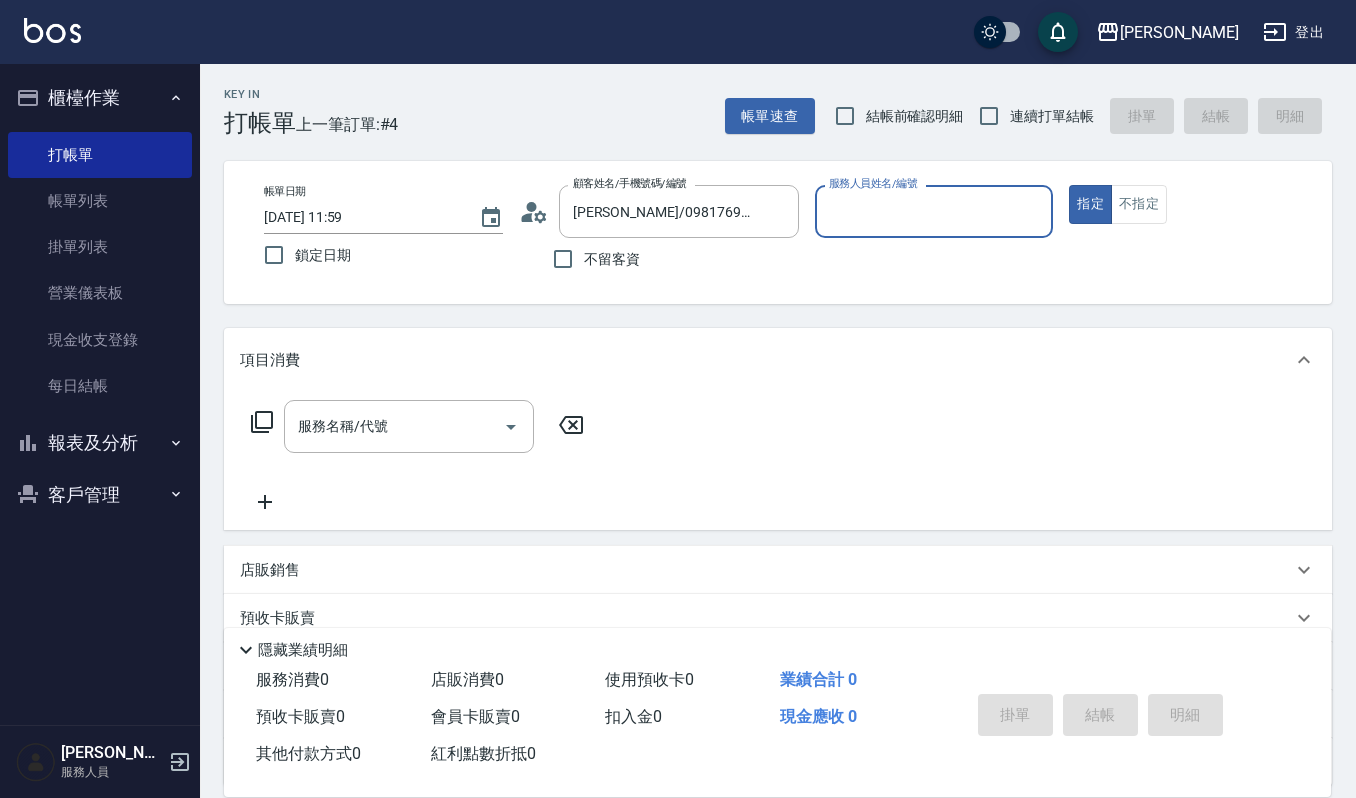 type on "[PERSON_NAME]-4" 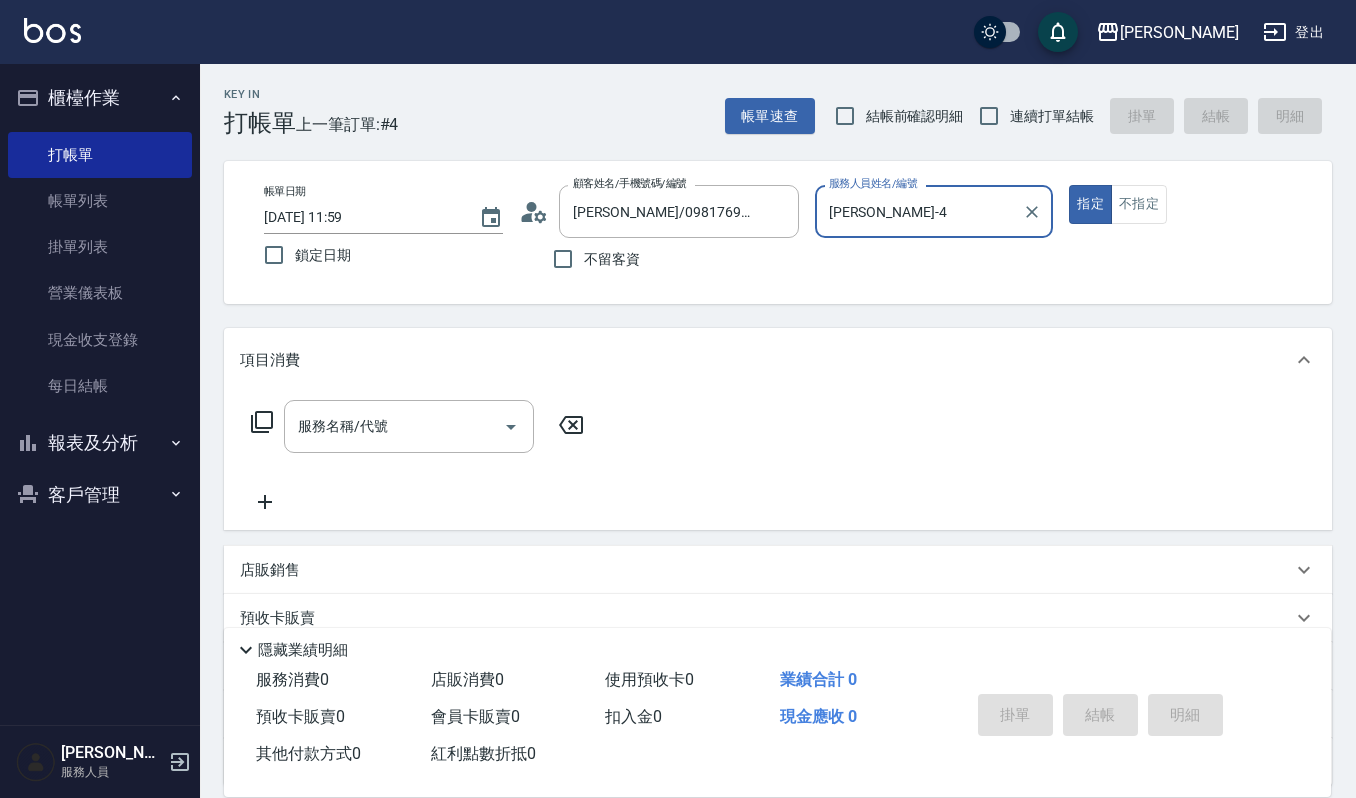 click on "帳單日期 [DATE] 11:59 鎖定日期 顧客姓名/手機號碼/編號 [PERSON_NAME]/0981769337/740116 顧客姓名/手機號碼/編號 不留客資 服務人員姓名/編號 [PERSON_NAME]-4 服務人員姓名/編號 指定 不指定" at bounding box center [778, 232] 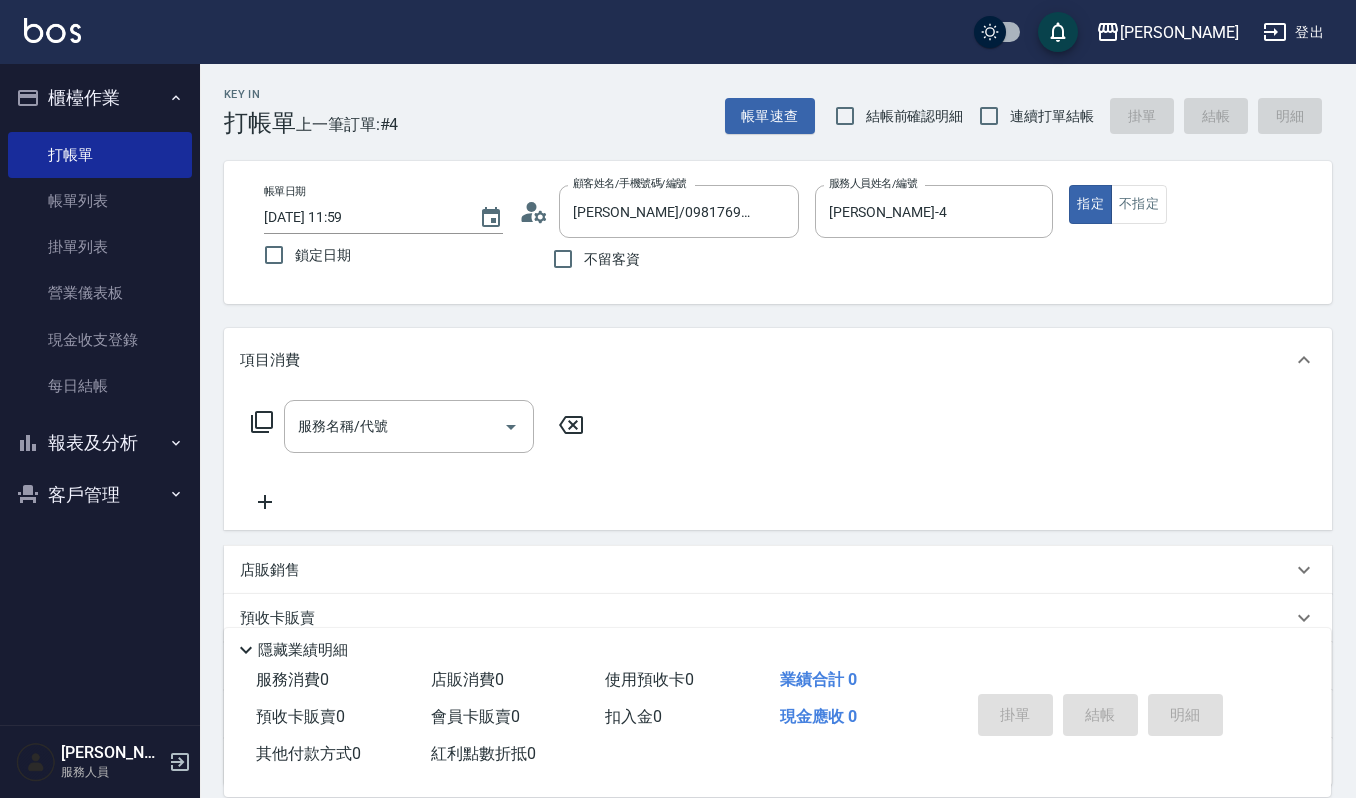 click 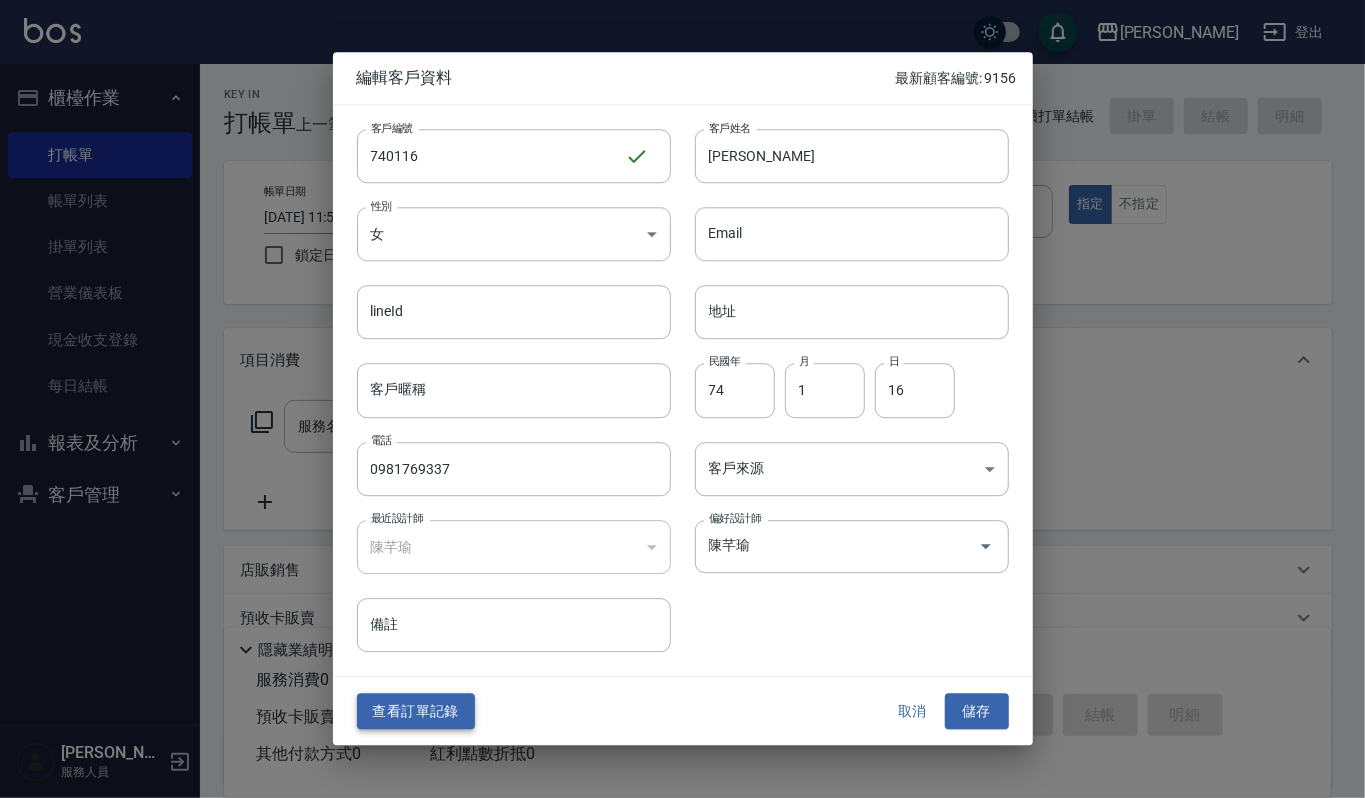 click on "查看訂單記錄" at bounding box center (416, 711) 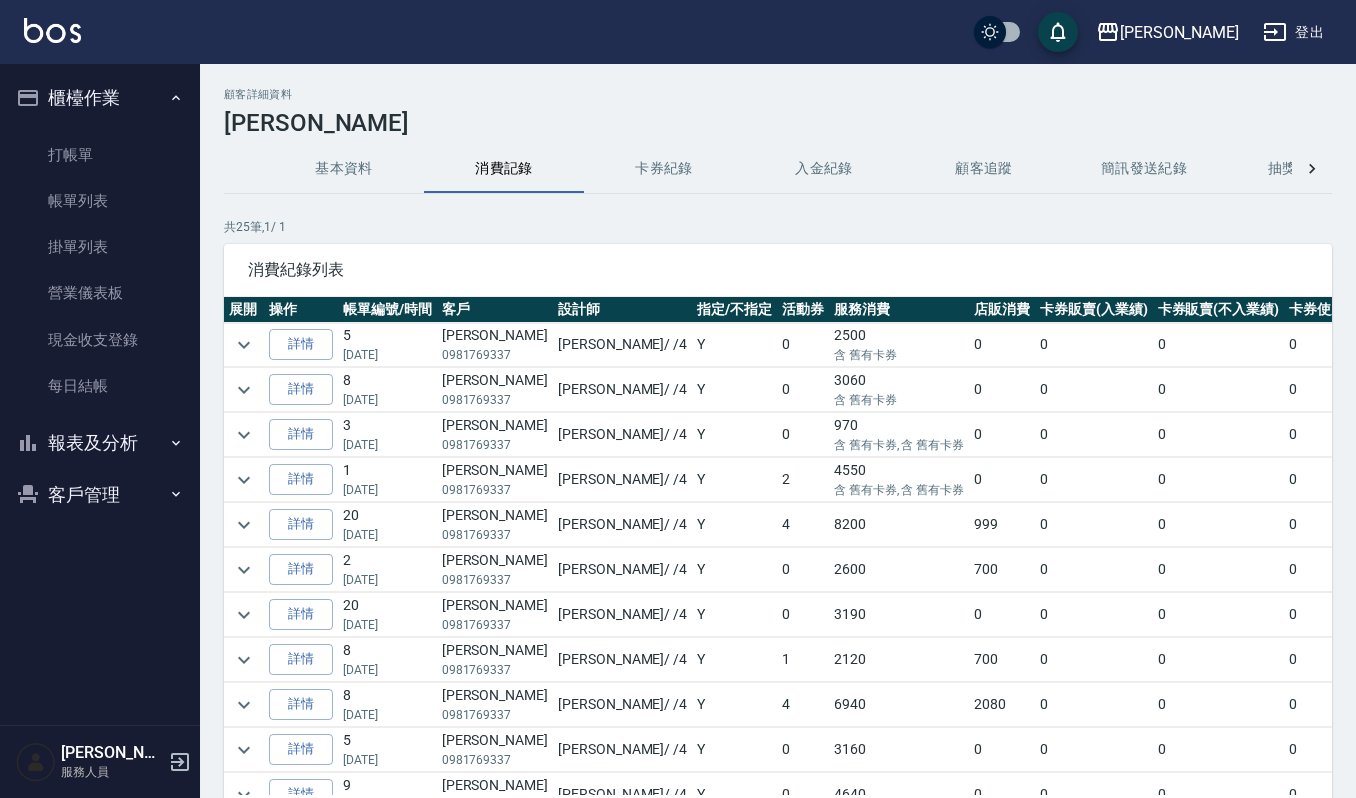 click at bounding box center (244, 345) 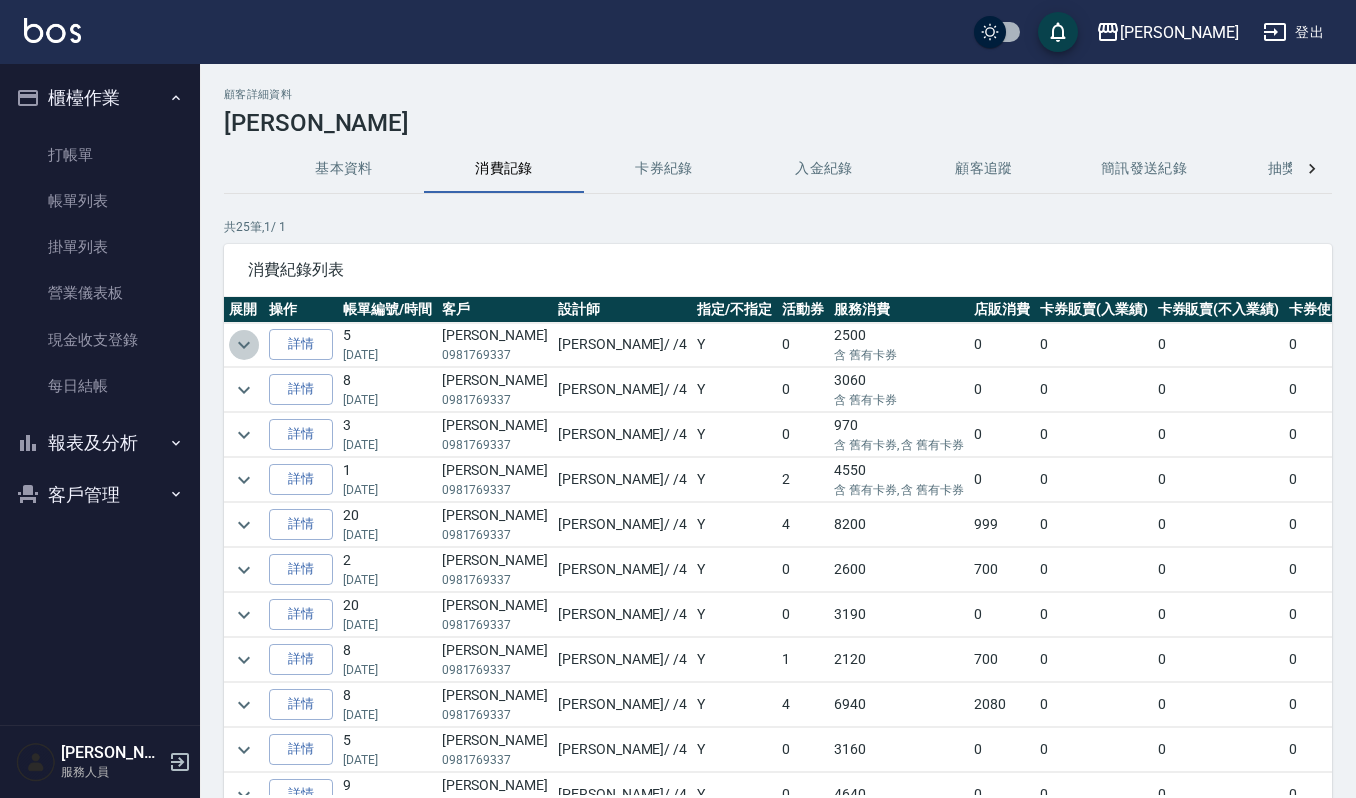click 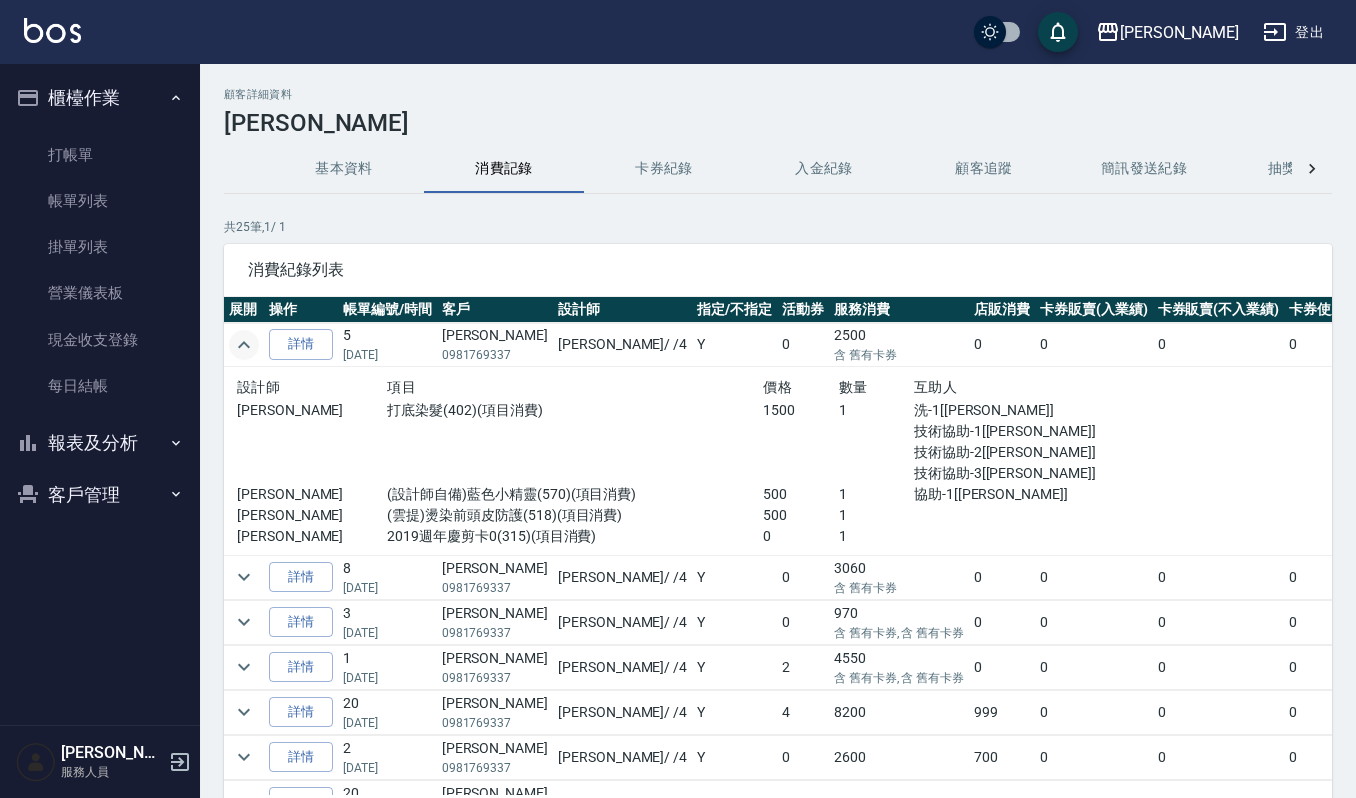 scroll, scrollTop: 133, scrollLeft: 0, axis: vertical 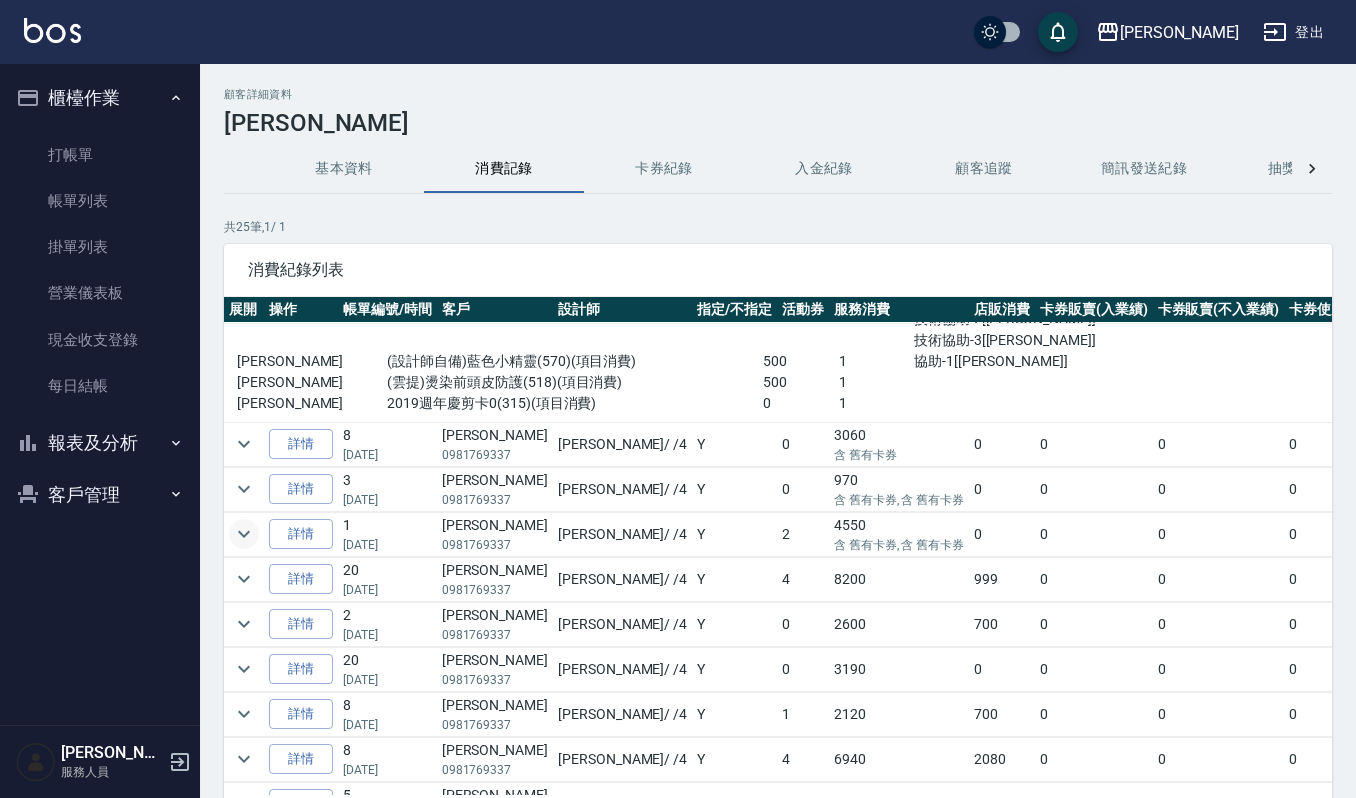 click 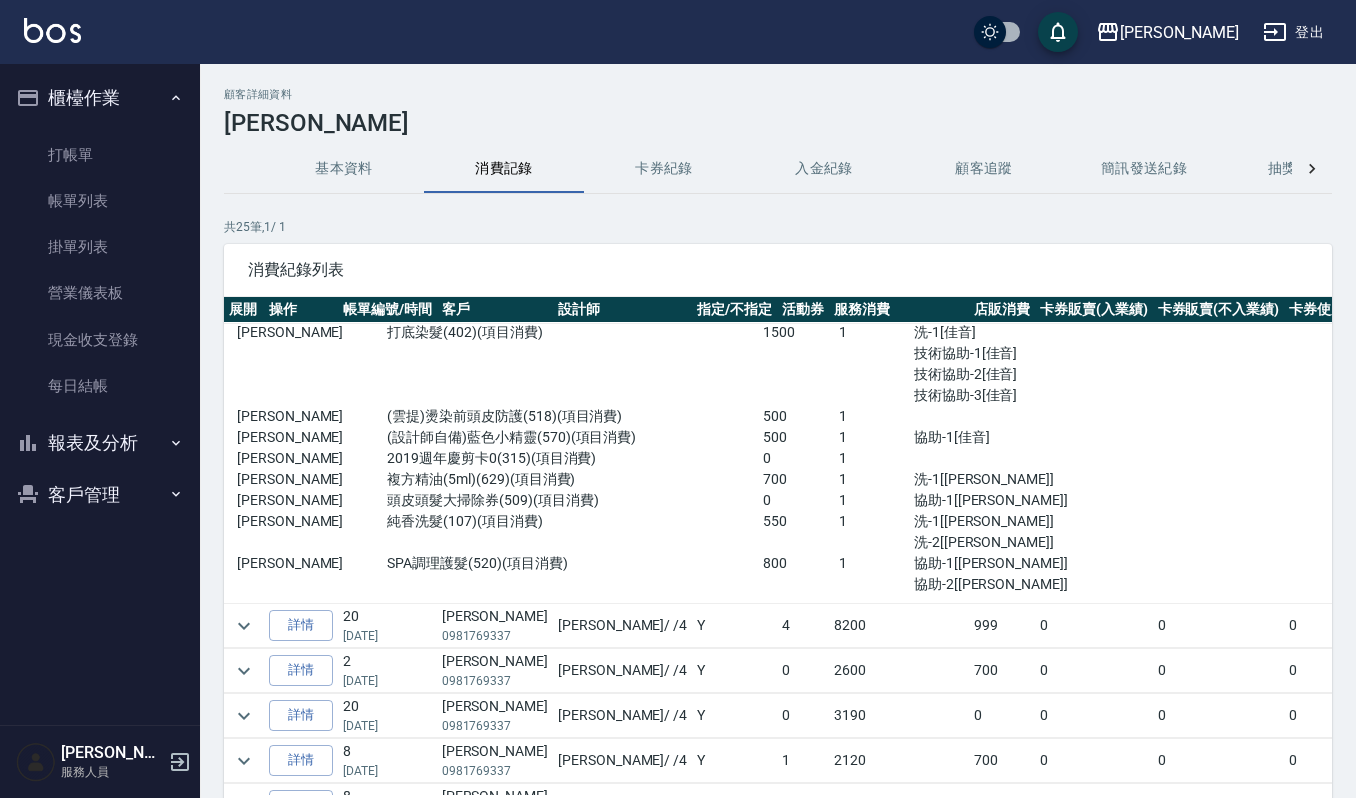 scroll, scrollTop: 533, scrollLeft: 0, axis: vertical 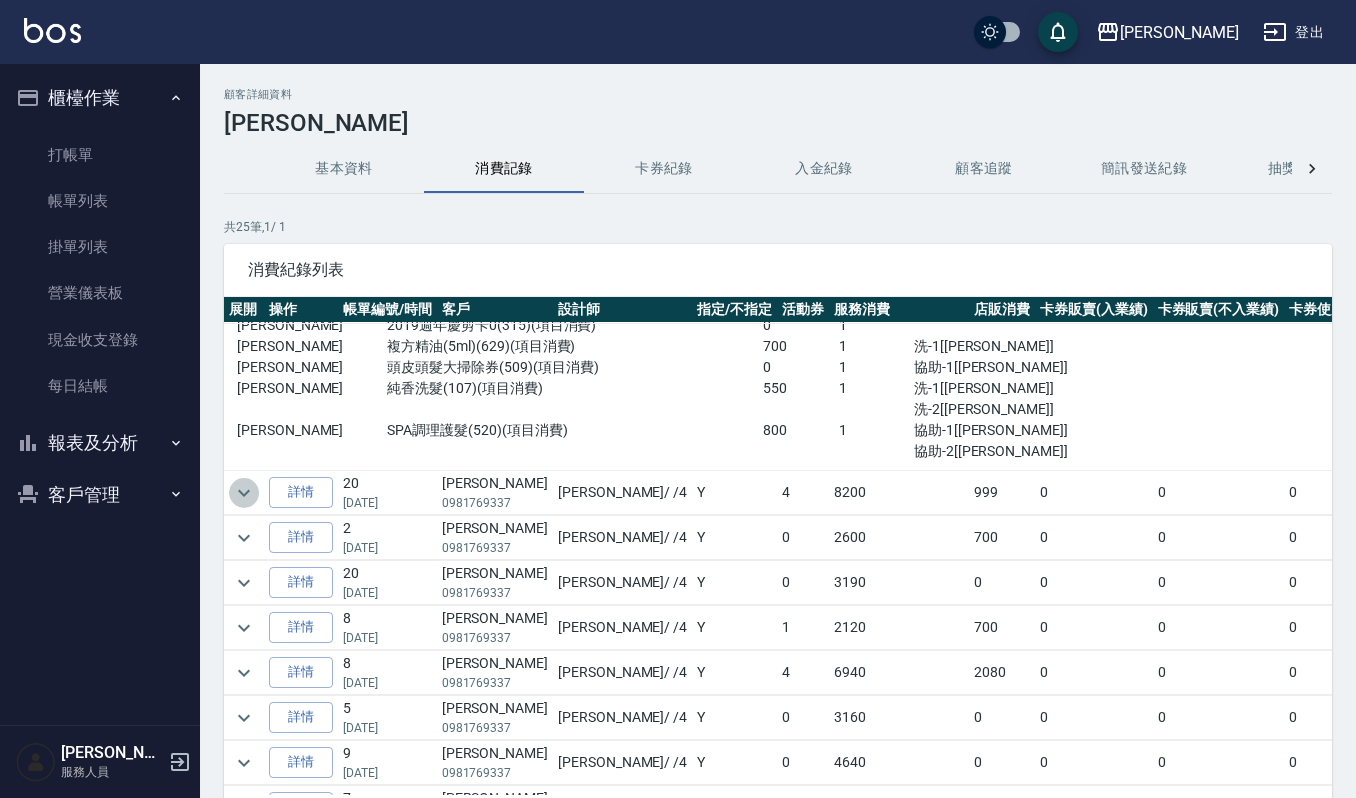 click 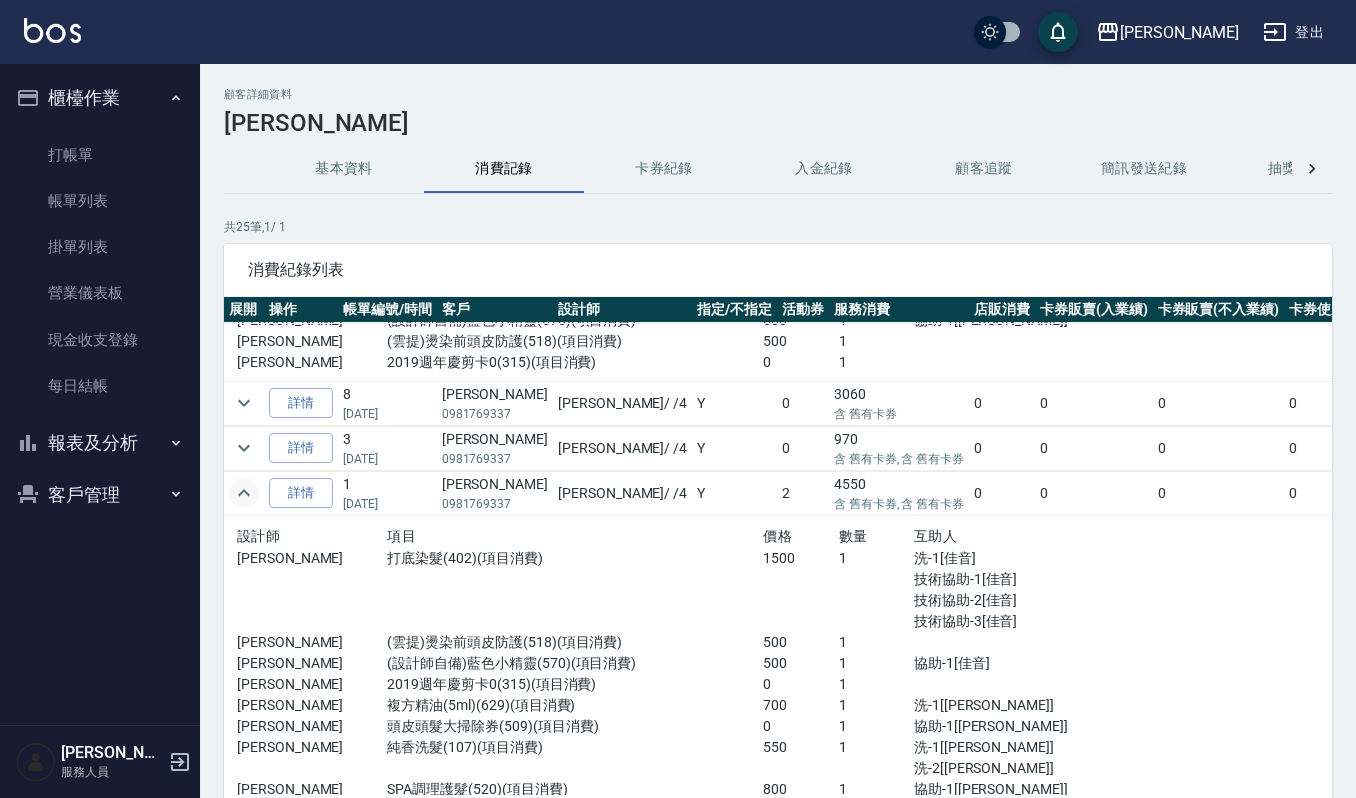scroll, scrollTop: 133, scrollLeft: 0, axis: vertical 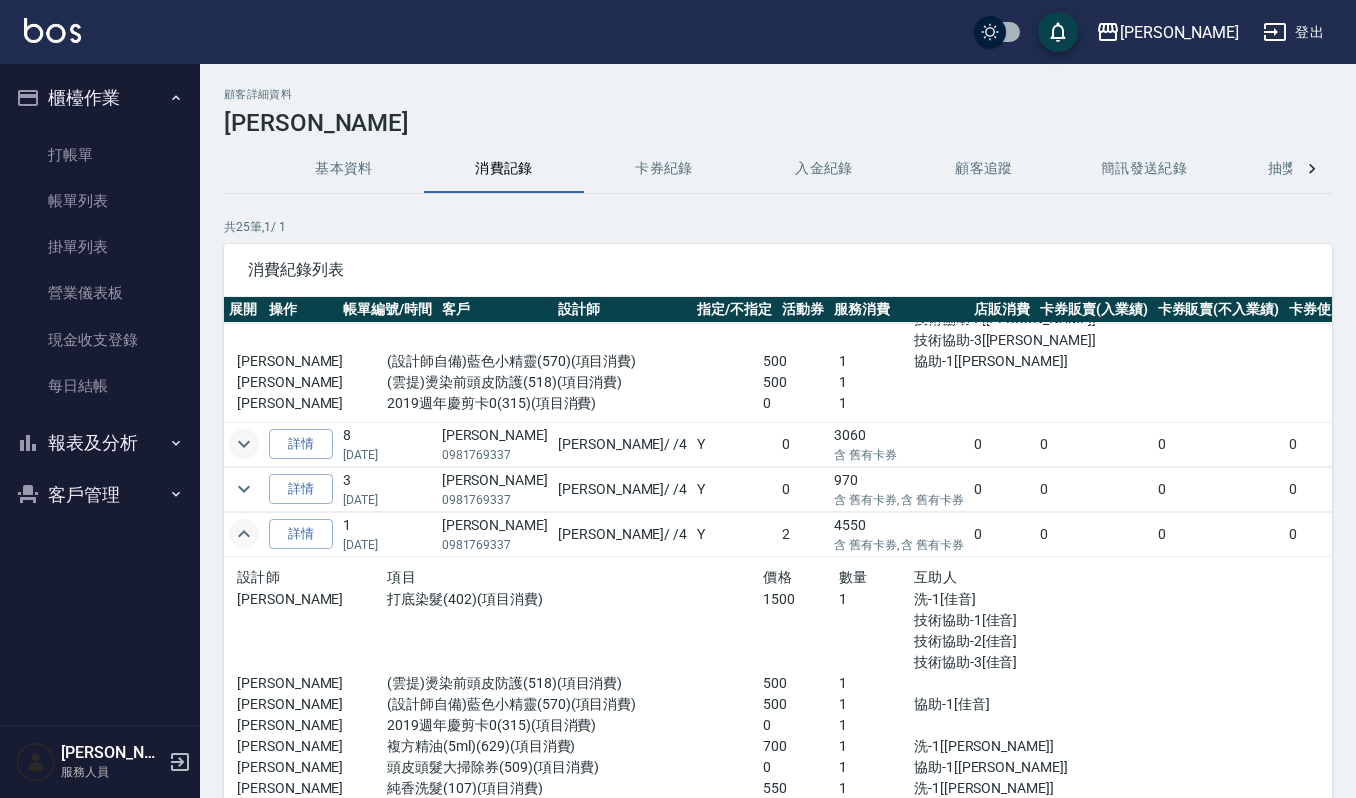 click at bounding box center (244, 444) 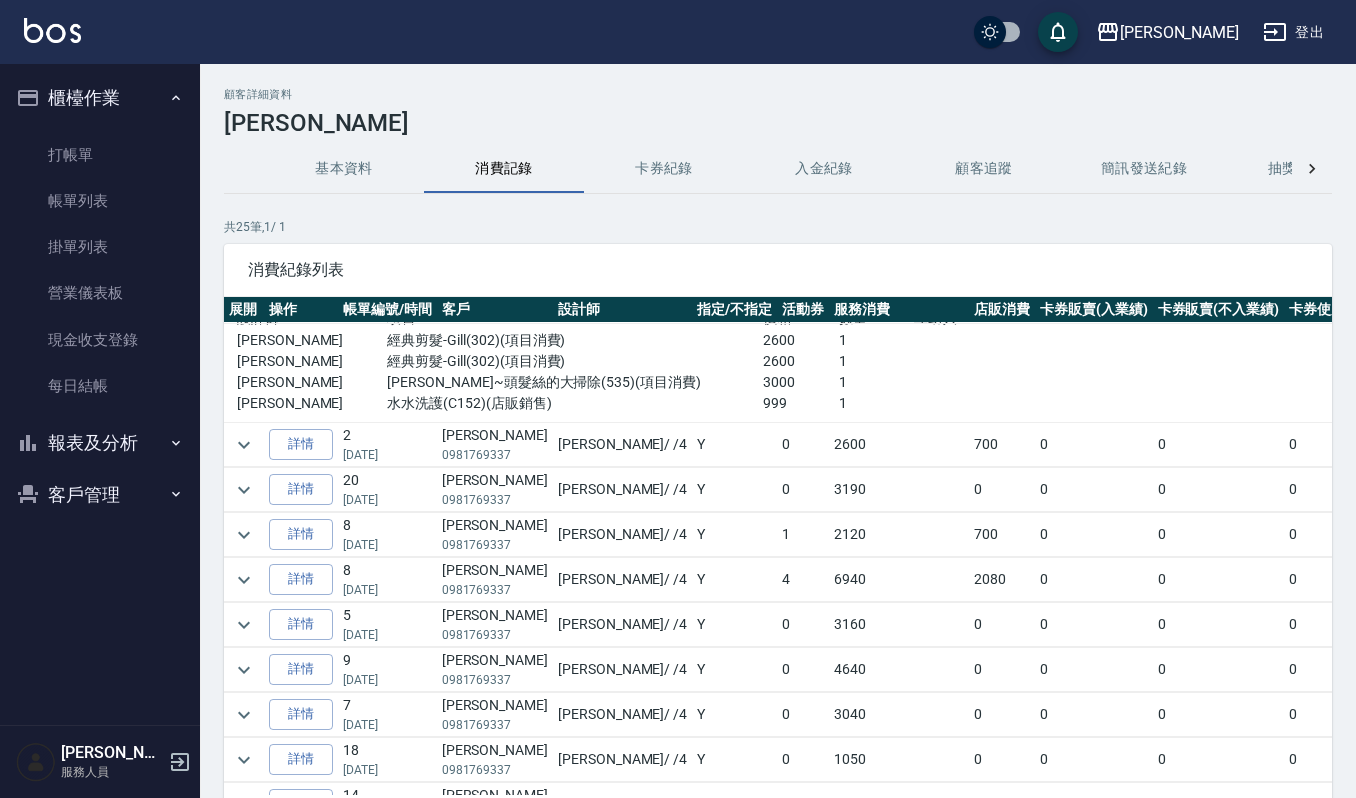 scroll, scrollTop: 933, scrollLeft: 0, axis: vertical 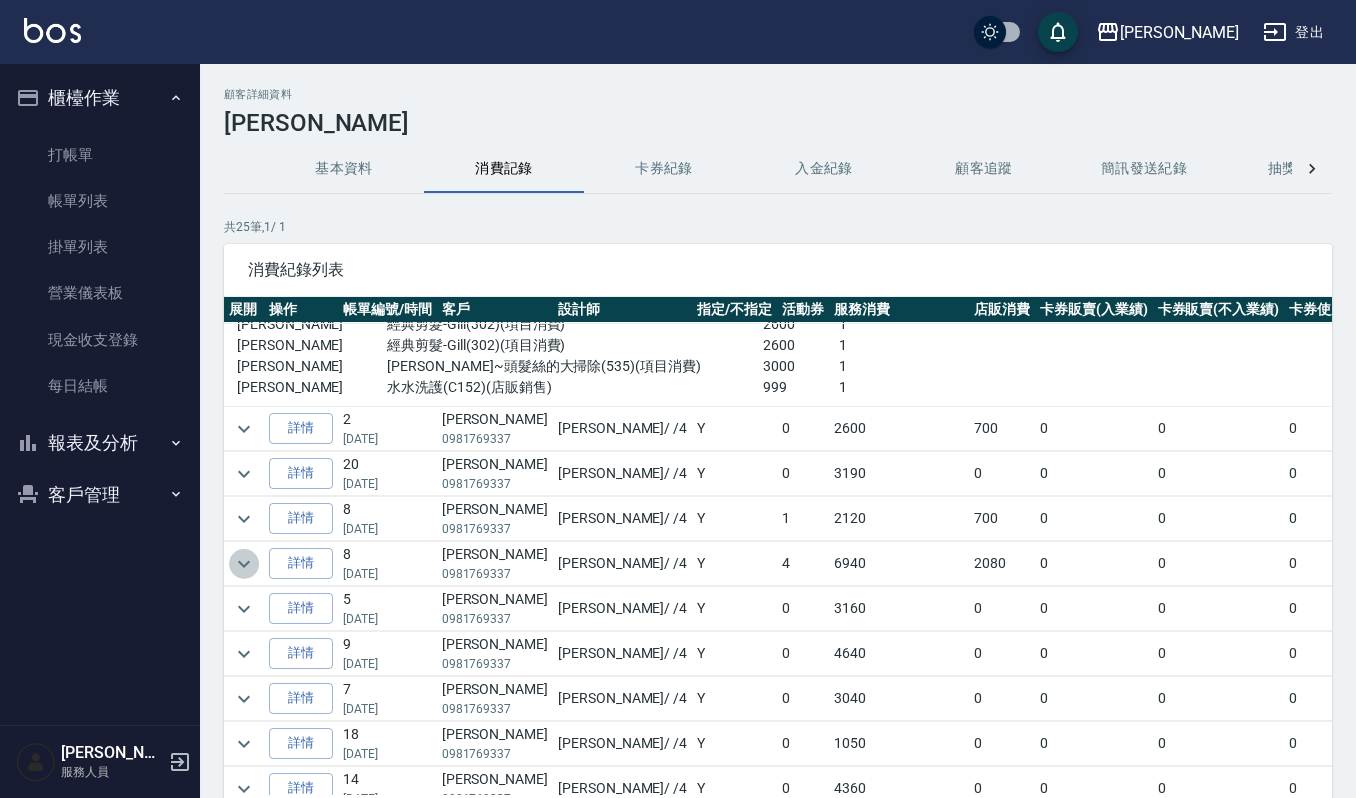 click 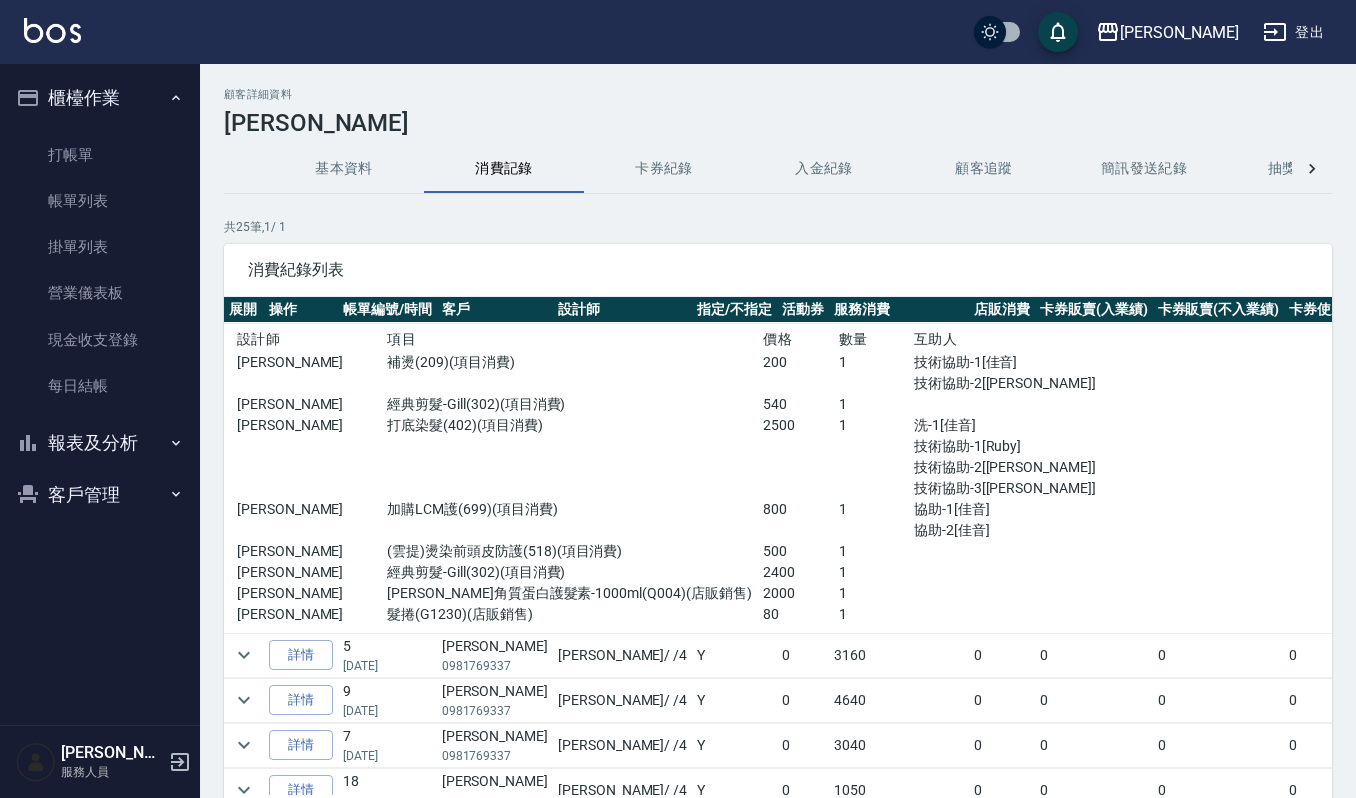 scroll, scrollTop: 933, scrollLeft: 0, axis: vertical 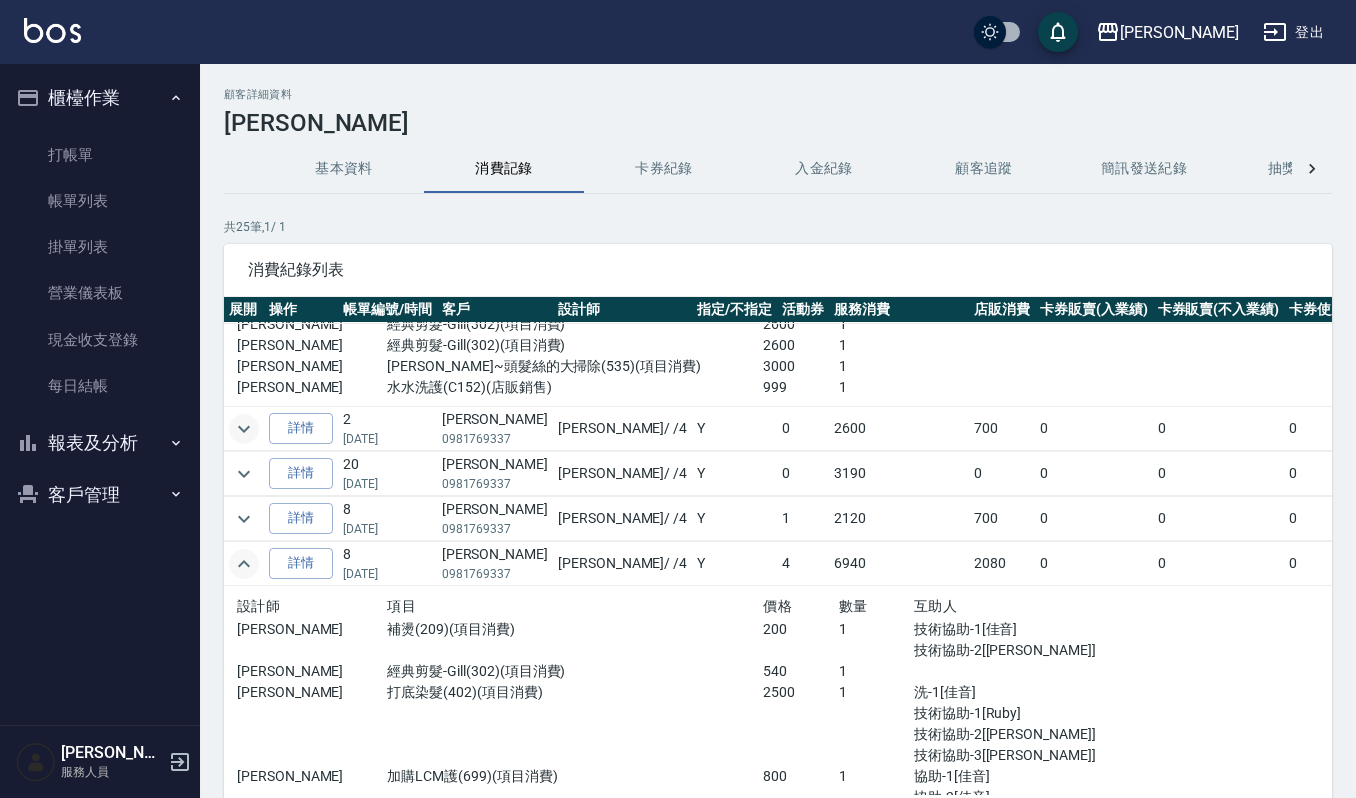 click 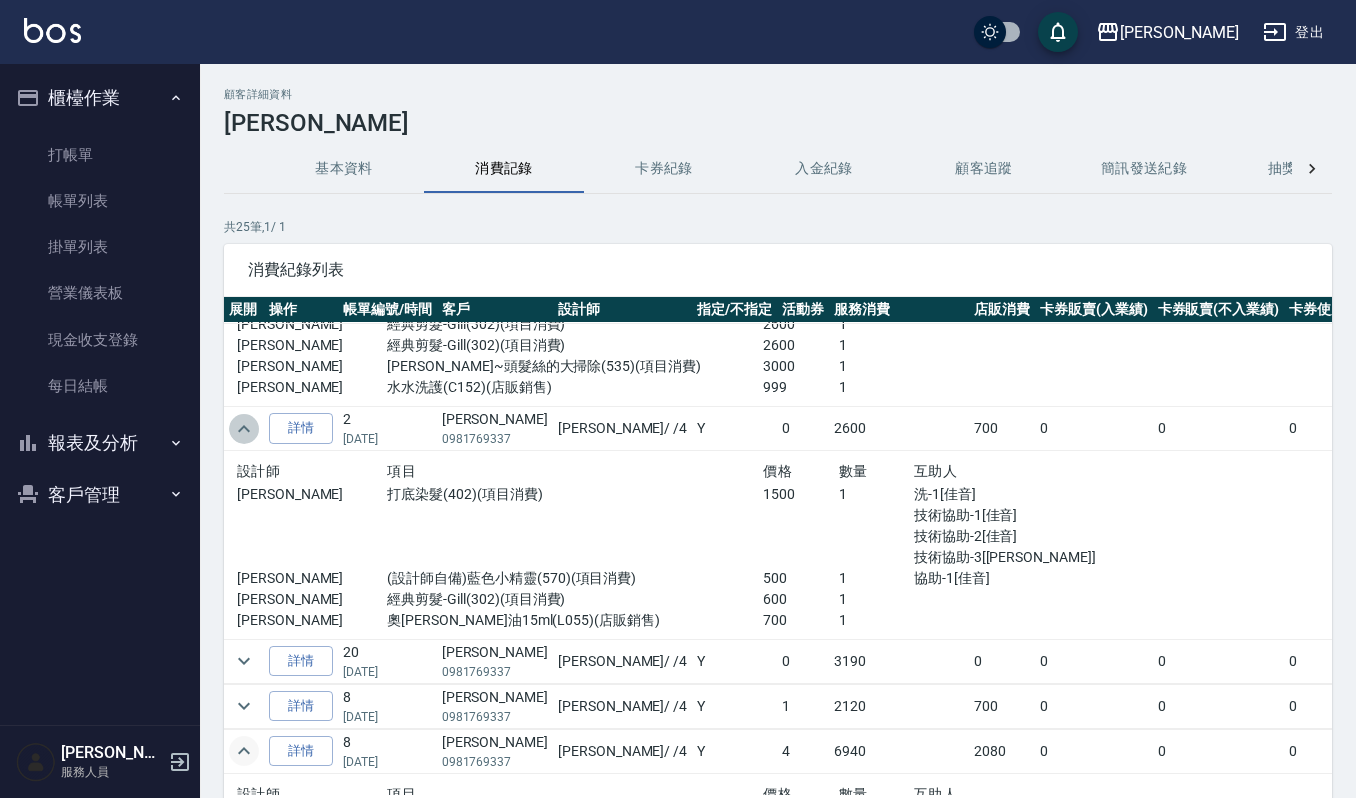 click 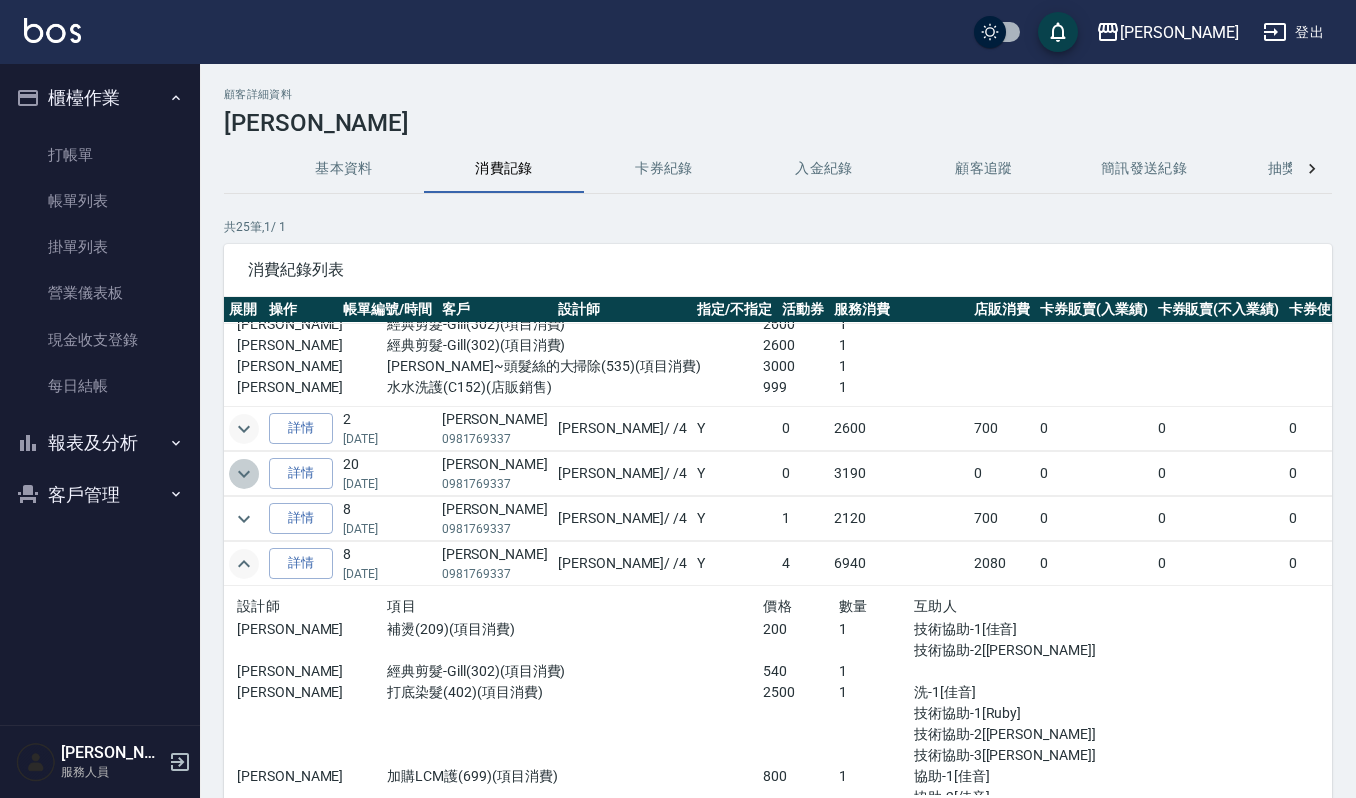 click 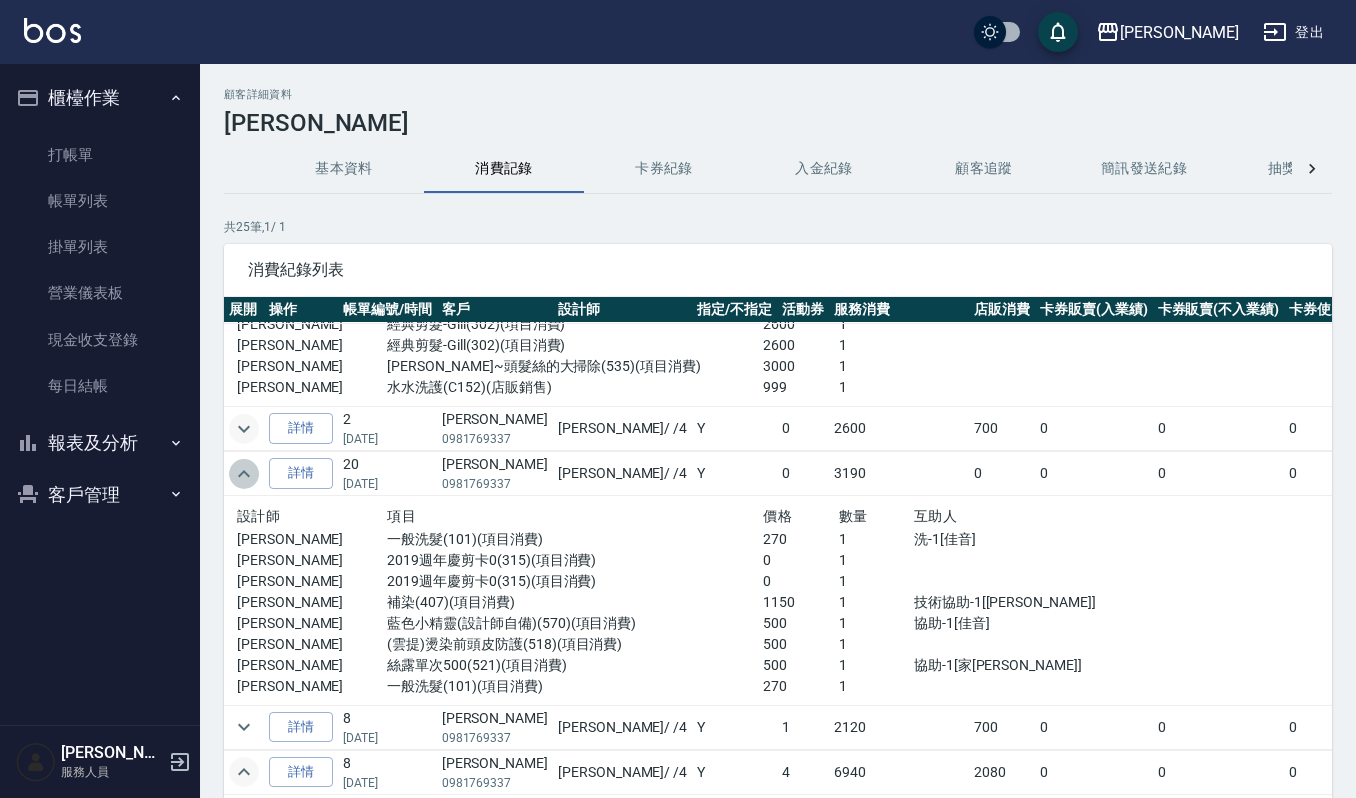 click 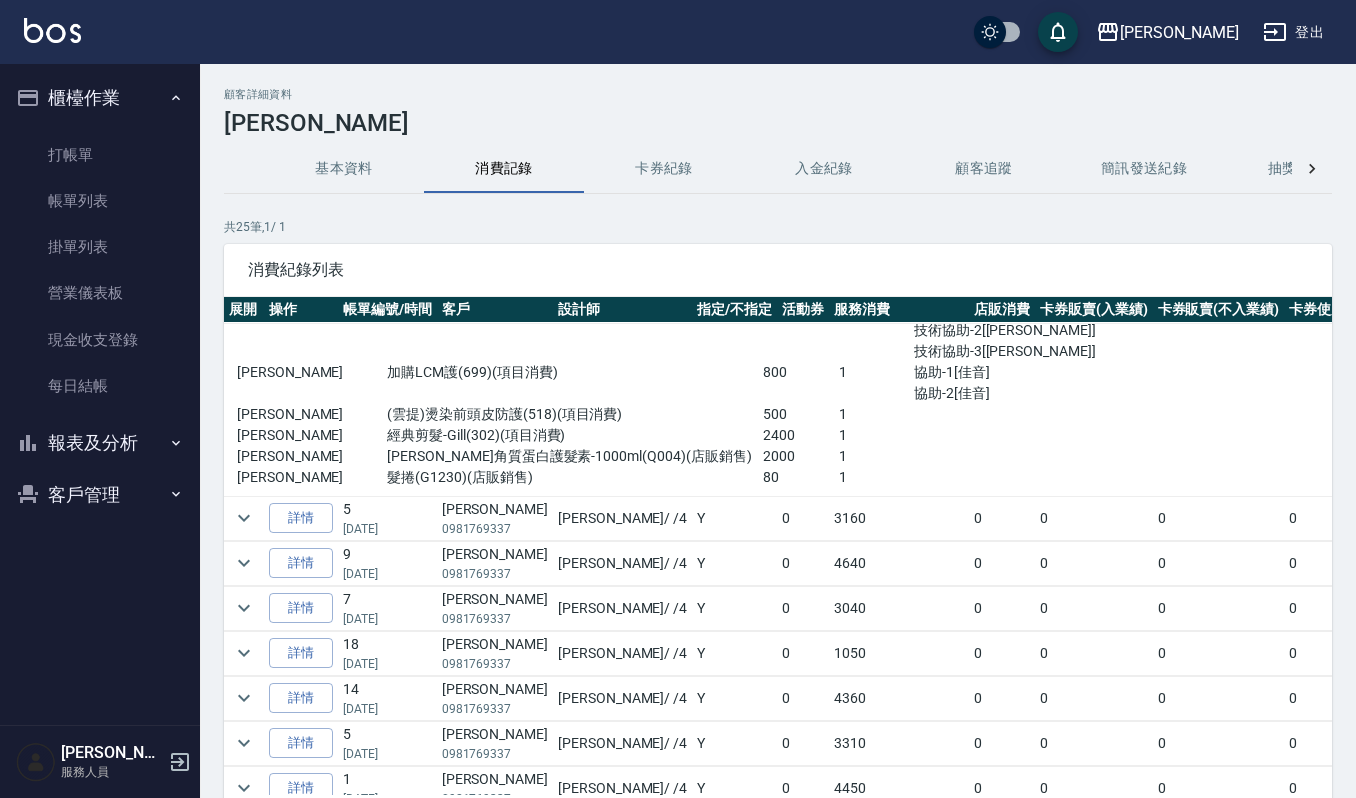 scroll, scrollTop: 1466, scrollLeft: 0, axis: vertical 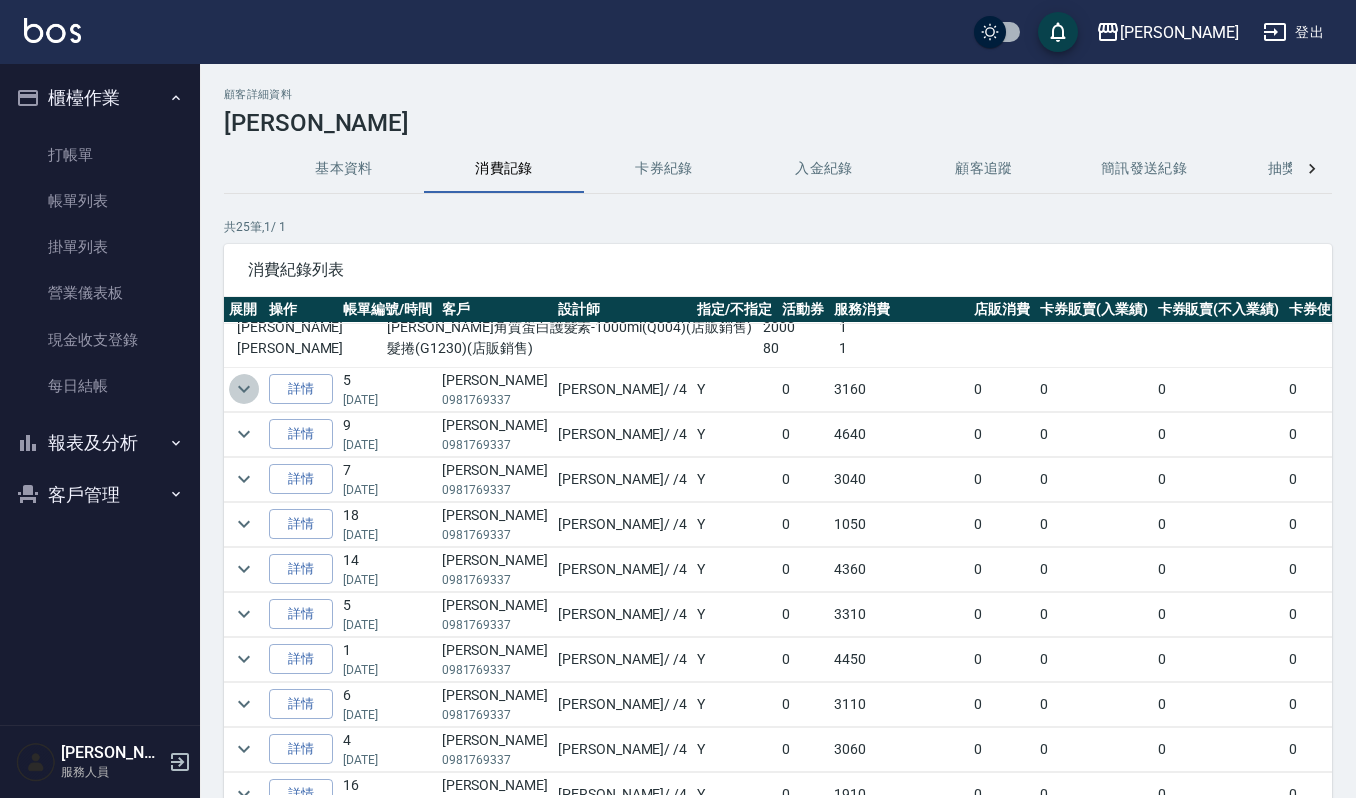 click 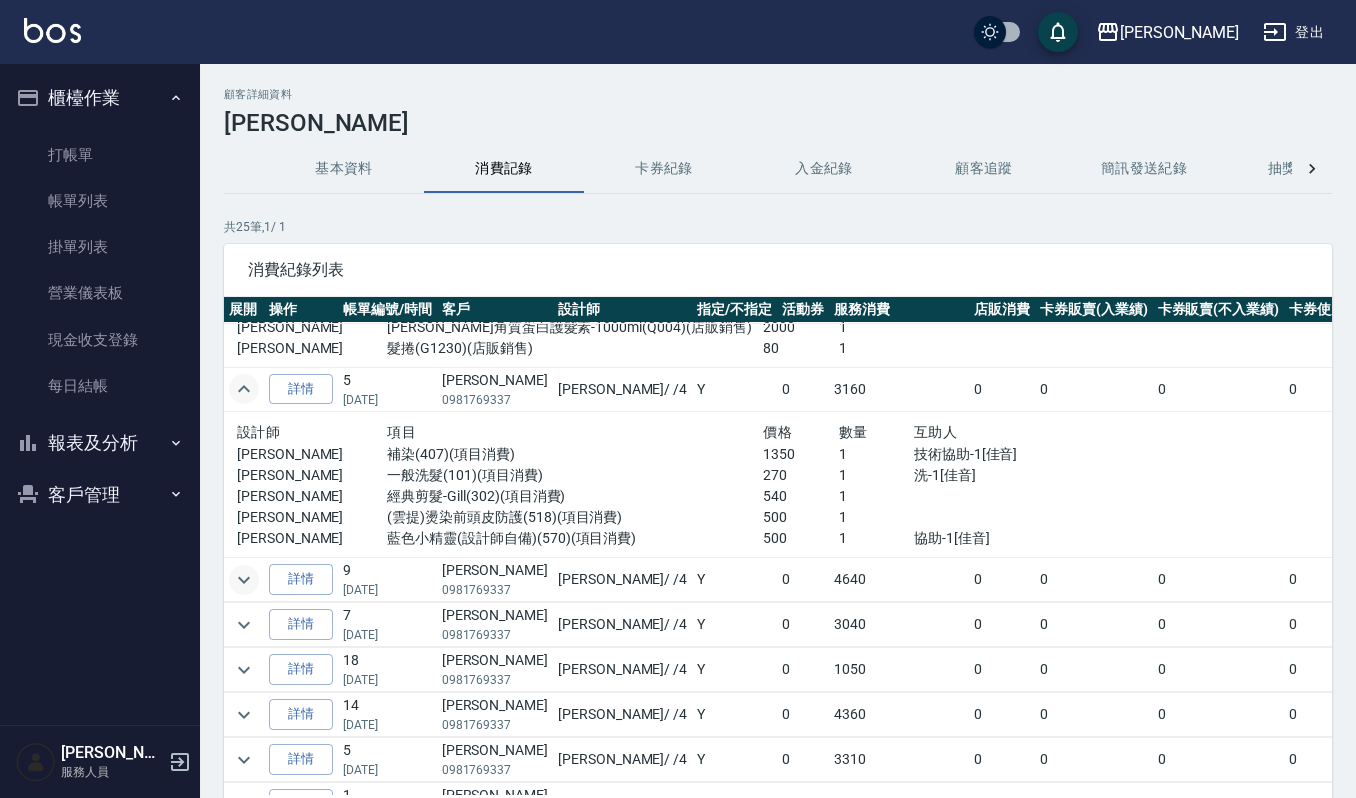 click 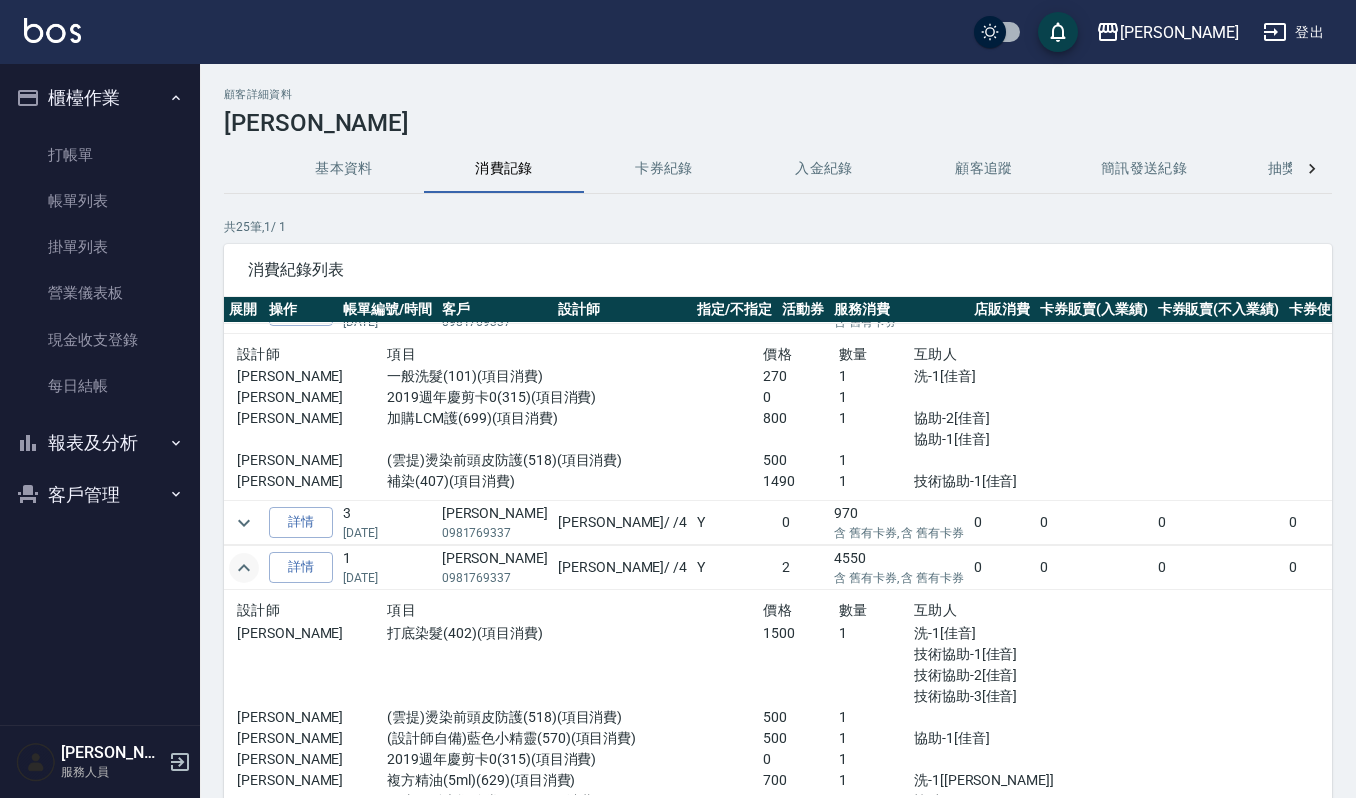 scroll, scrollTop: 0, scrollLeft: 0, axis: both 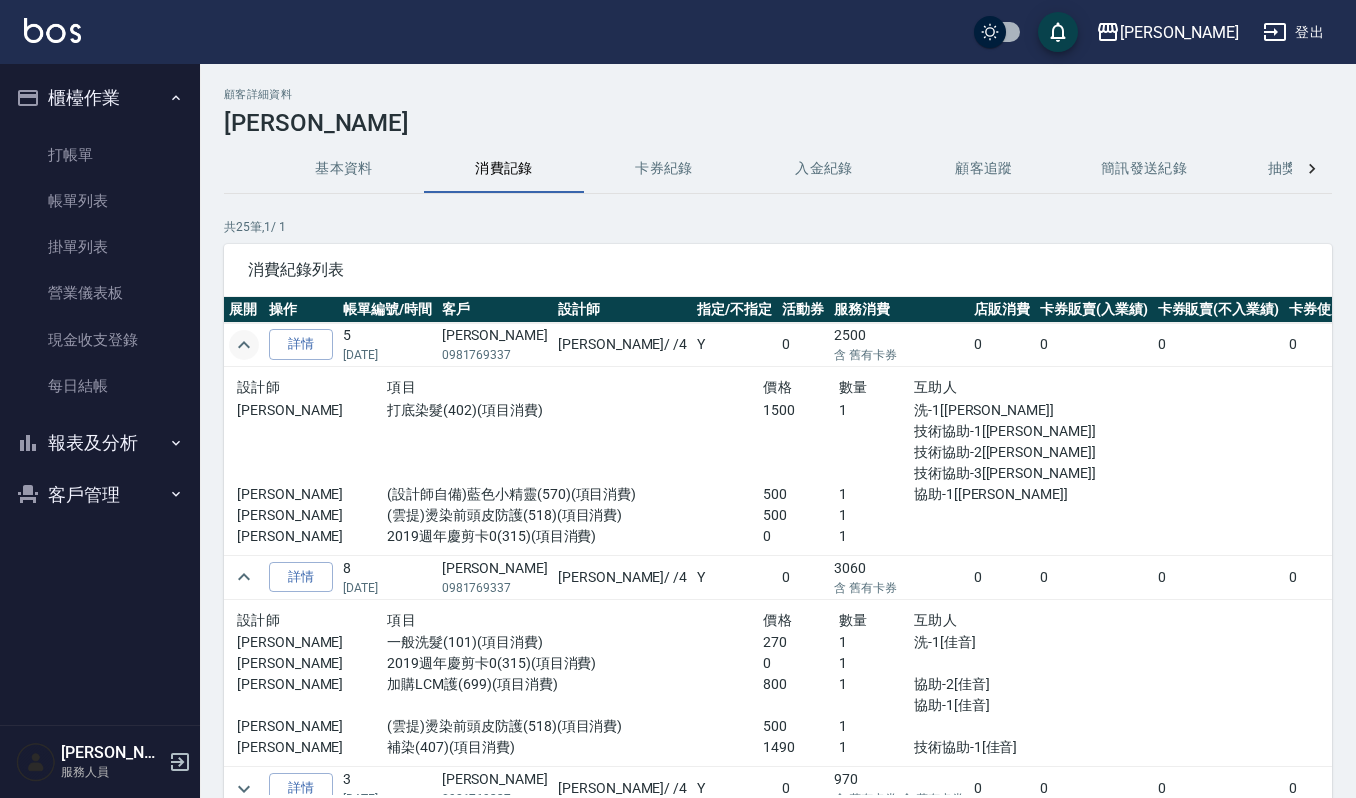 click on "顧客詳細資料 [PERSON_NAME] 基本資料 消費記錄 卡券紀錄 入金紀錄 顧客追蹤 簡訊發送紀錄 抽獎券紀錄 共  25  筆,  1  /   1 消費紀錄列表 展開 操作 帳單編號/時間 客戶 設計師 指定/不指定 活動券 服務消費 店販消費 卡券販賣(入業績) 卡券販賣(不入業績) 卡券使用 扣入金 其他付款方式 現金應收 備註 詳情 5 [DATE] [PERSON_NAME]0981769337 [PERSON_NAME]  /   /4 Y 0 2500 含 舊有卡券 0 0 0 0 0 0 2500 設計師 項目 價格 數量 互助人 吉兒 打底染髮(402)(項目消費) 1500 1 洗-1[宜芳] 技術協助-1[宜芳] 技術協助-2[[PERSON_NAME]] 技術協助-3[[PERSON_NAME]] [PERSON_NAME] (設計師自備)藍色小精靈(570)(項目消費) 500 1 協助-1[[PERSON_NAME]] [PERSON_NAME] (雲提)燙染前頭皮防護(518)(項目消費) 500 1 [PERSON_NAME] 2019週年慶剪卡0(315)(項目消費) 0 1 詳情 8 [DATE] [PERSON_NAME]0981769337 [PERSON_NAME]  /   /4 Y 0 3060 含 舊有卡券 0 0 0 0 0 0 3060 設計師 項目 價格 數量 互助人 吉兒 270 1 洗-1[佳音] 0 1" at bounding box center (778, 499) 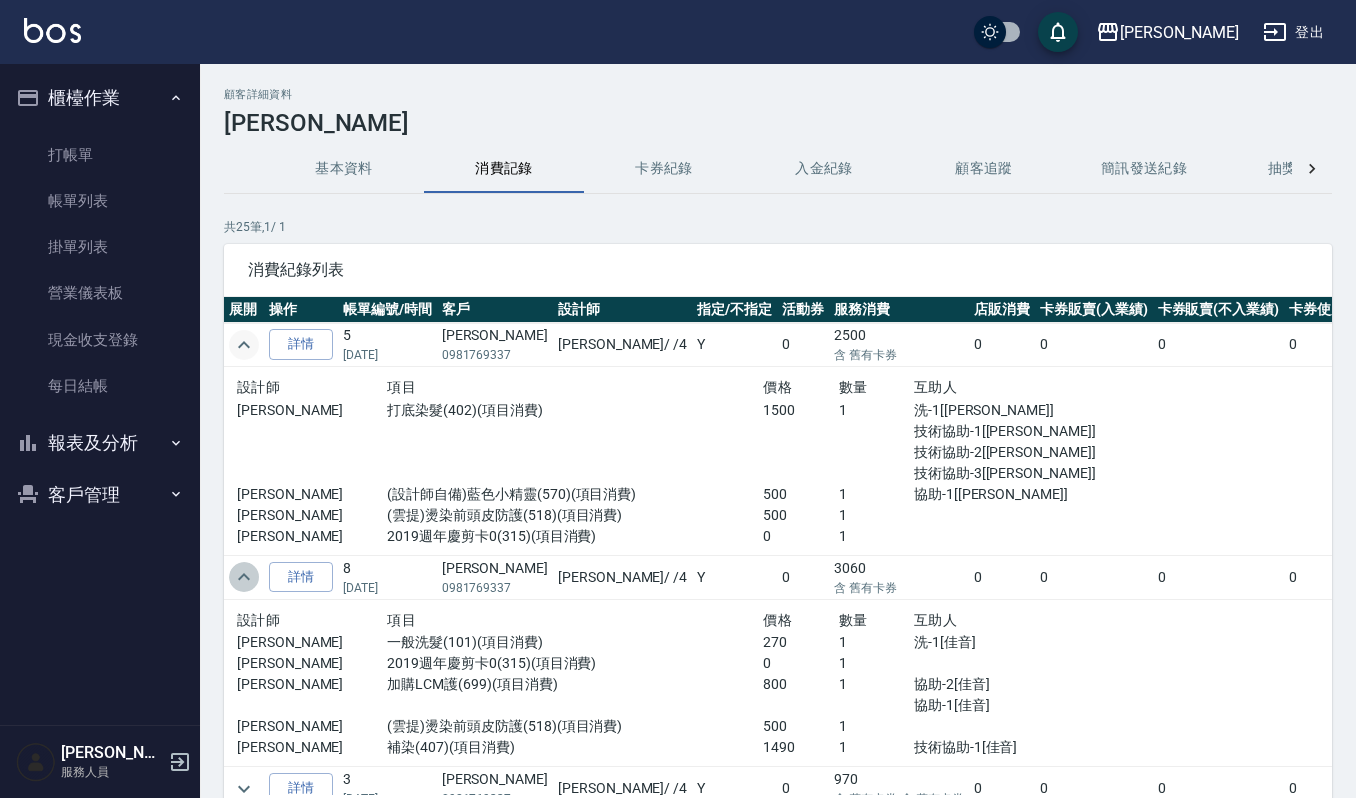 click 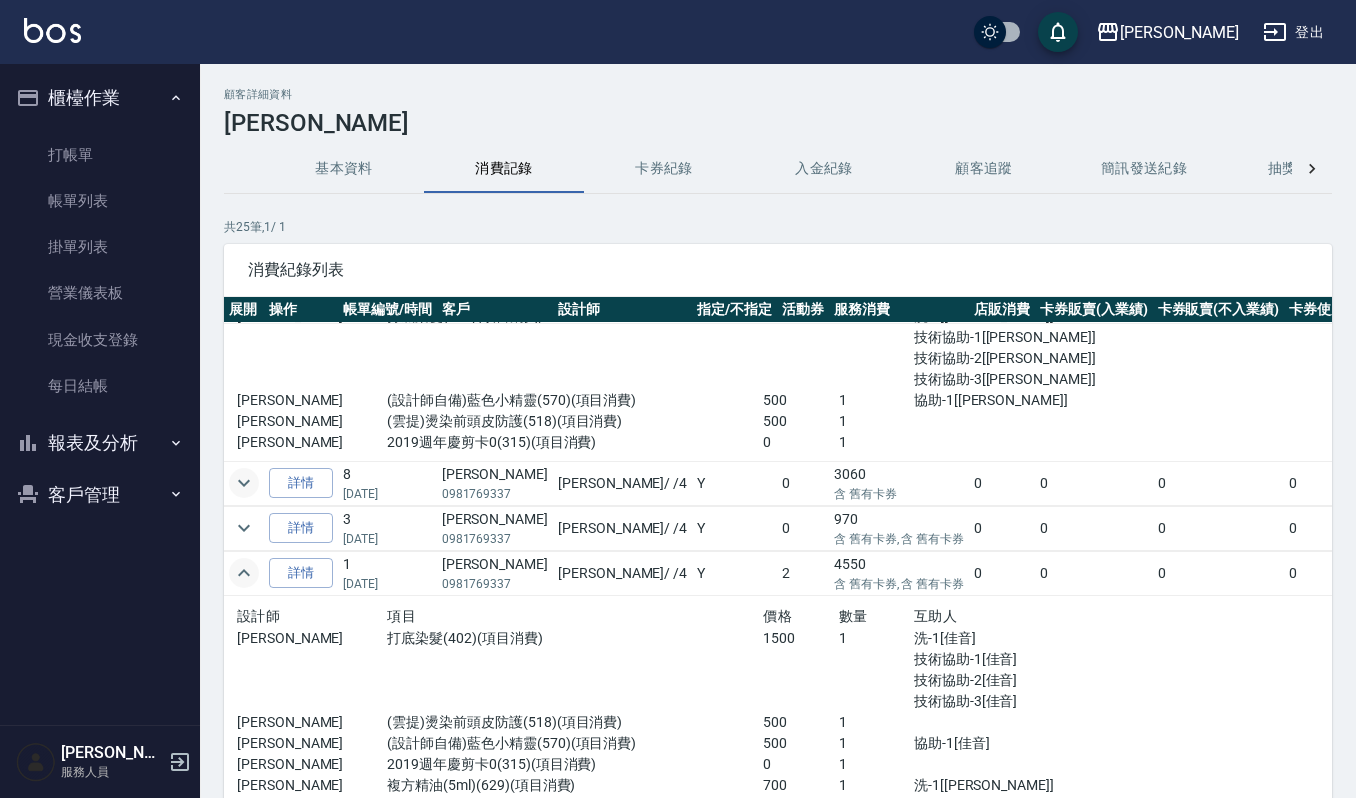 scroll, scrollTop: 133, scrollLeft: 0, axis: vertical 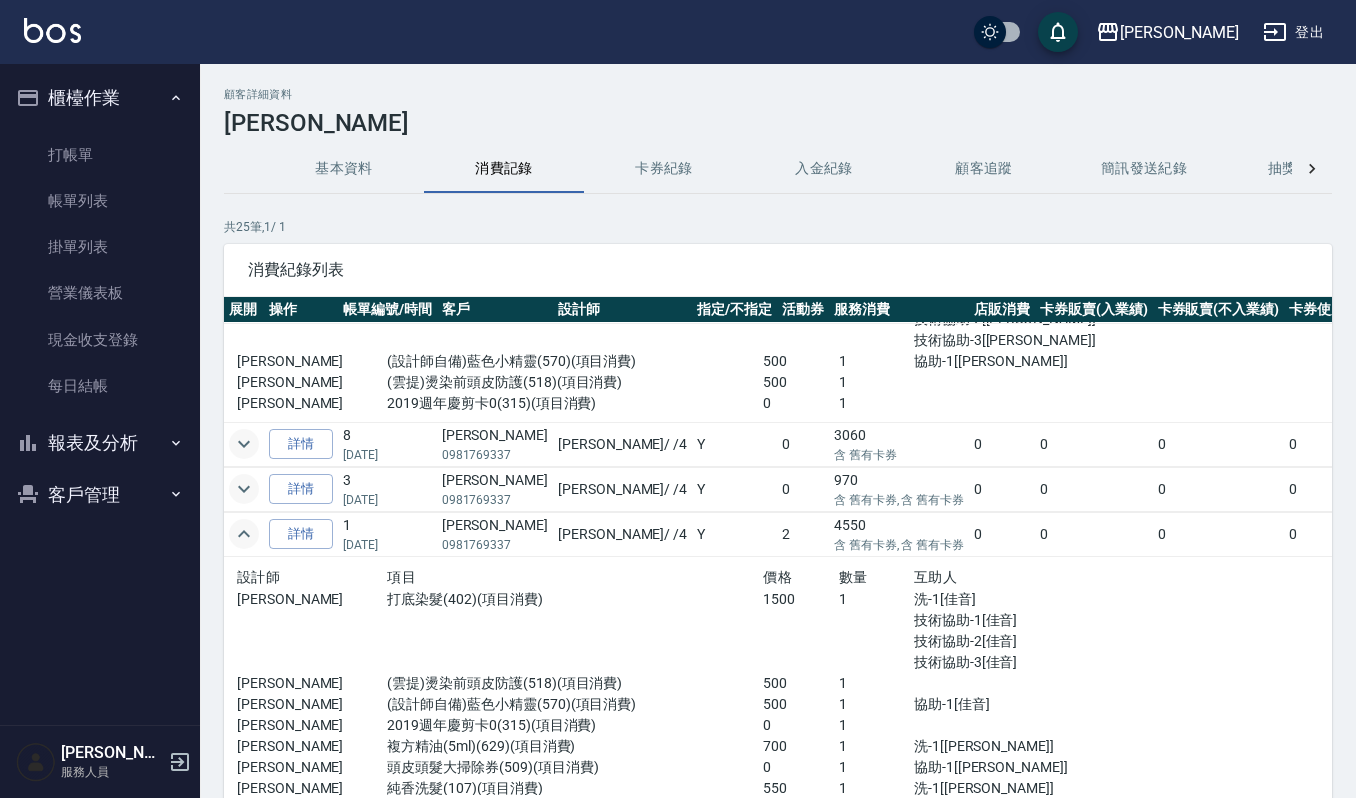 click at bounding box center [244, 489] 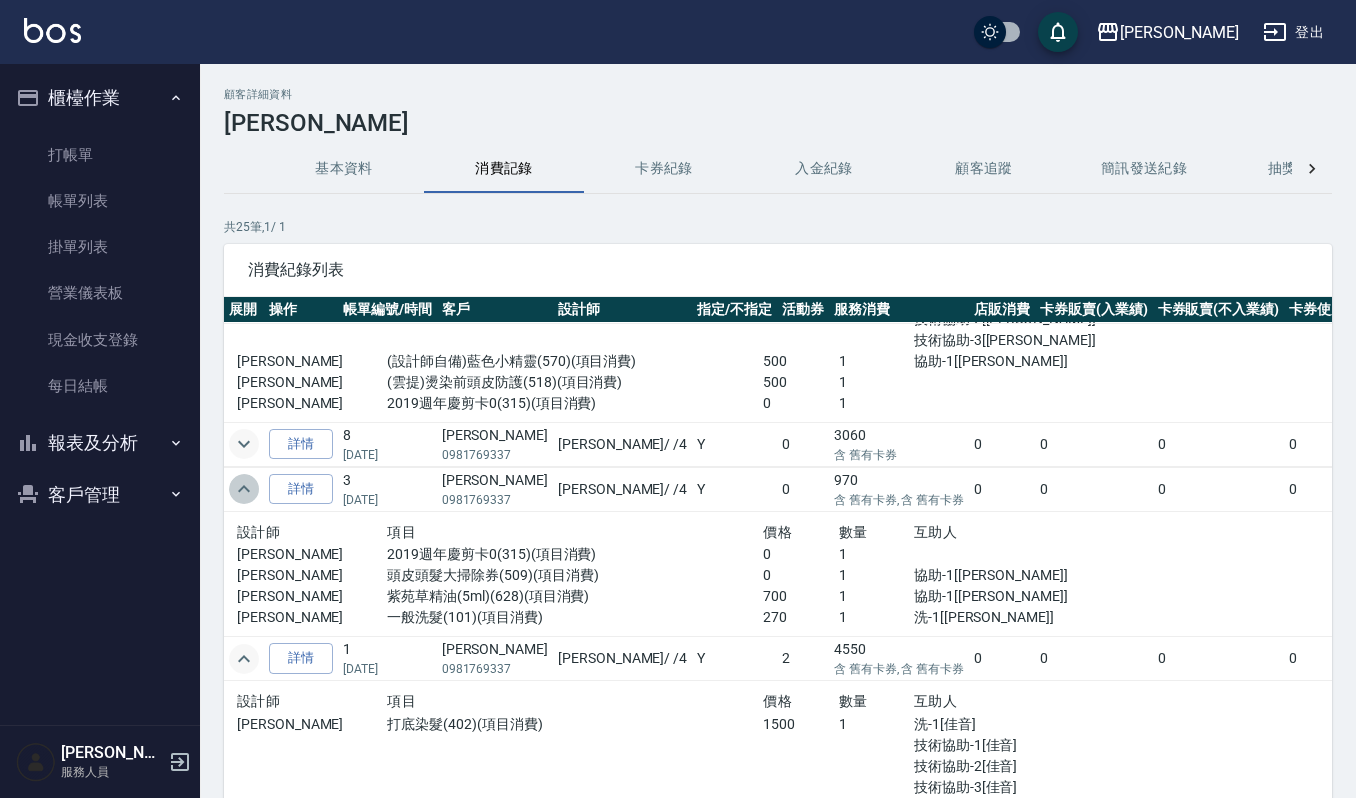 click at bounding box center (244, 489) 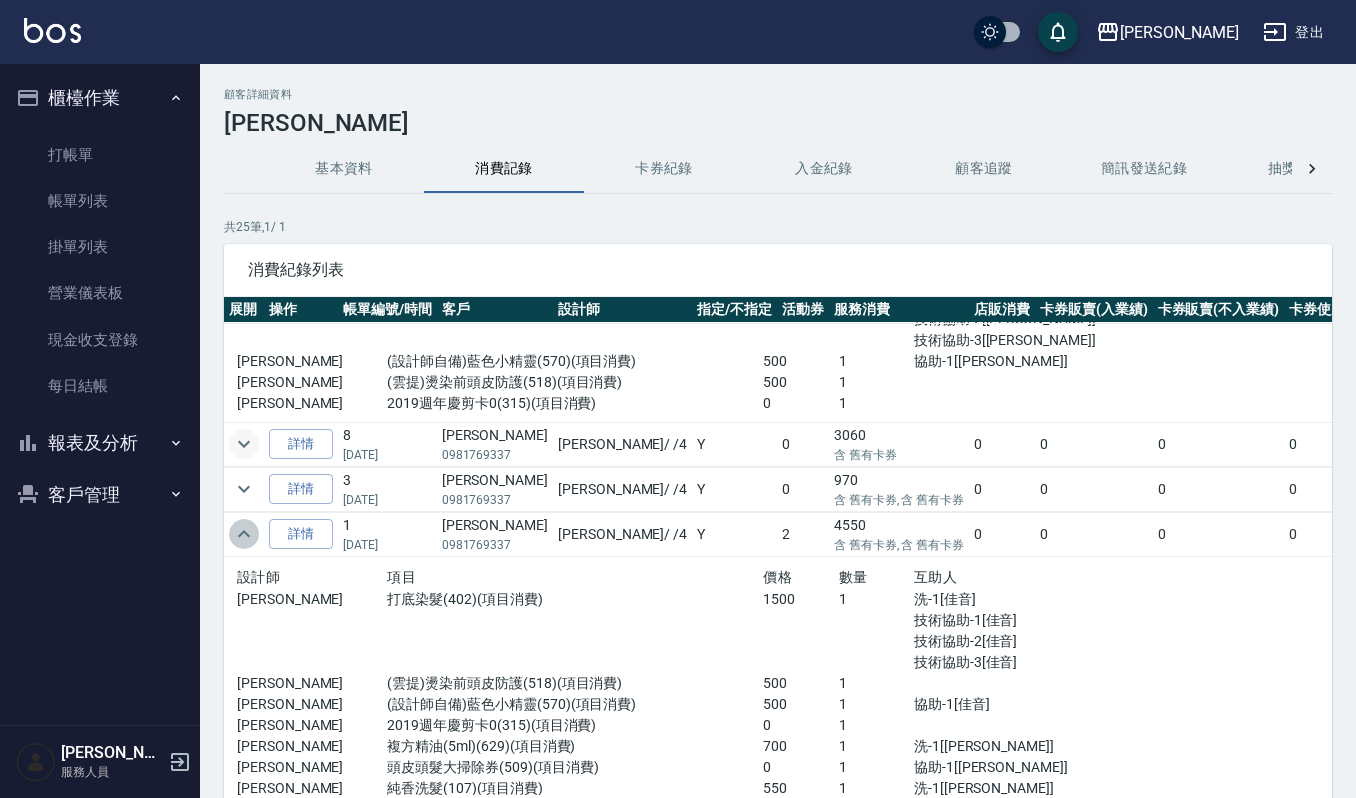 click 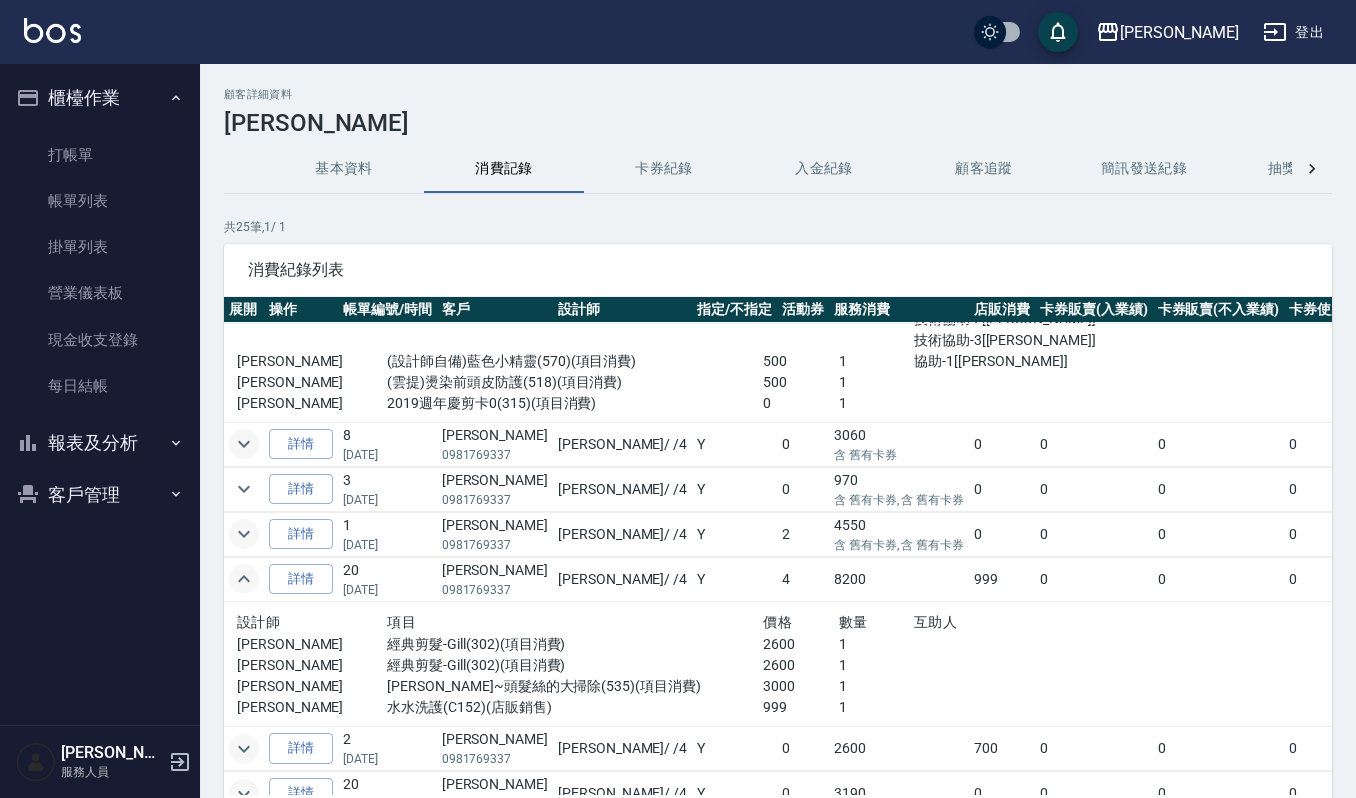click at bounding box center (244, 579) 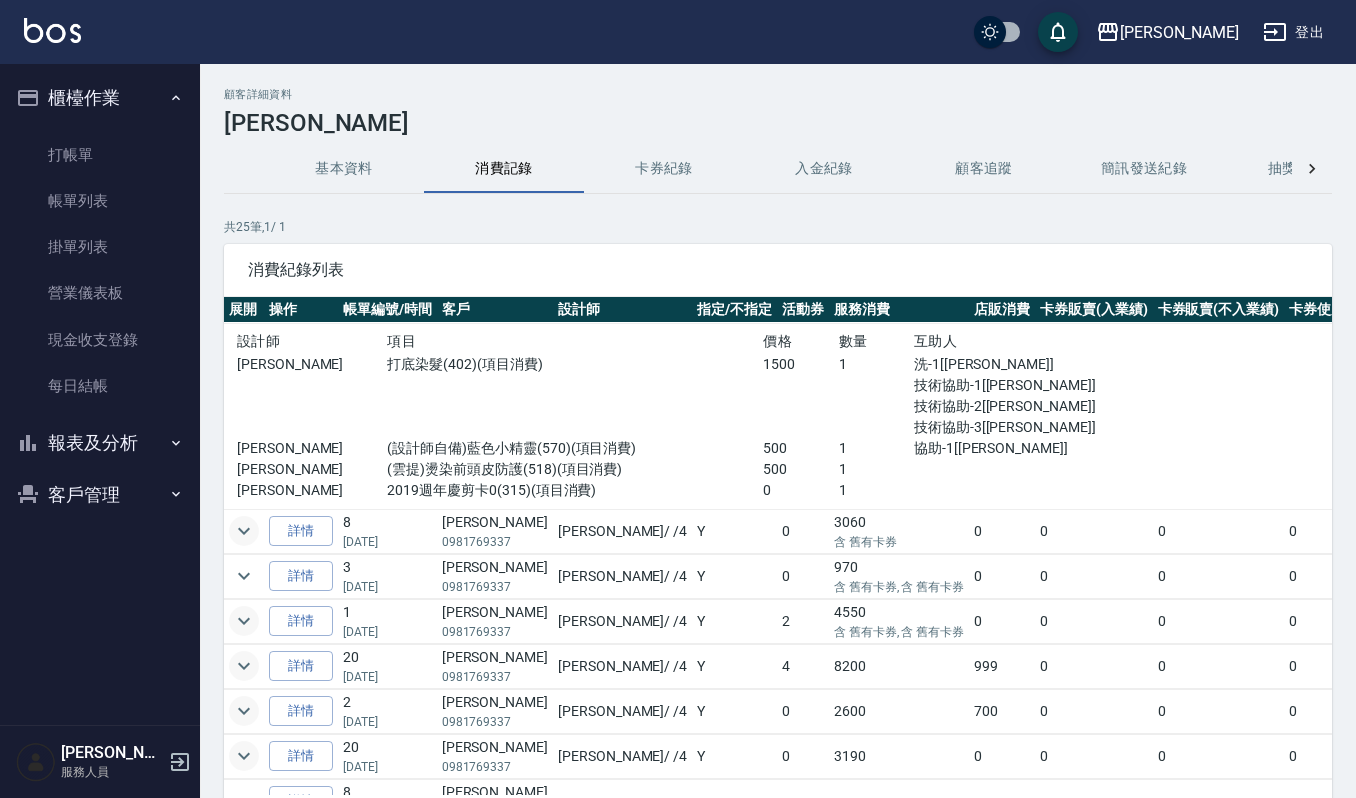 scroll, scrollTop: 0, scrollLeft: 0, axis: both 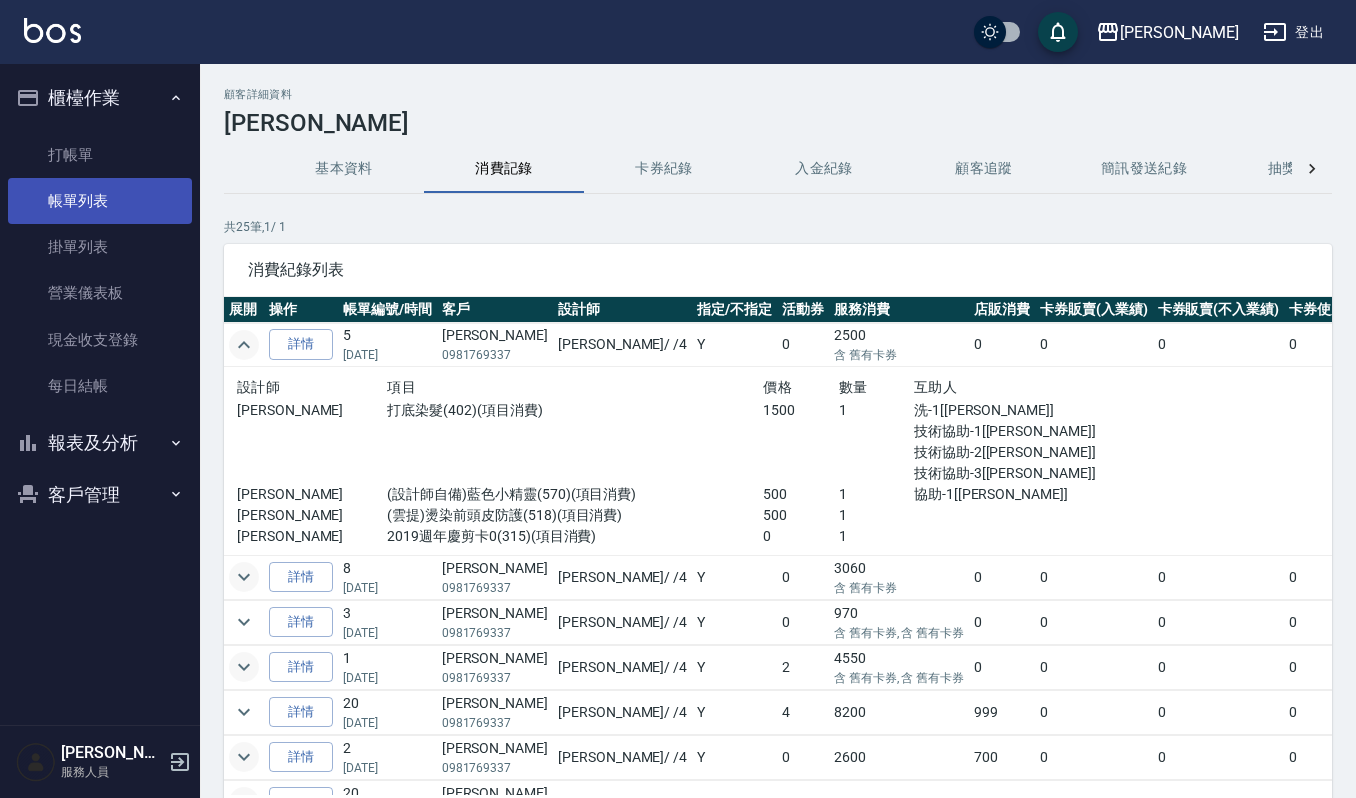 click on "帳單列表" at bounding box center (100, 201) 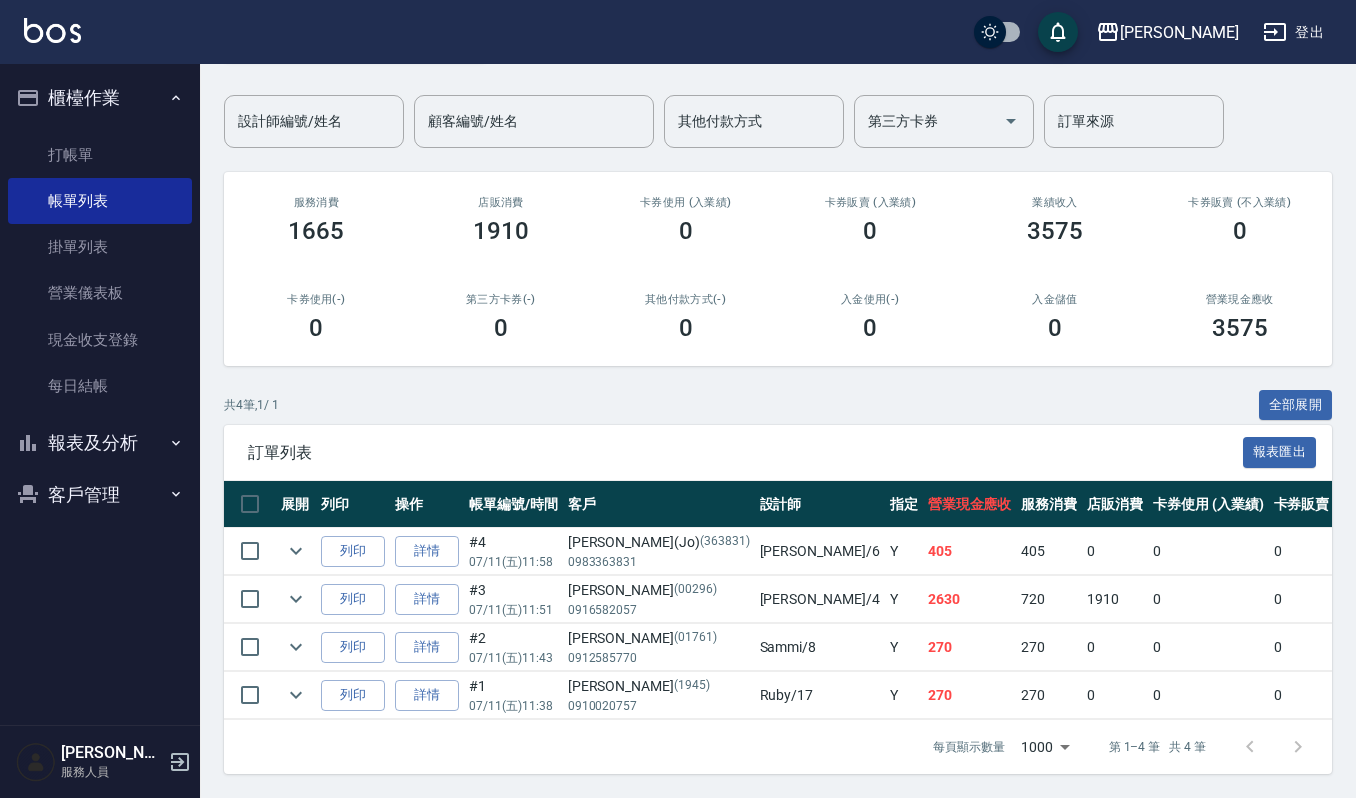 scroll, scrollTop: 160, scrollLeft: 0, axis: vertical 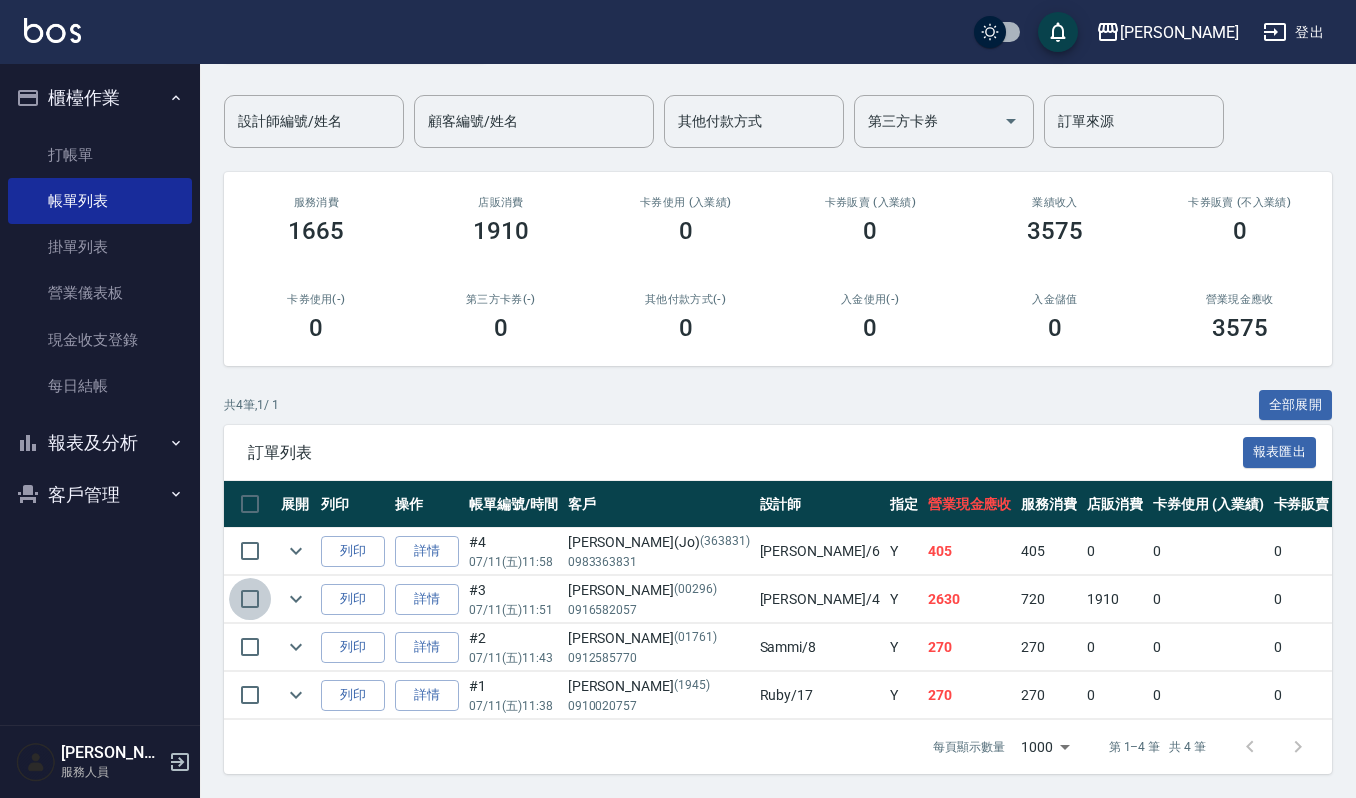 click at bounding box center (250, 599) 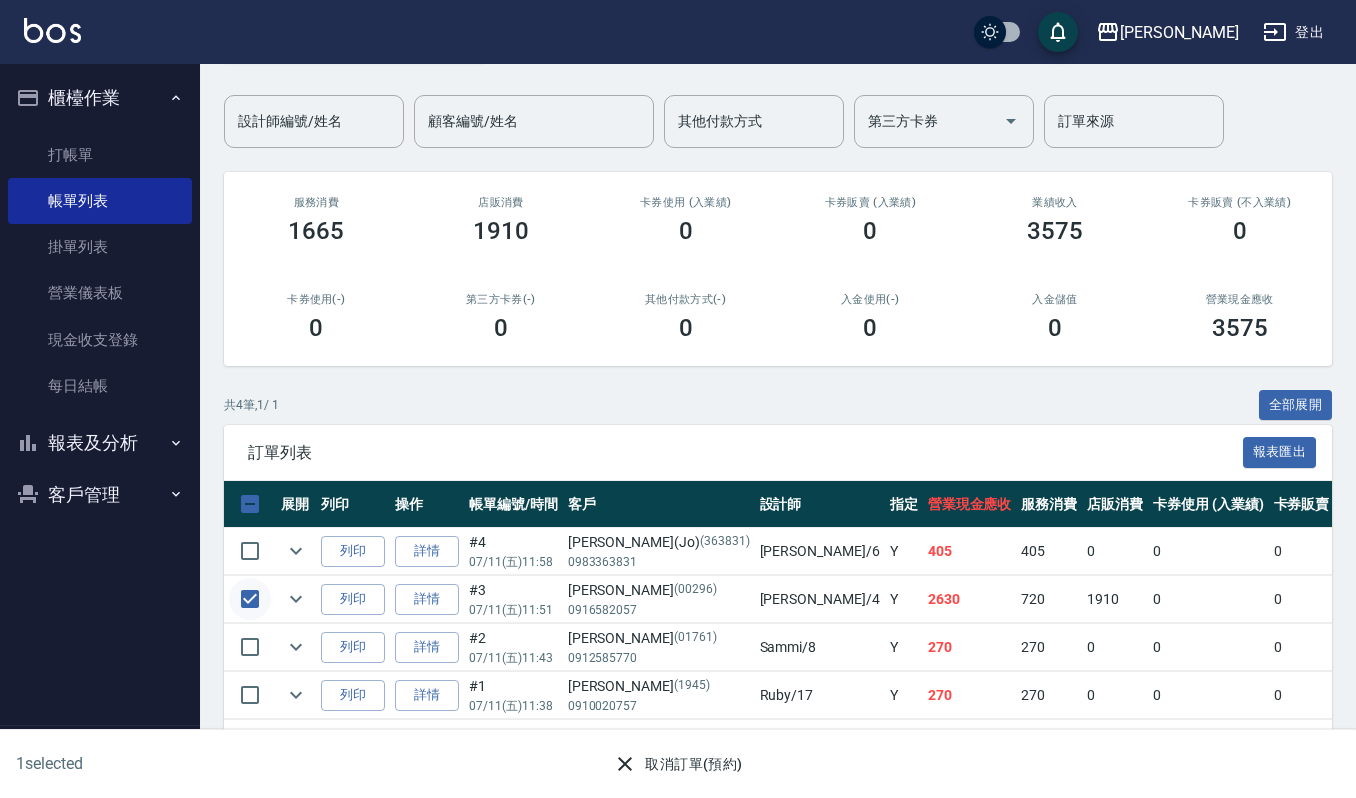 click at bounding box center [250, 599] 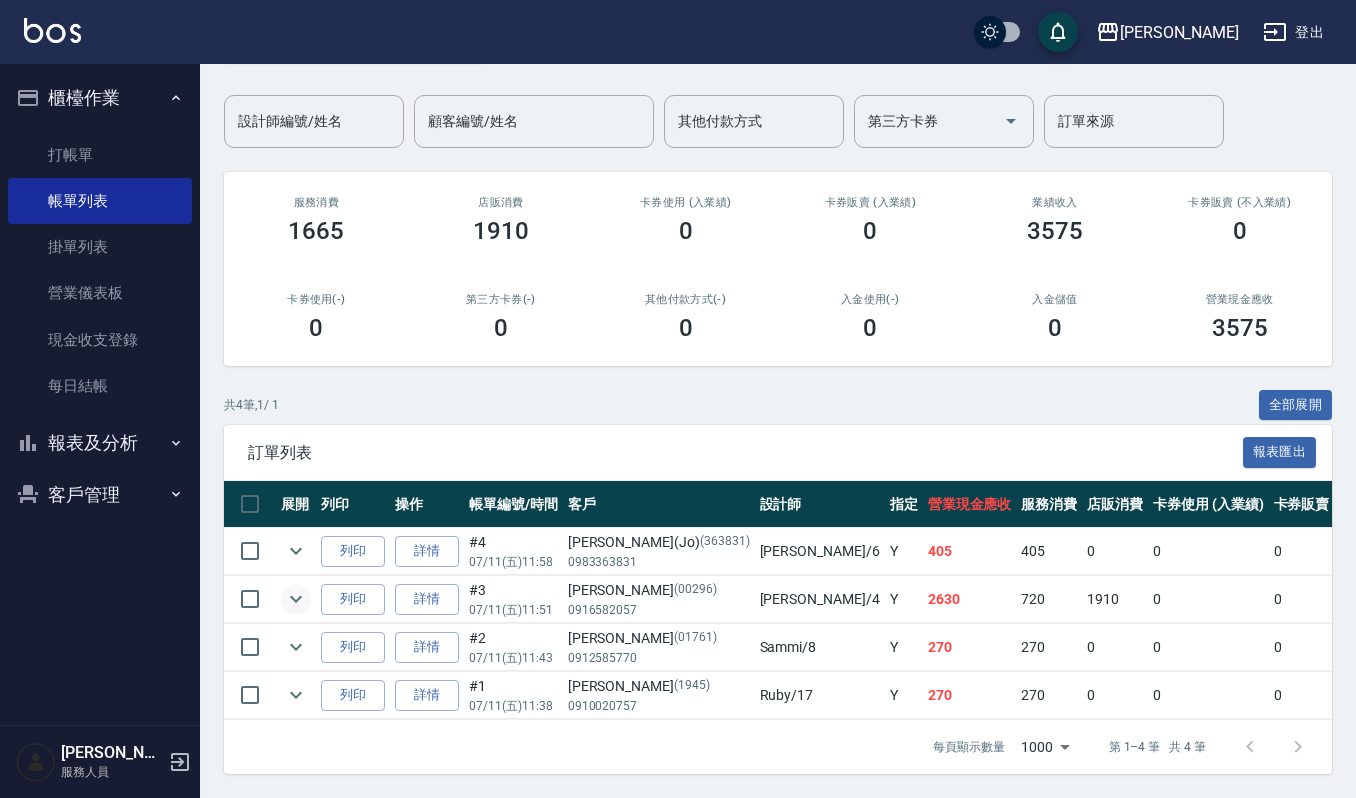 click 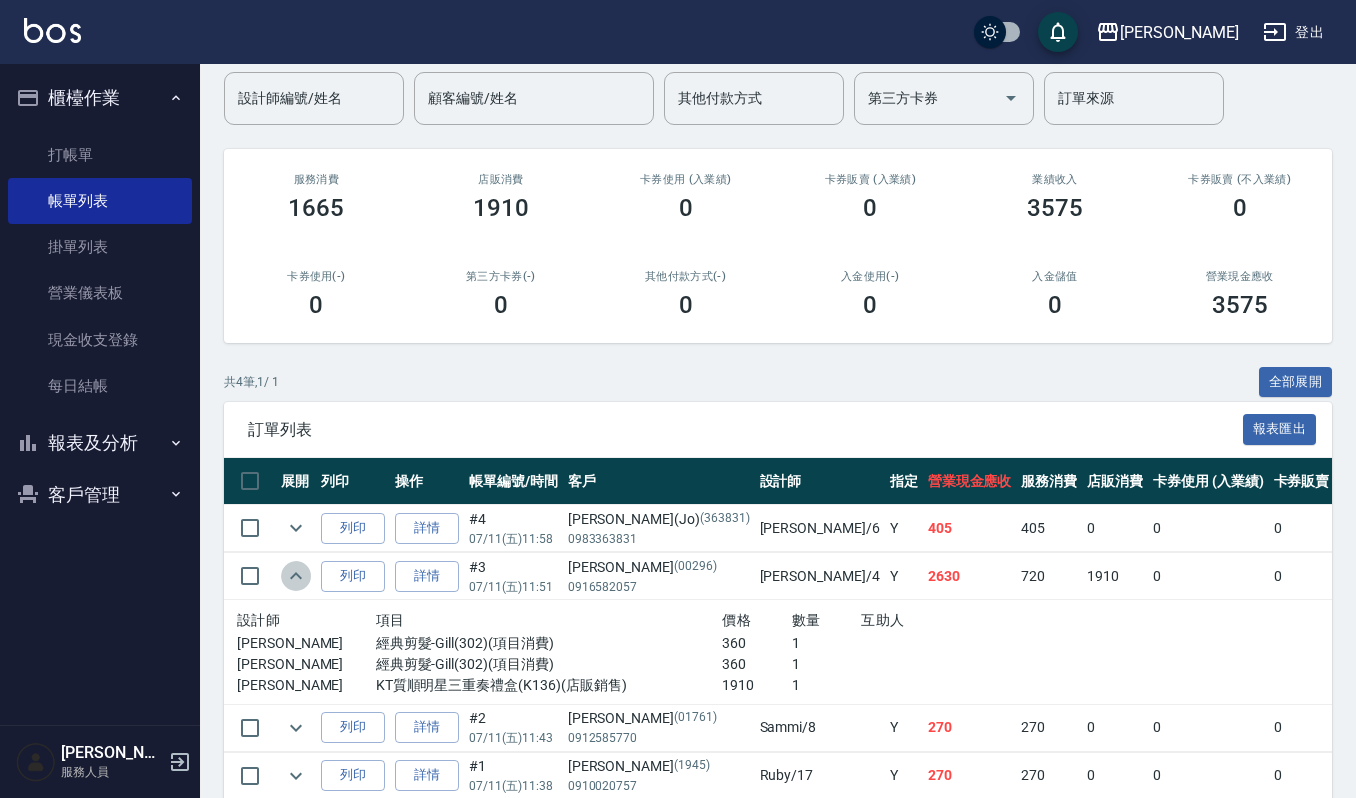 click 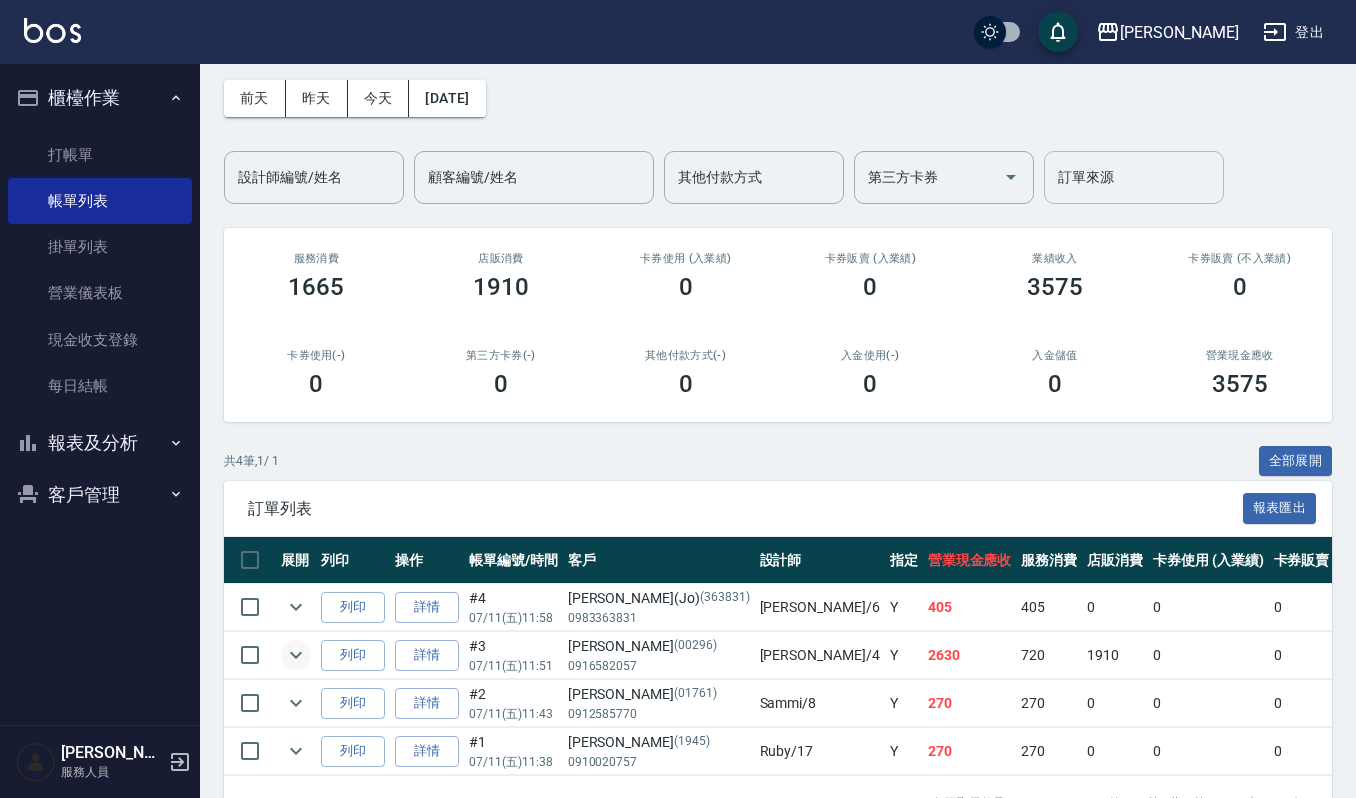 scroll, scrollTop: 0, scrollLeft: 0, axis: both 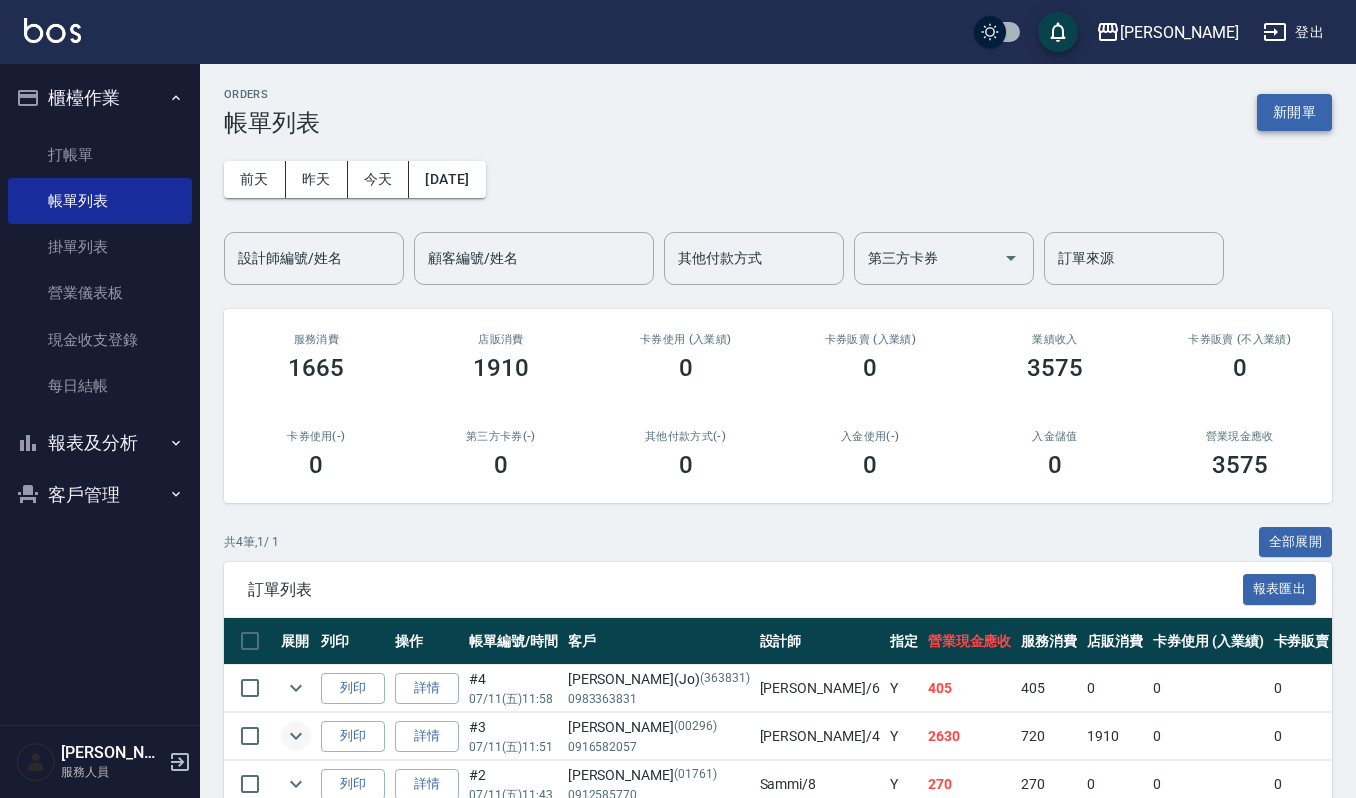 click on "新開單" at bounding box center [1294, 112] 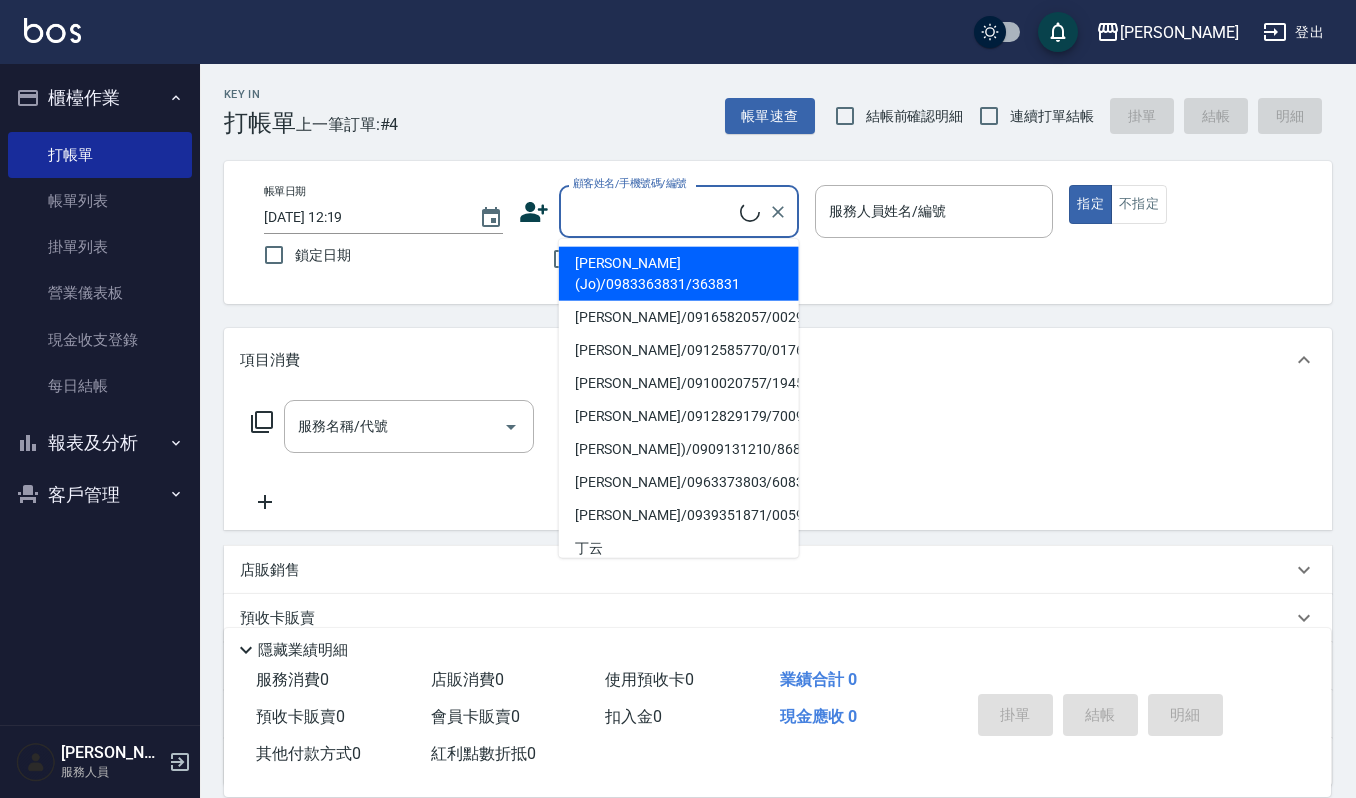 click on "顧客姓名/手機號碼/編號" at bounding box center [654, 211] 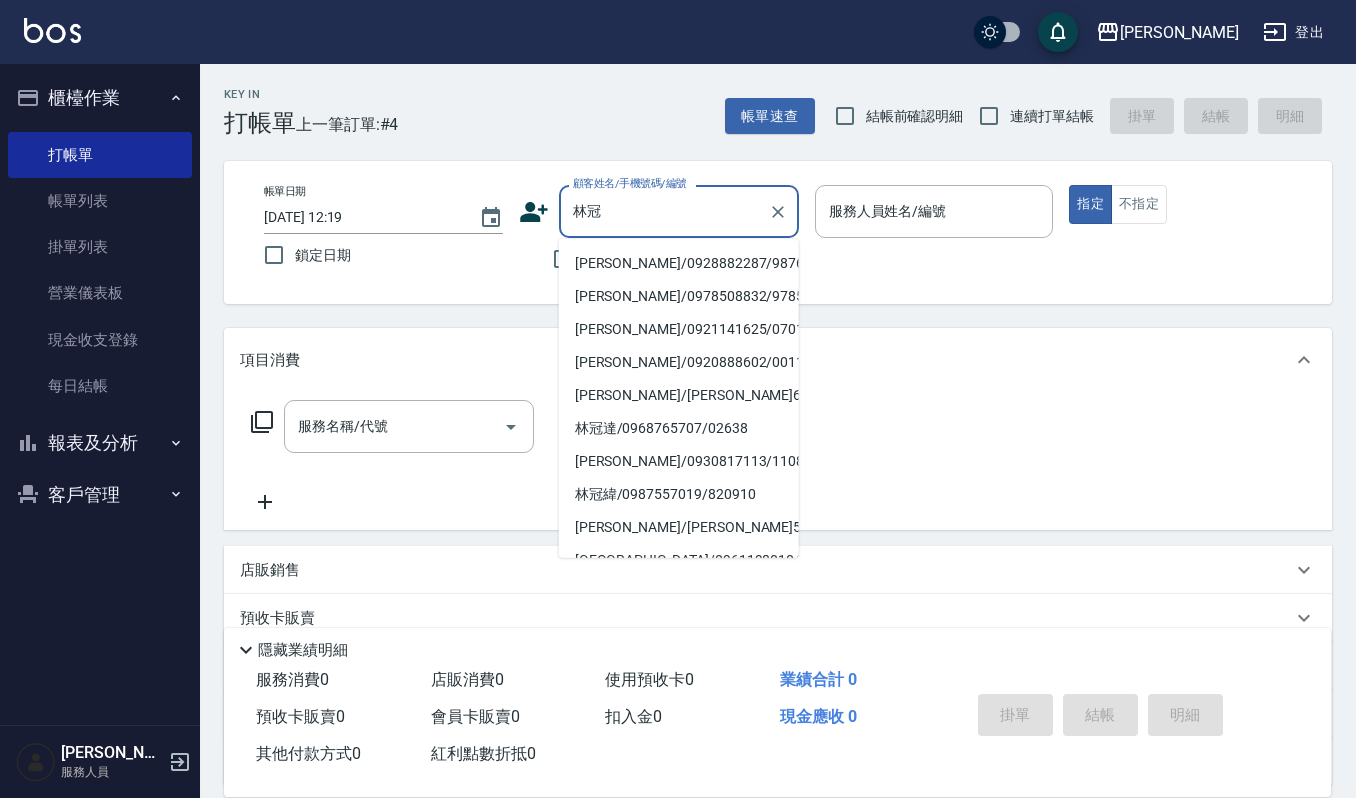 click on "[PERSON_NAME]/0928882287/9876" at bounding box center [679, 263] 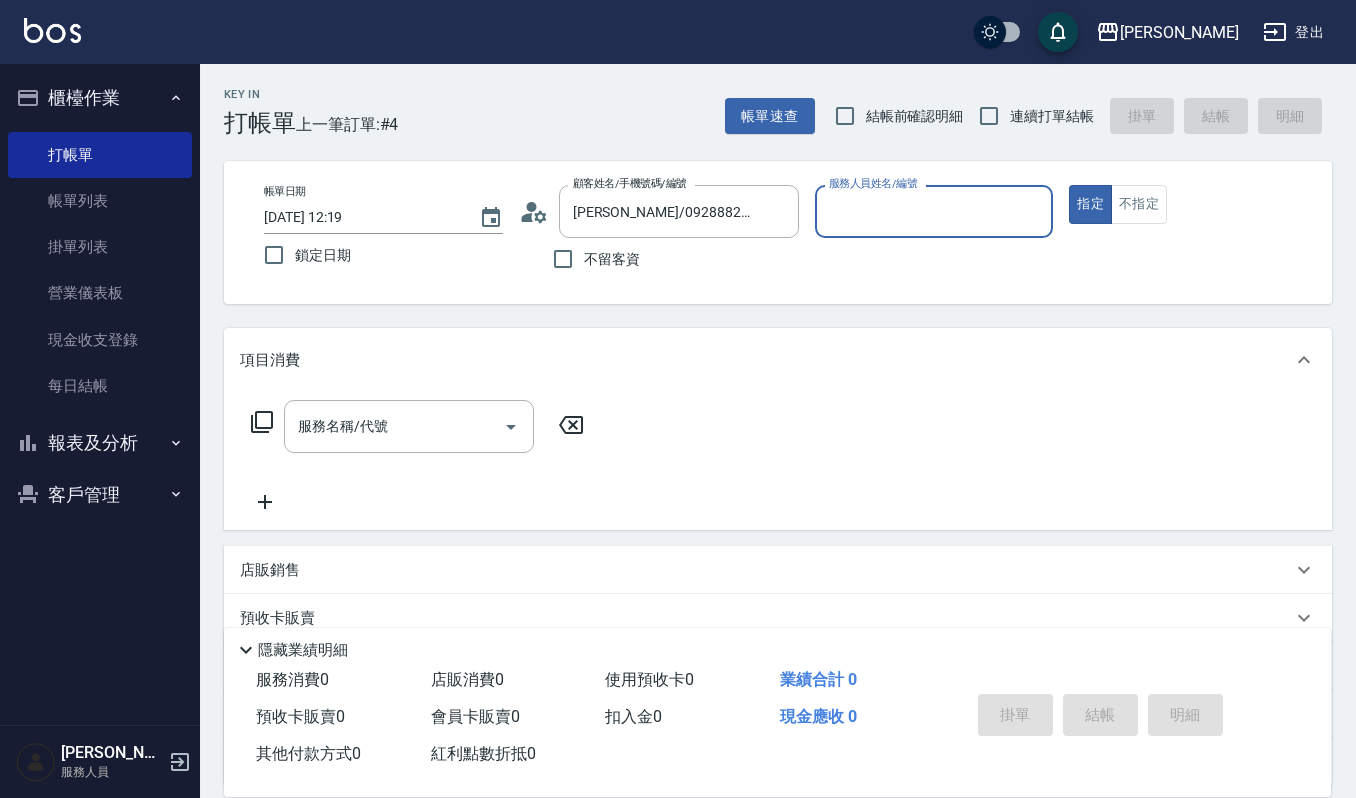 type on "Ruby-17" 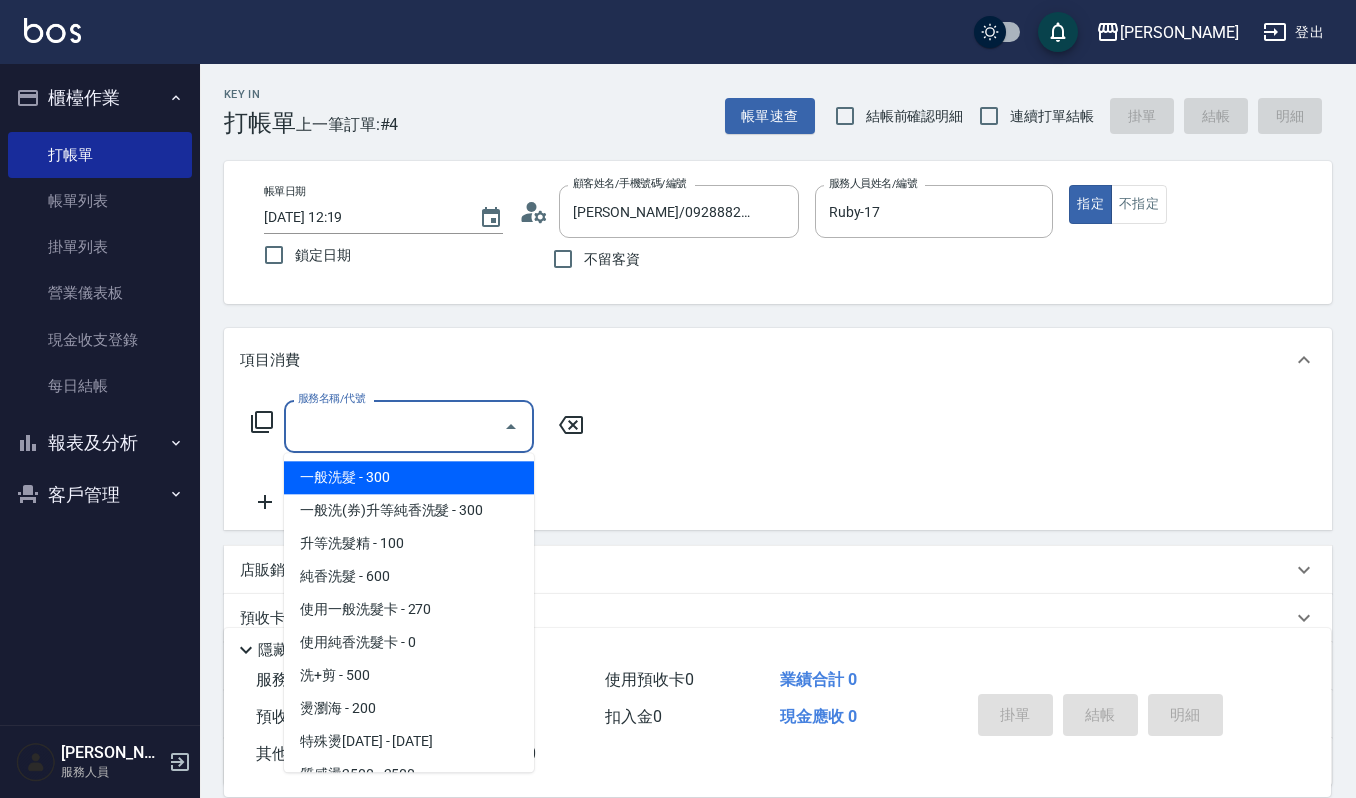 click on "服務名稱/代號" at bounding box center [394, 426] 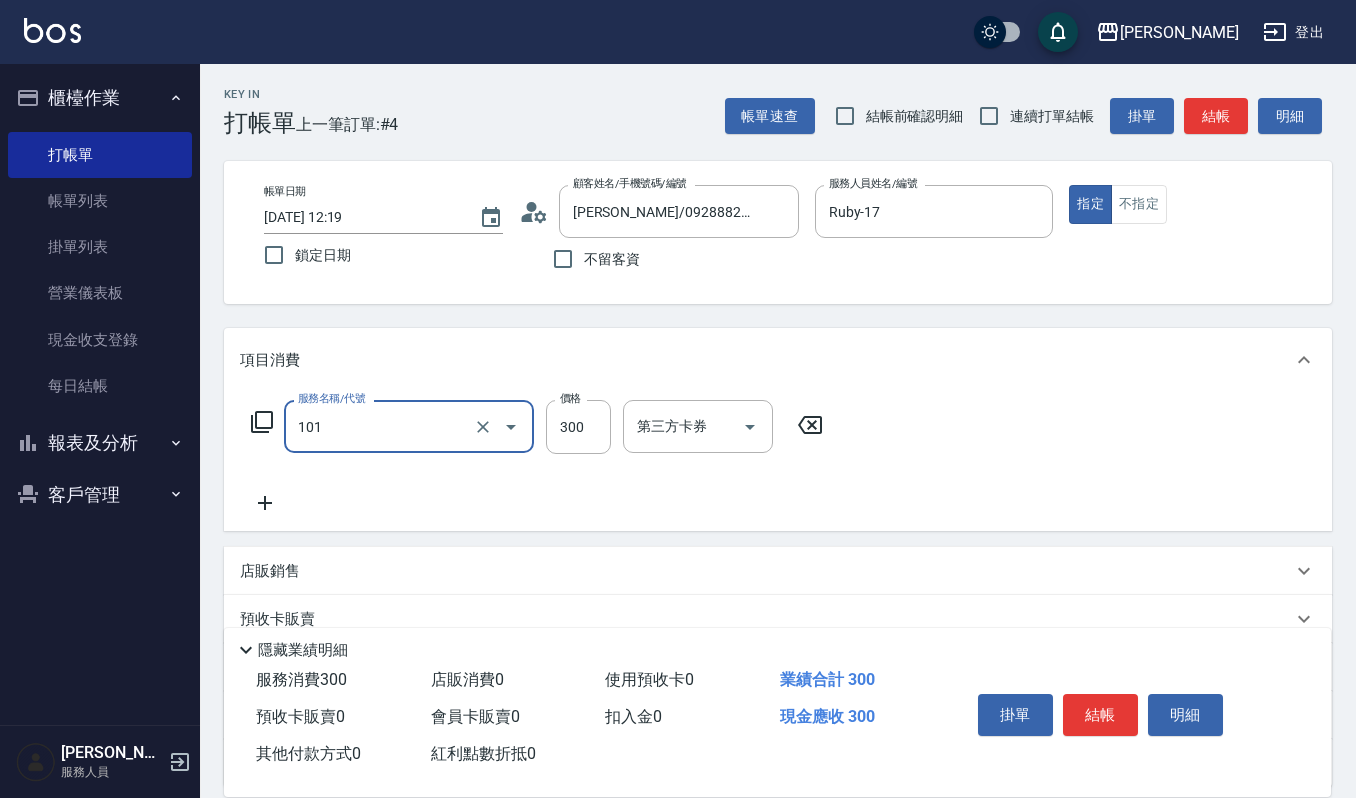 type on "一般洗髮(101)" 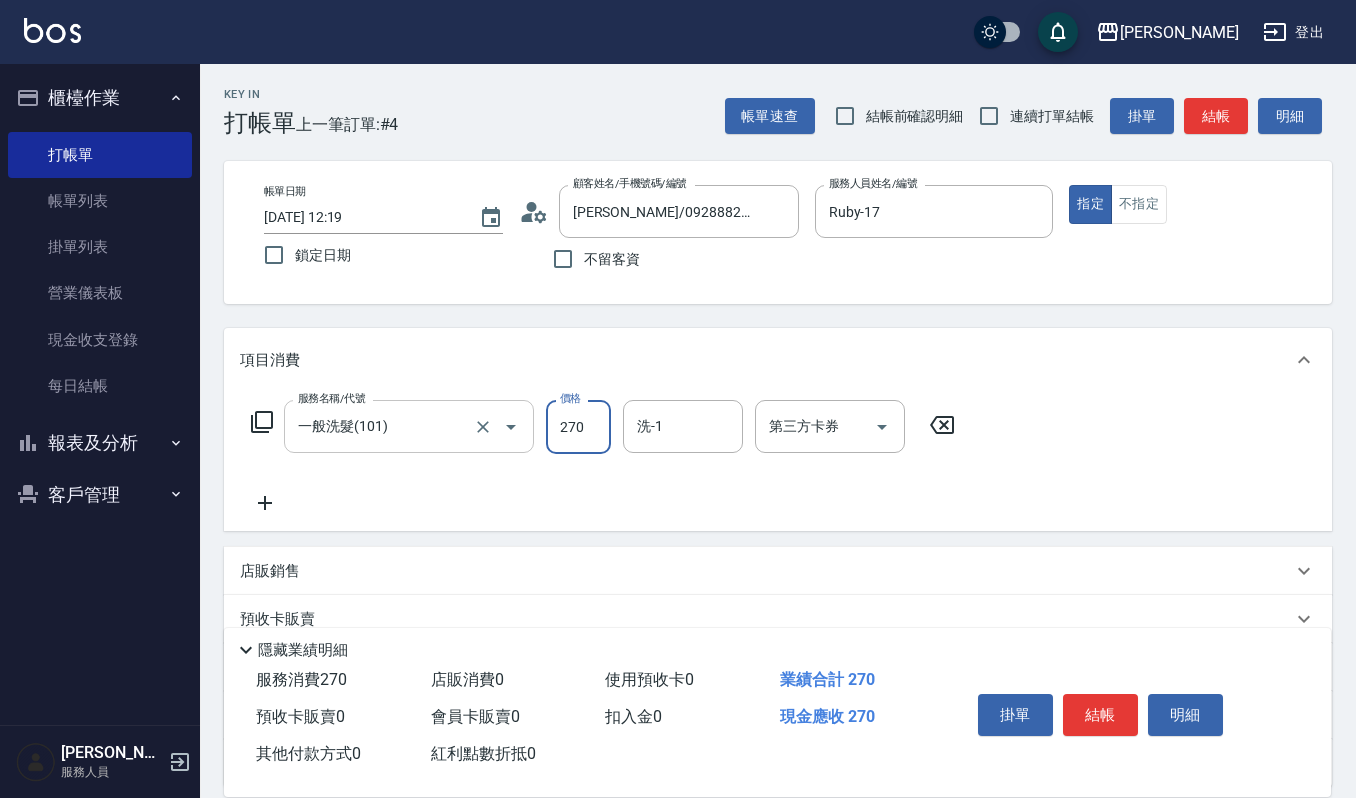 type on "270" 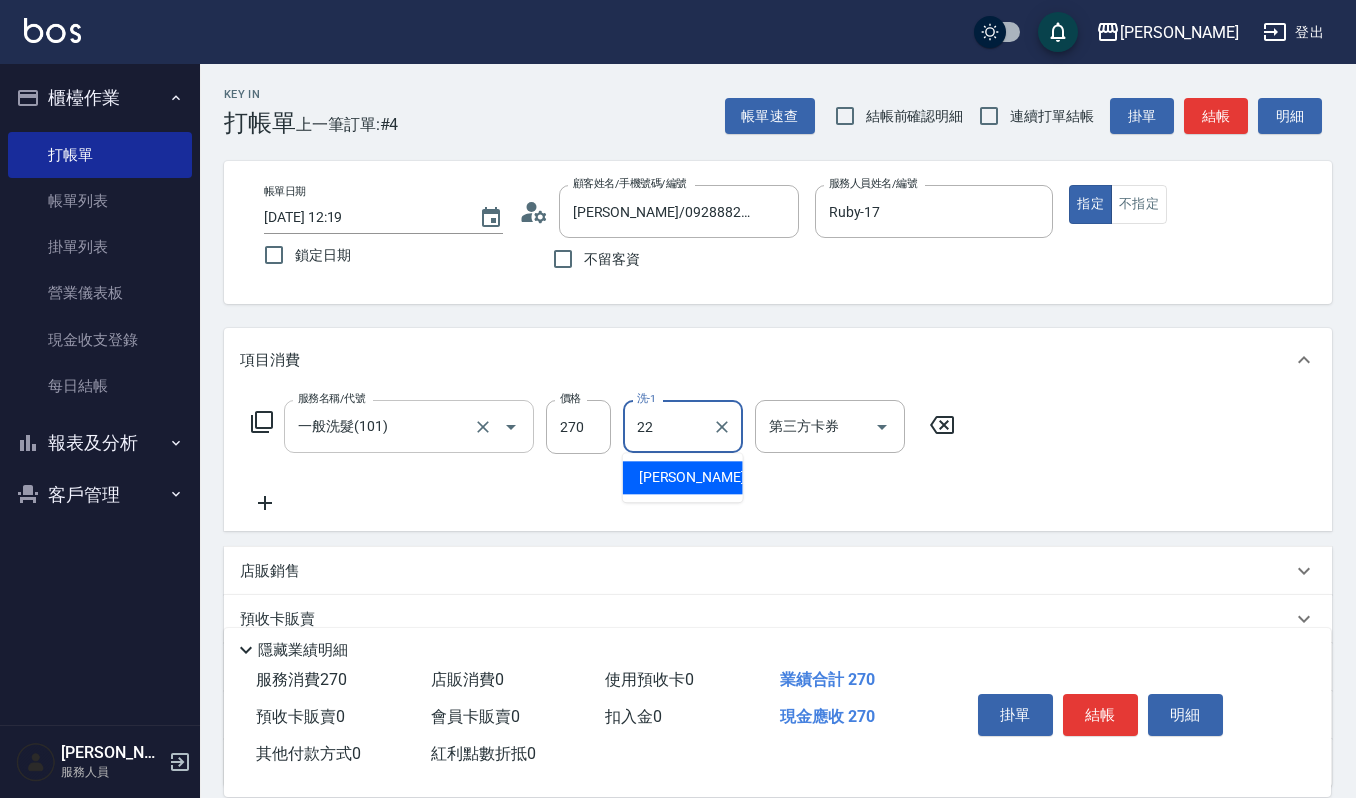 type on "宜芳-22" 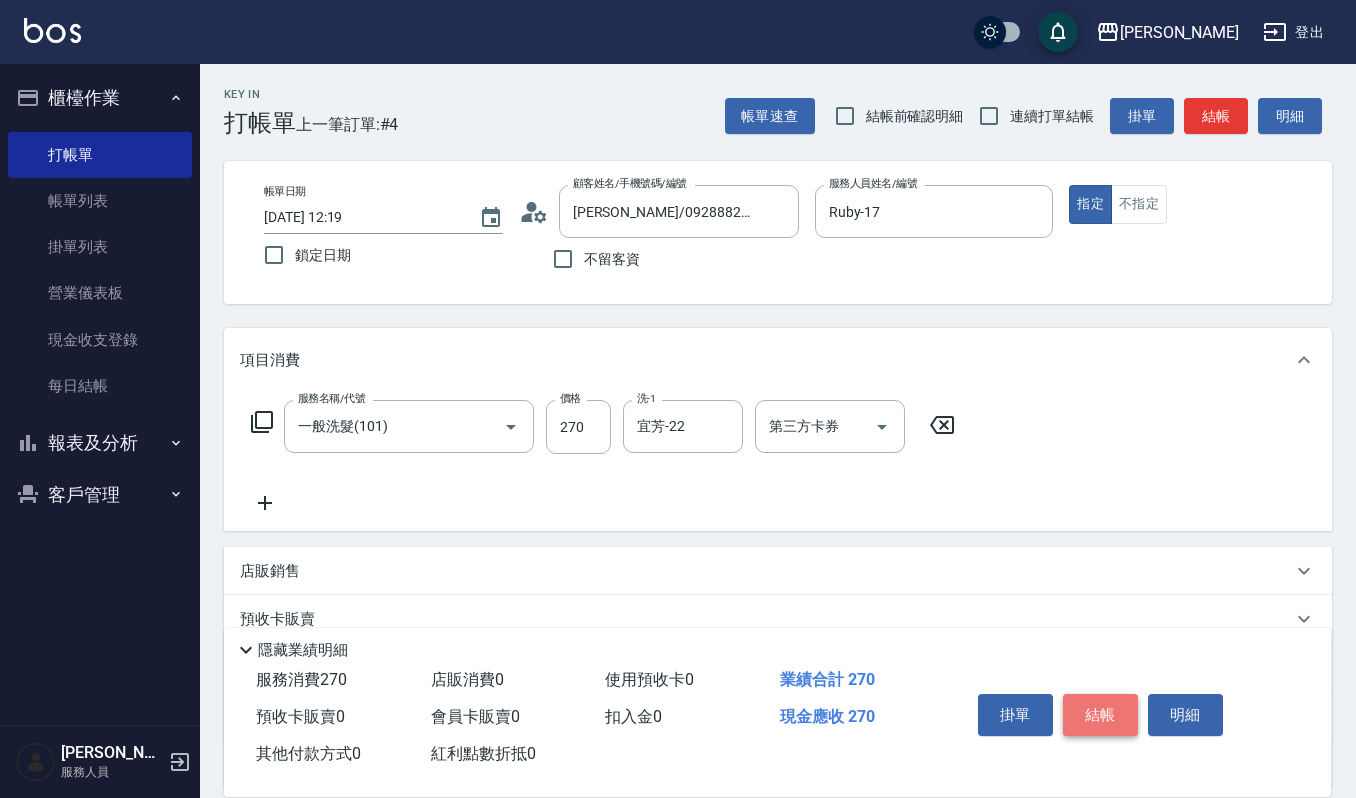 click on "結帳" at bounding box center [1100, 715] 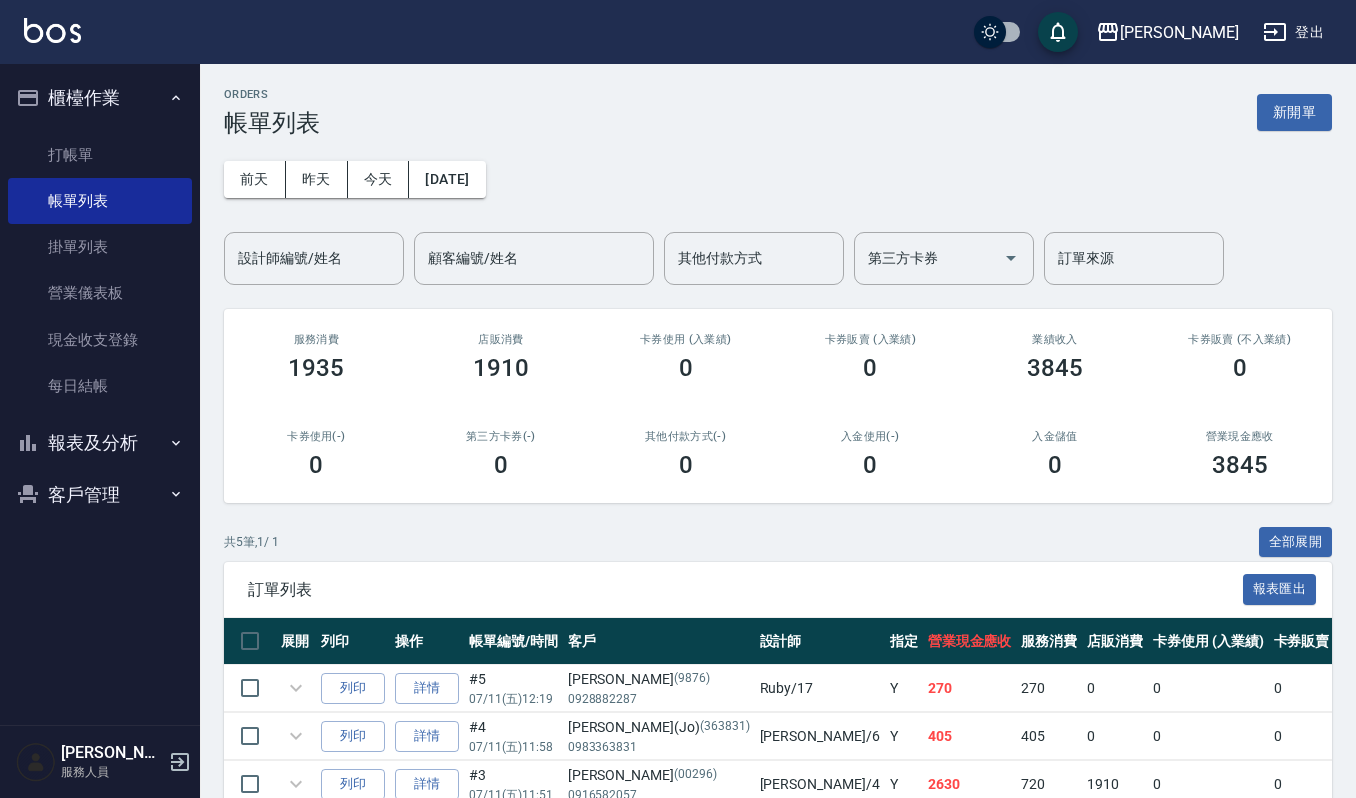 click on "訂單列表 報表匯出" at bounding box center (778, 589) 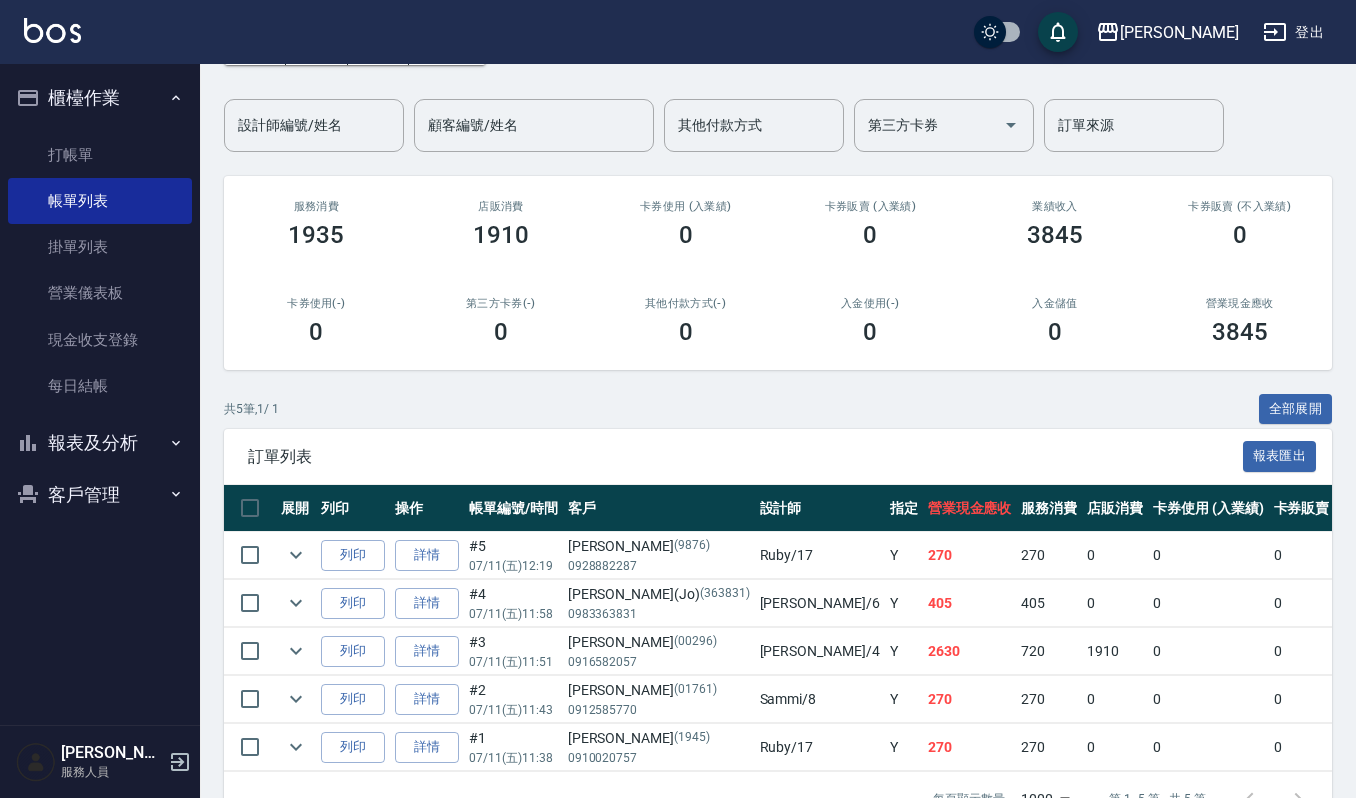 scroll, scrollTop: 208, scrollLeft: 0, axis: vertical 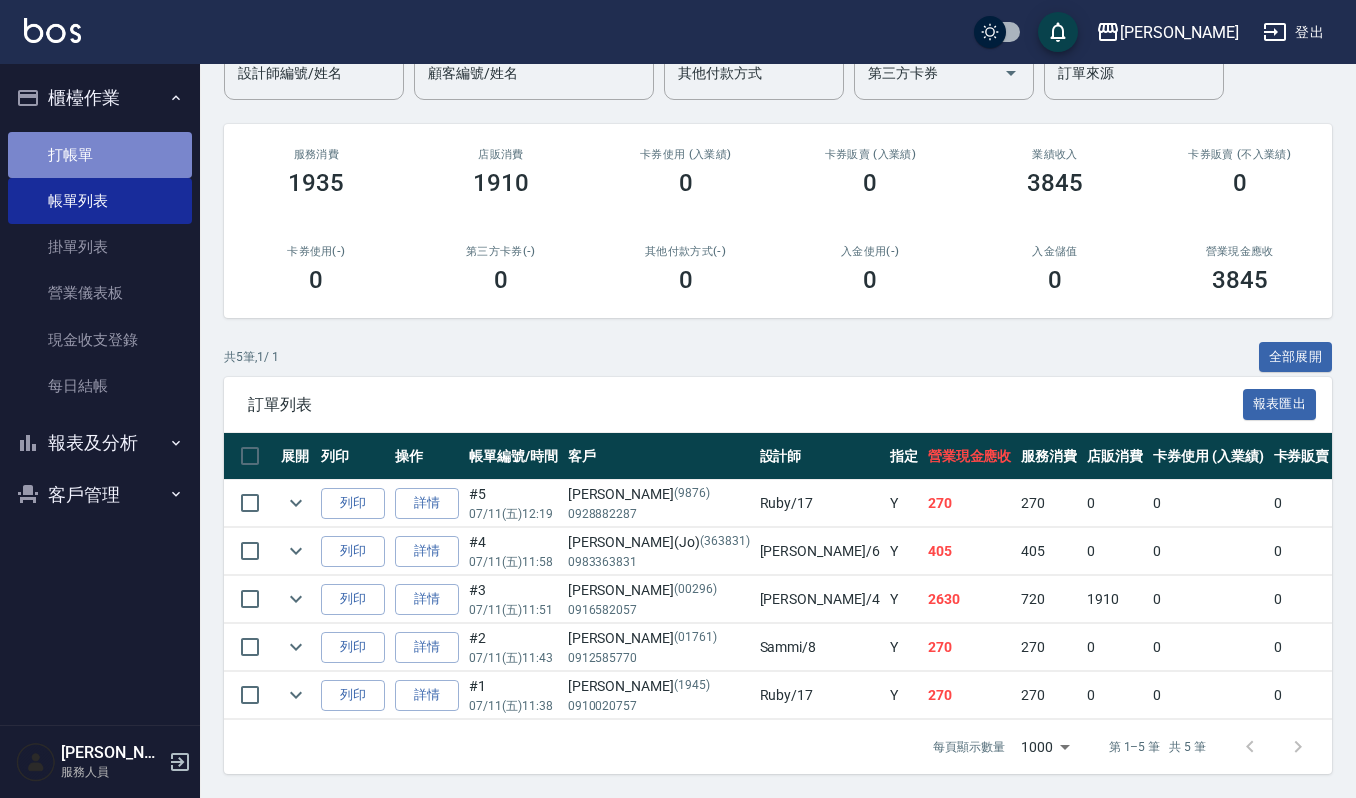 click on "打帳單" at bounding box center [100, 155] 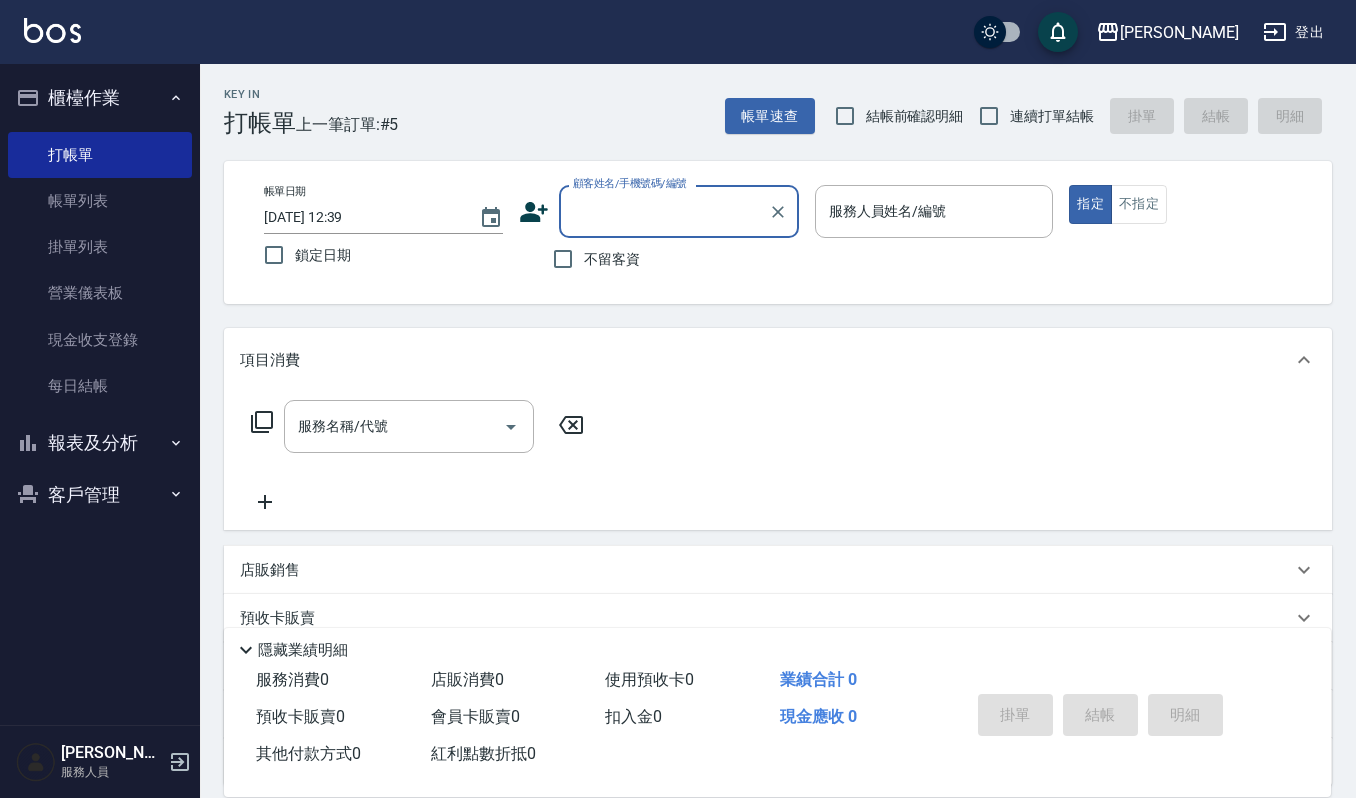 click on "顧客姓名/手機號碼/編號" at bounding box center [664, 211] 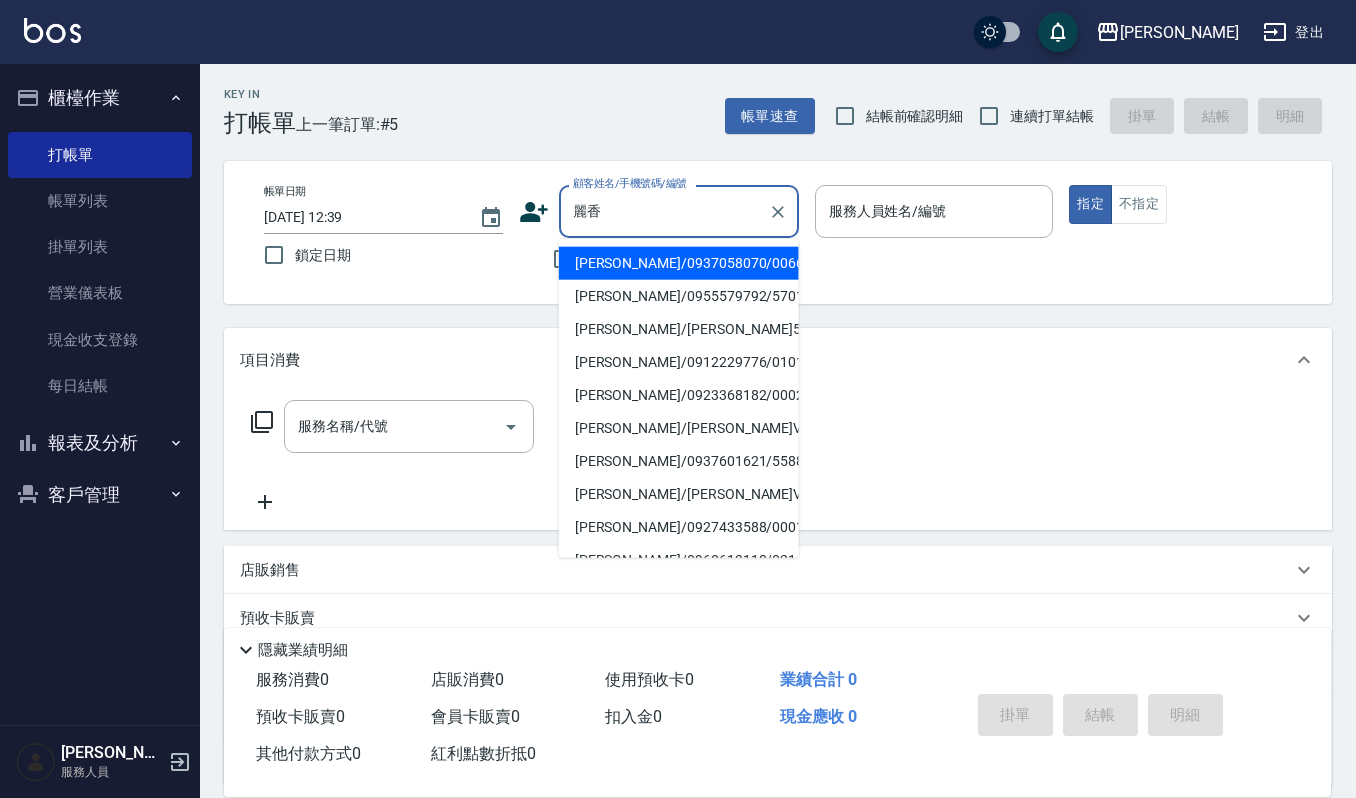 click on "[PERSON_NAME]/0937058070/00668" at bounding box center (679, 263) 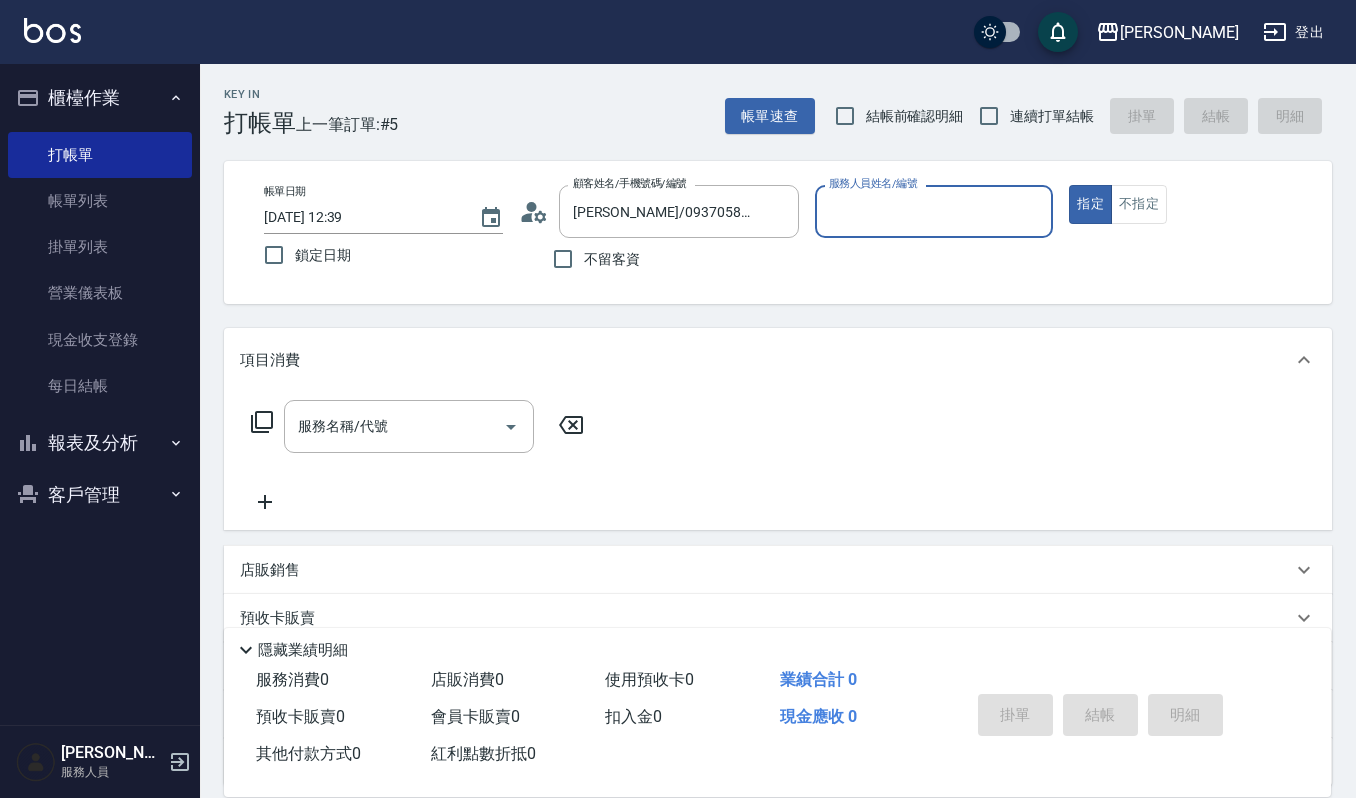 type on "Joalin-6" 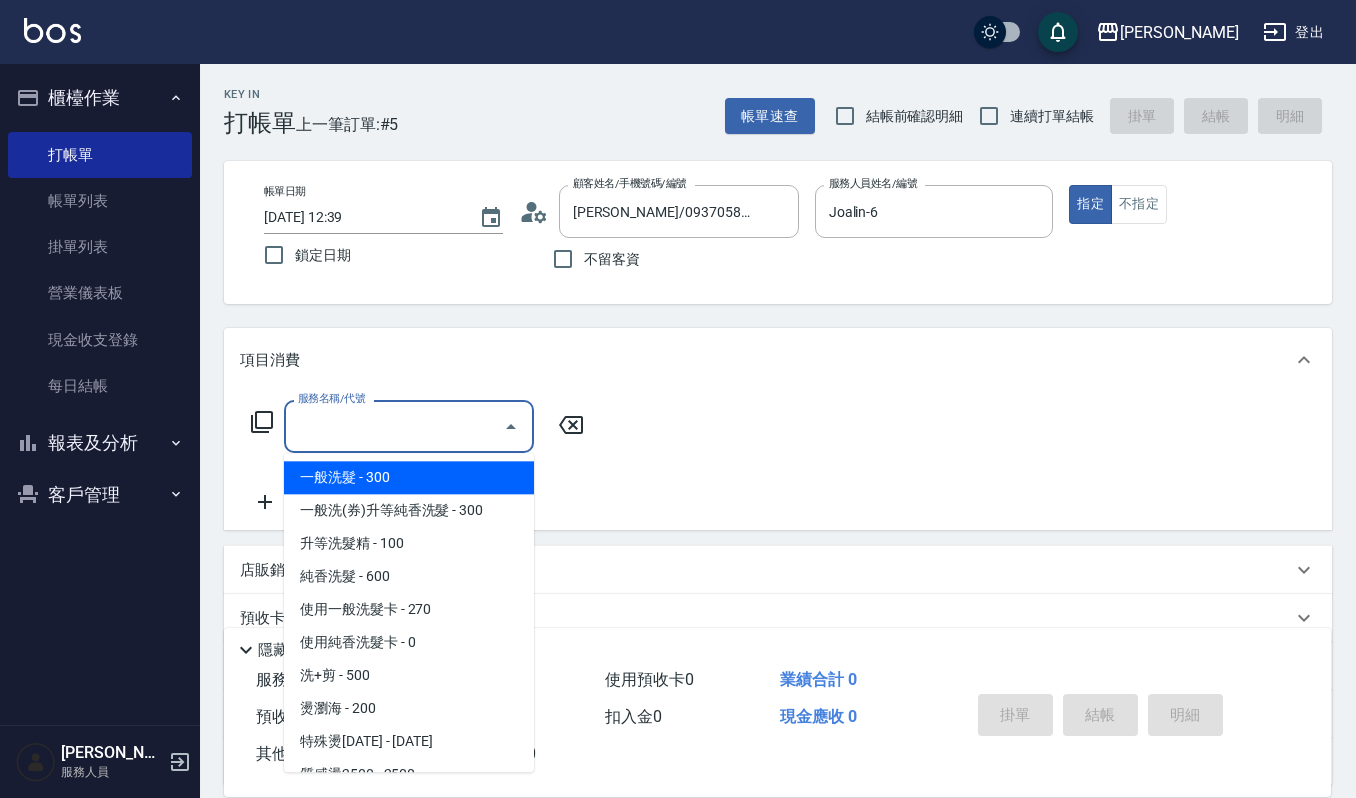 click on "服務名稱/代號" at bounding box center (394, 426) 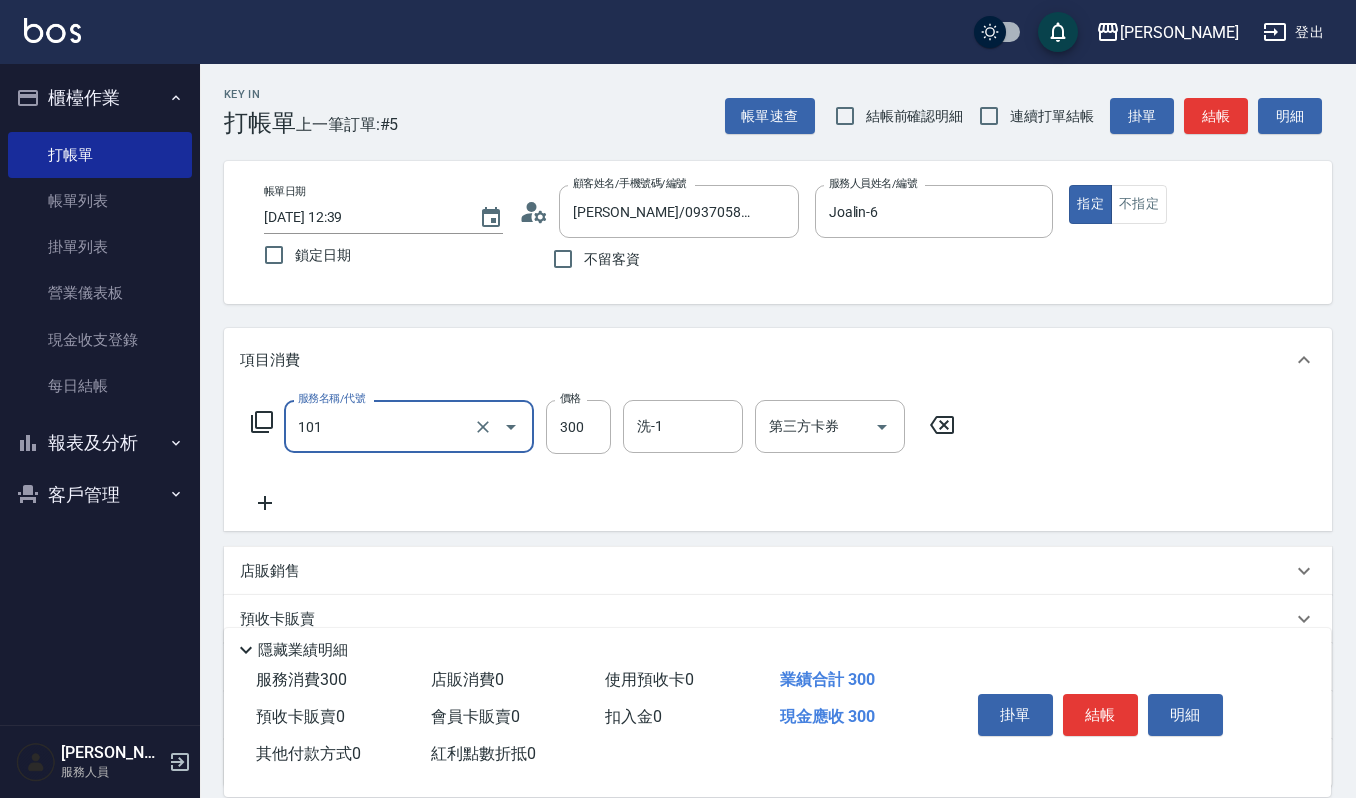 type on "一般洗髮(101)" 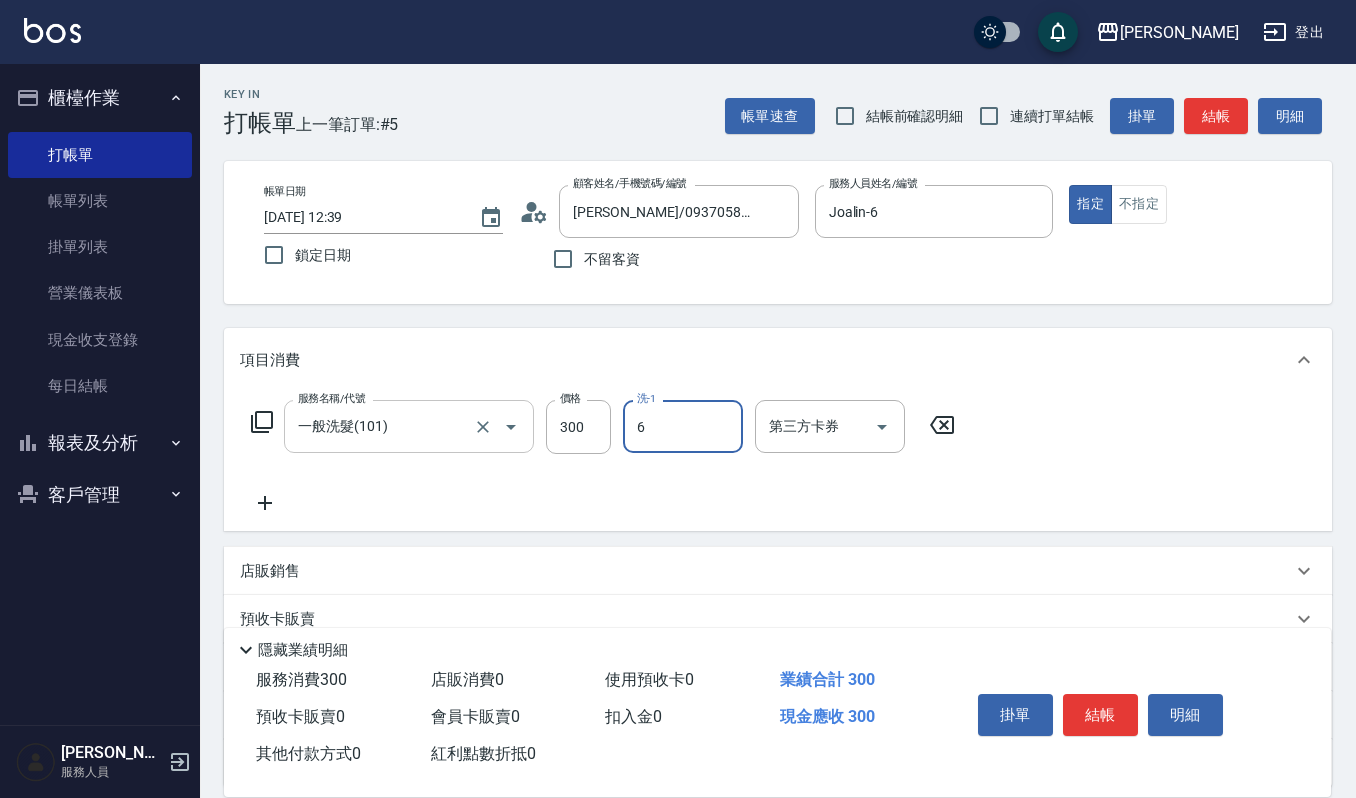 type on "Joalin-6" 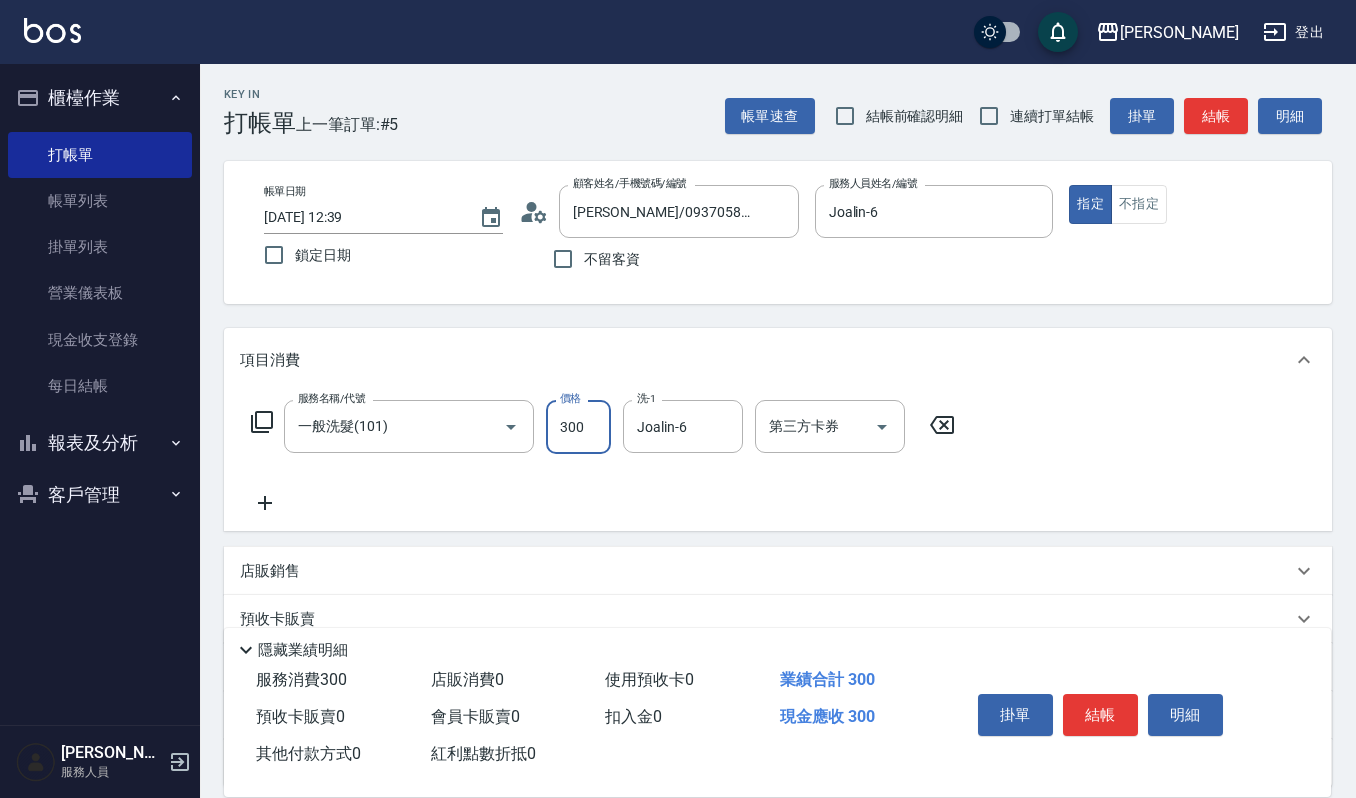 click on "300" at bounding box center (578, 427) 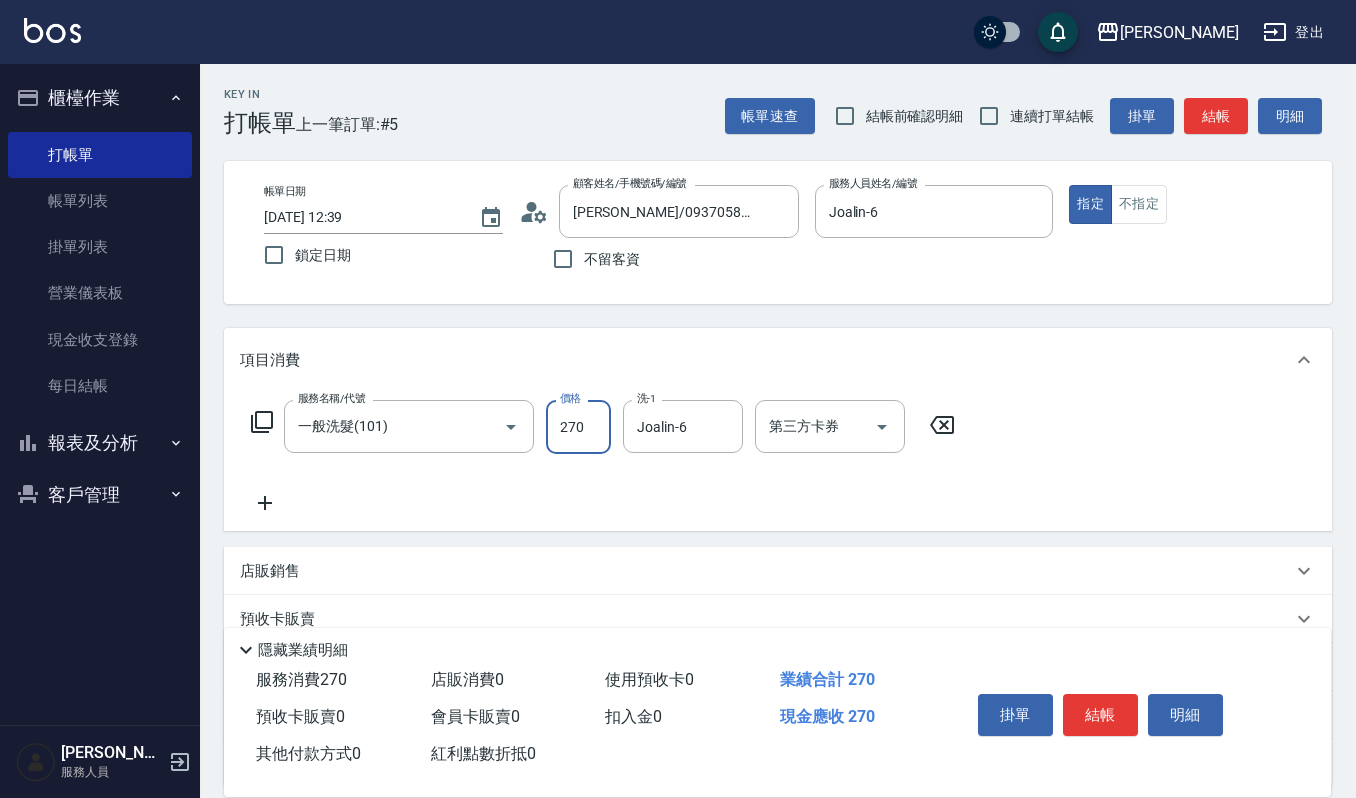 type on "270" 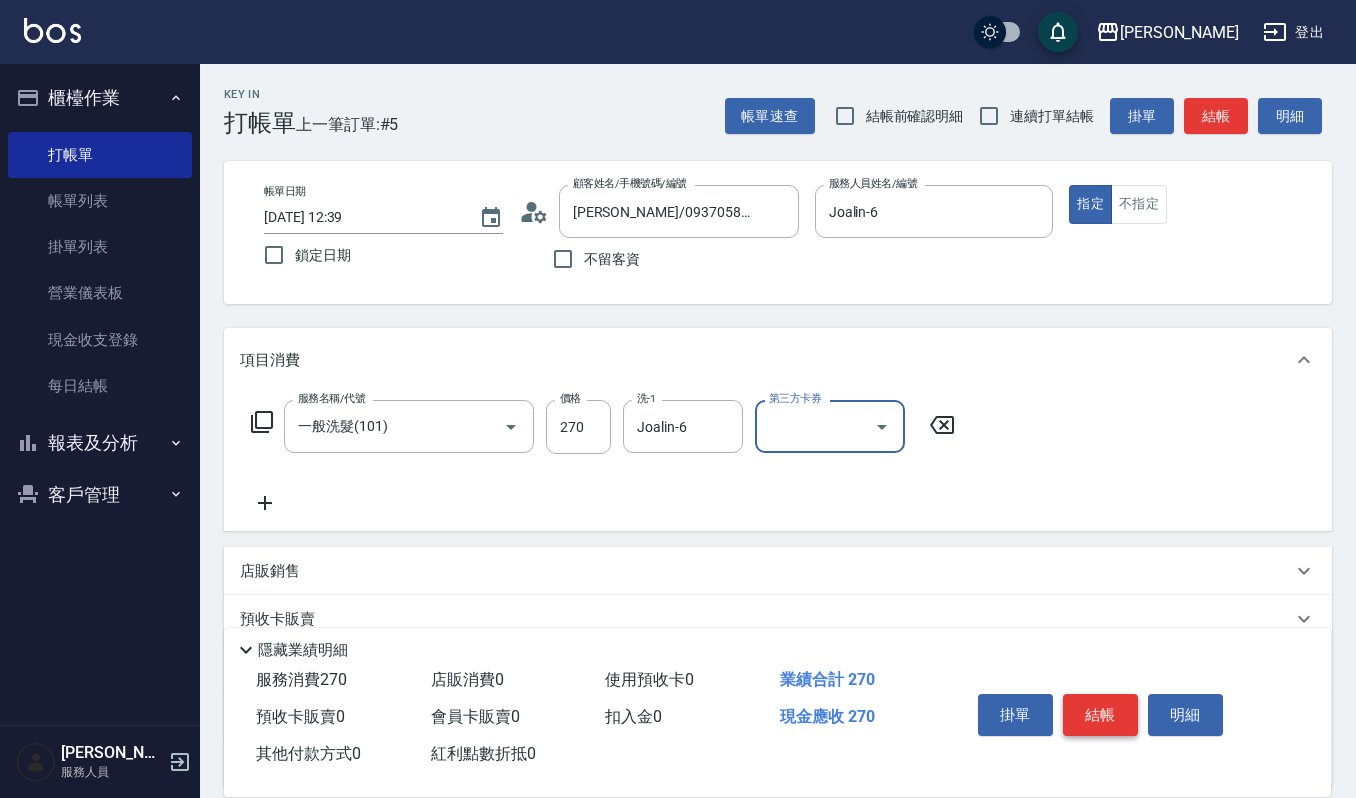 click on "結帳" at bounding box center [1100, 715] 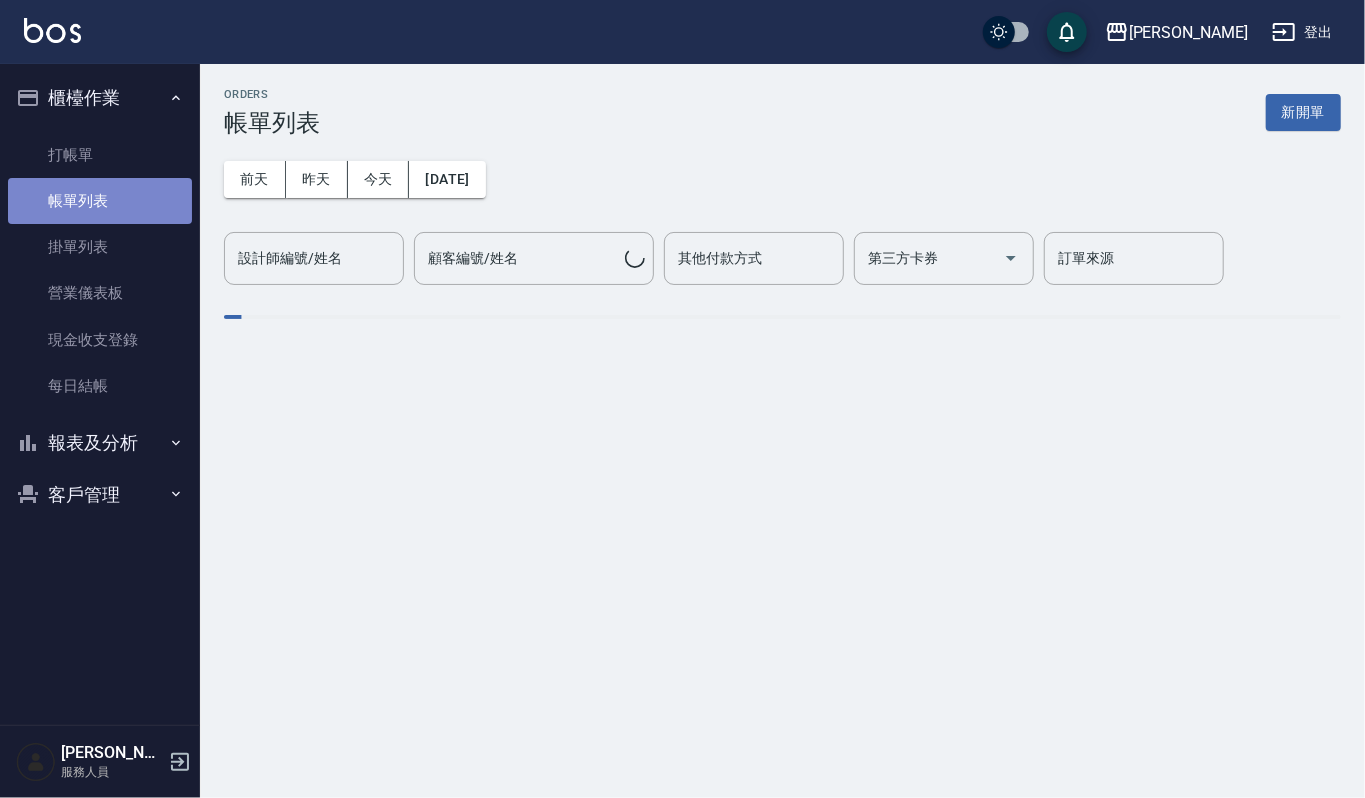 click on "帳單列表" at bounding box center (100, 201) 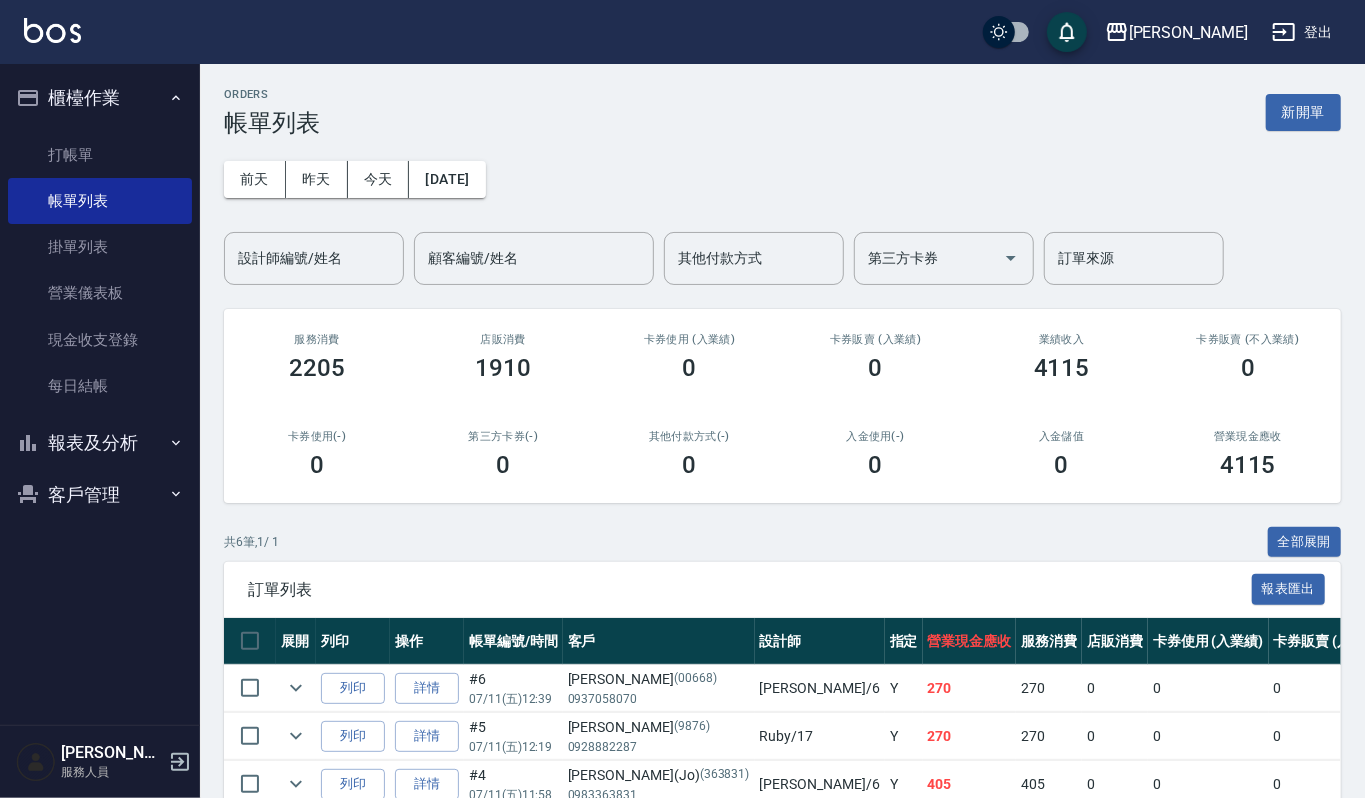 click on "ORDERS 帳單列表 新開單 [DATE] [DATE] [DATE] [DATE] 設計師編號/姓名 設計師編號/姓名 顧客編號/姓名 顧客編號/姓名 其他付款方式 其他付款方式 第三方卡券 第三方卡券 訂單來源 訂單來源 服務消費 2205 店販消費 1910 卡券使用 (入業績) 0 卡券販賣 (入業績) 0 業績收入 4115 卡券販賣 (不入業績) 0 卡券使用(-) 0 第三方卡券(-) 0 其他付款方式(-) 0 入金使用(-) 0 入金儲值 0 營業現金應收 4115 共  6  筆,  1  /   1 全部展開 訂單列表 報表匯出 展開 列印 操作 帳單編號/時間 客戶 設計師 指定 營業現金應收 服務消費 店販消費 卡券使用 (入業績) 卡券販賣 (入業績) 業績收入 卡券販賣 (不入業績) 卡券使用(-) 第三方卡券(-) 其他付款方式(-) 入金使用(-) 備註 訂單來源 列印 詳情 #6 07/11 (五) 12:39 王麗香 [PHONE_NUMBER] [PERSON_NAME] /6 Y 270 270 0 0 0 270 0 0 0 0 0 列印 詳情 #5 07/11 (五) 12:19 [PERSON_NAME][PHONE_NUMBER]" at bounding box center [782, 547] 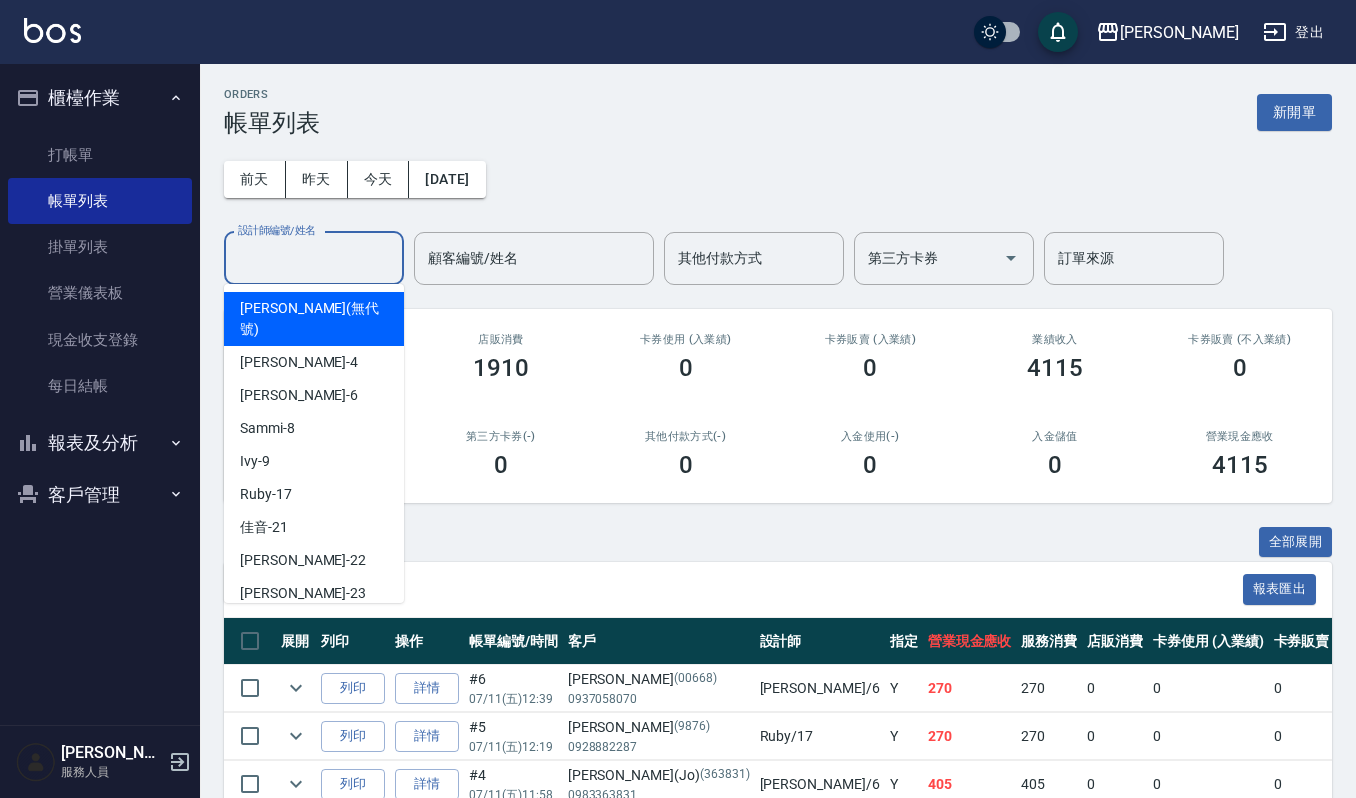 click on "設計師編號/姓名" at bounding box center [314, 258] 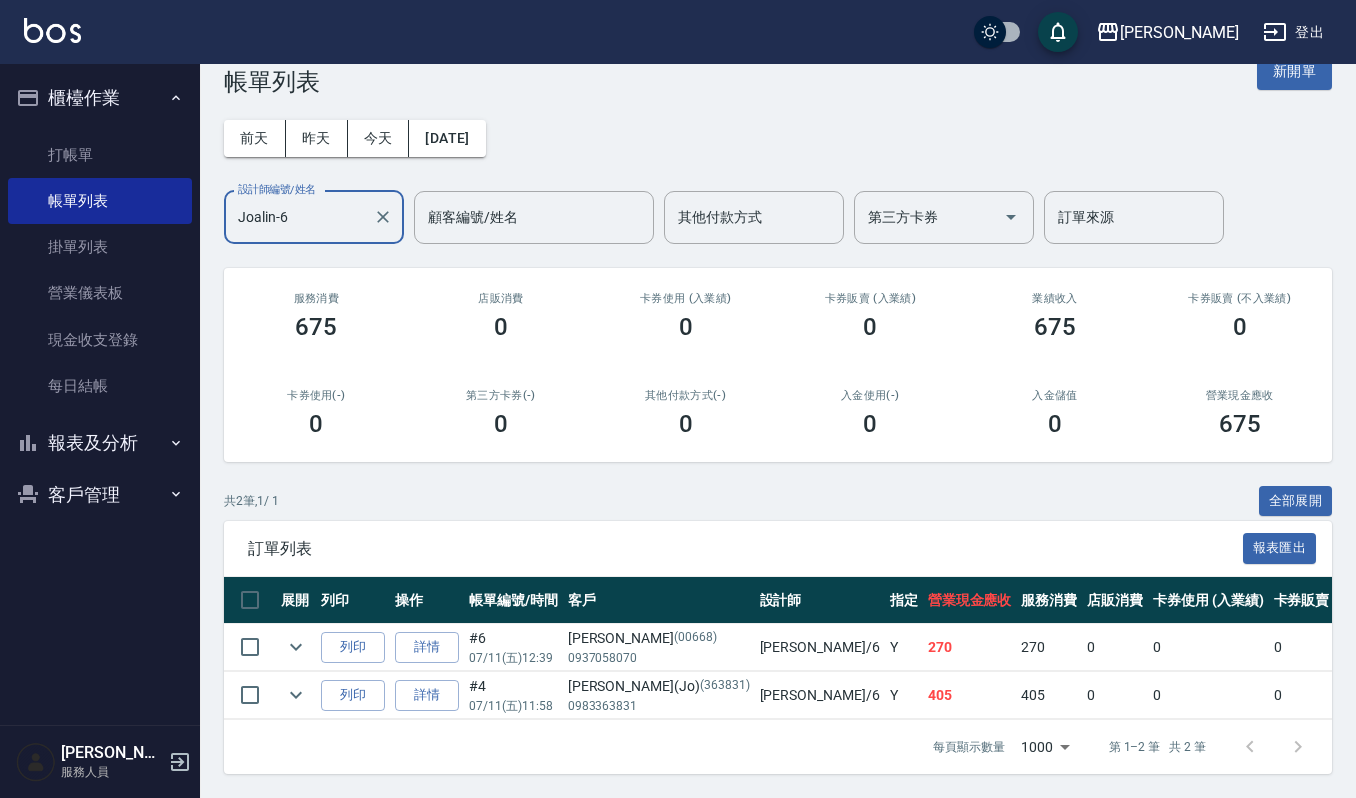 scroll, scrollTop: 62, scrollLeft: 0, axis: vertical 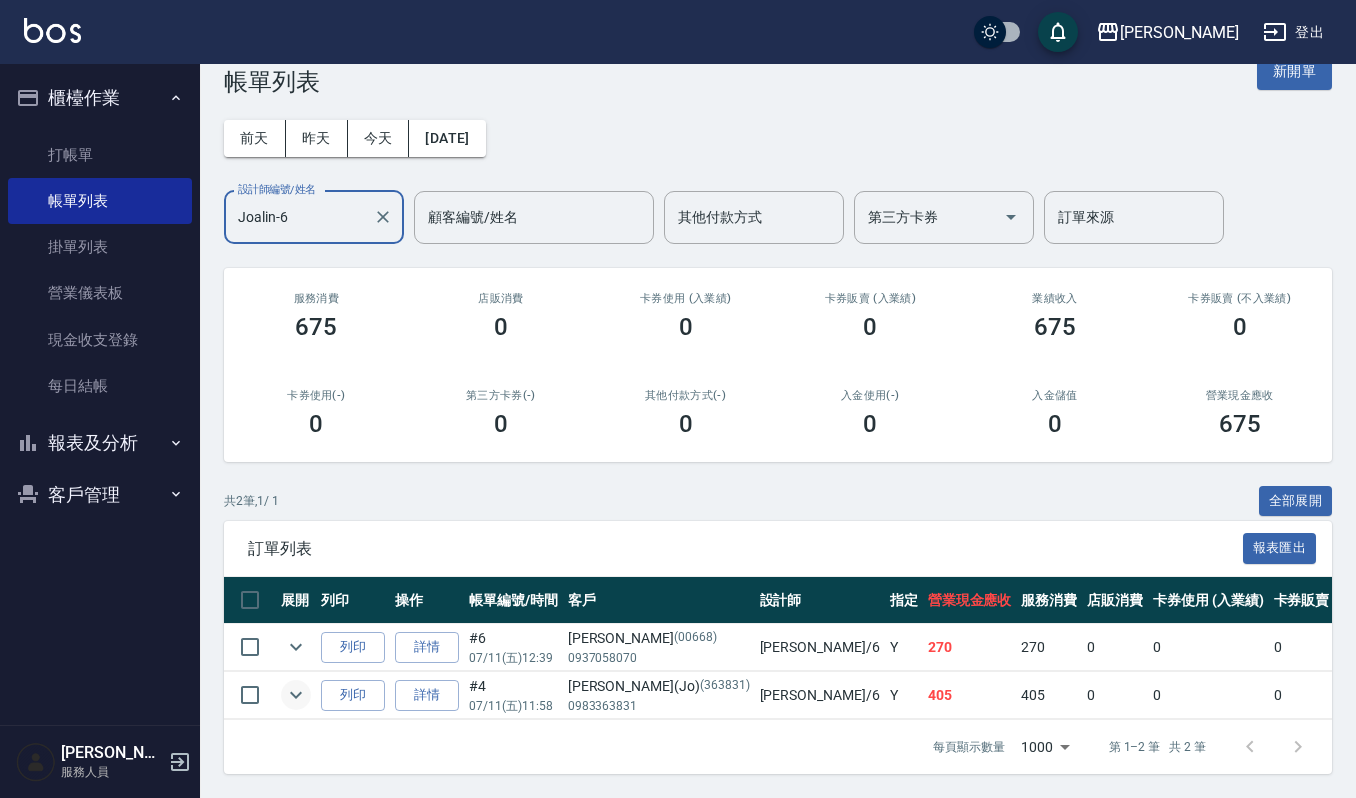 type on "Joalin-6" 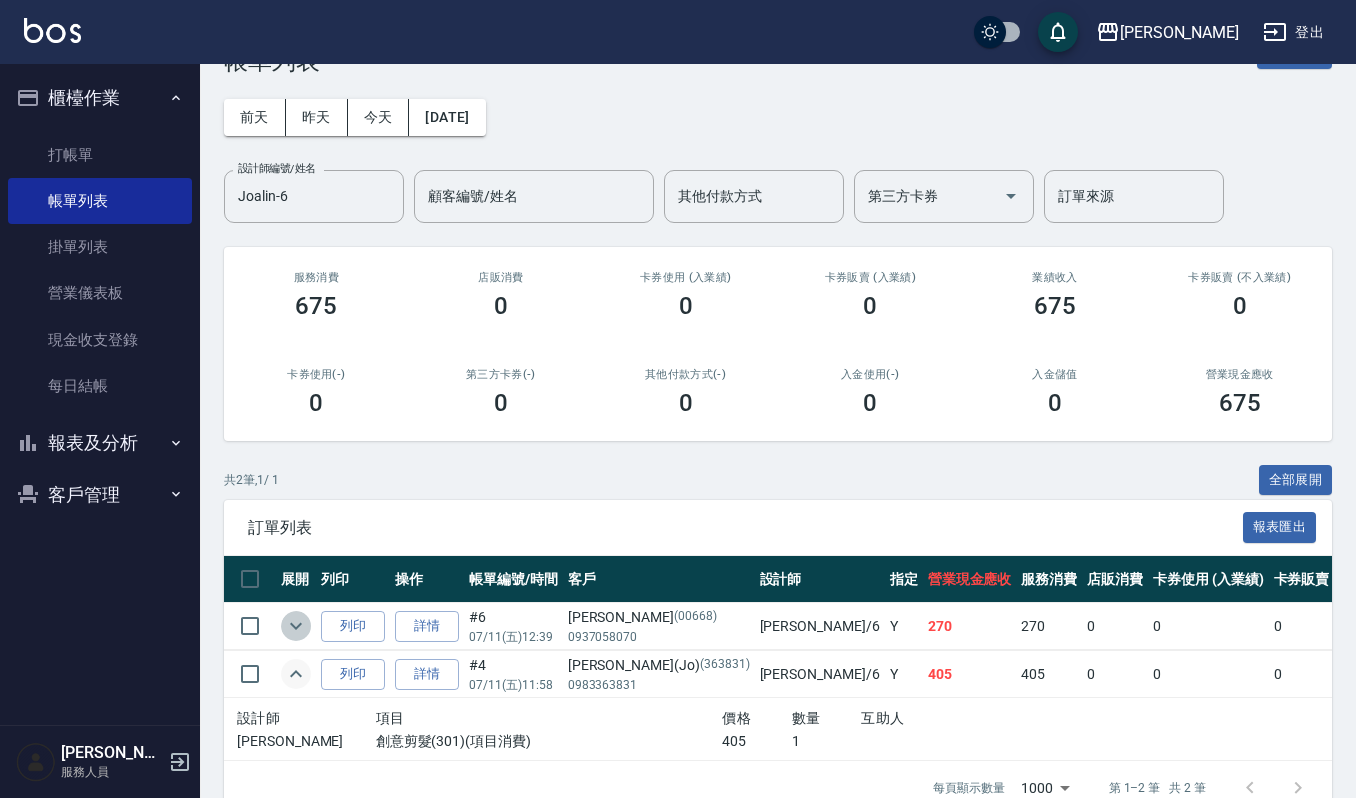 click at bounding box center (296, 626) 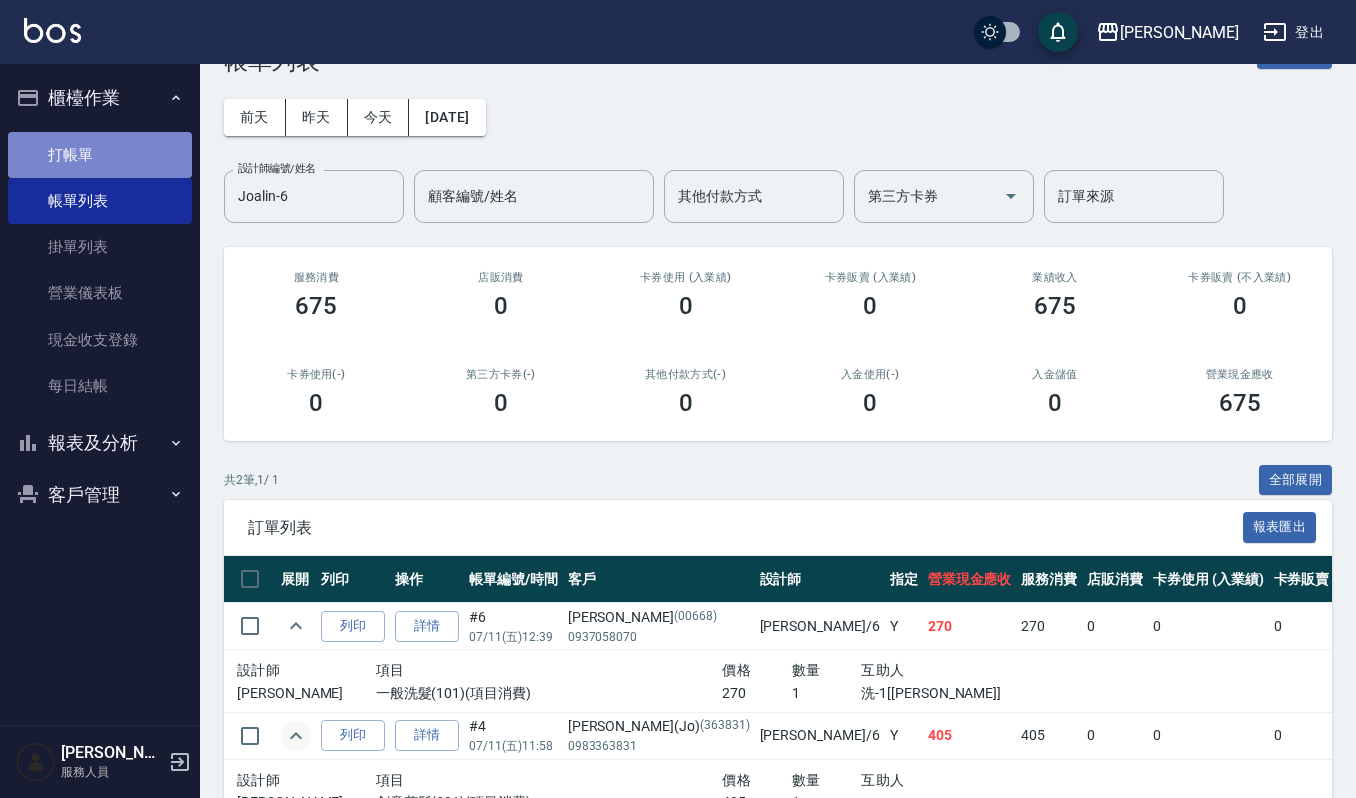 click on "打帳單" at bounding box center [100, 155] 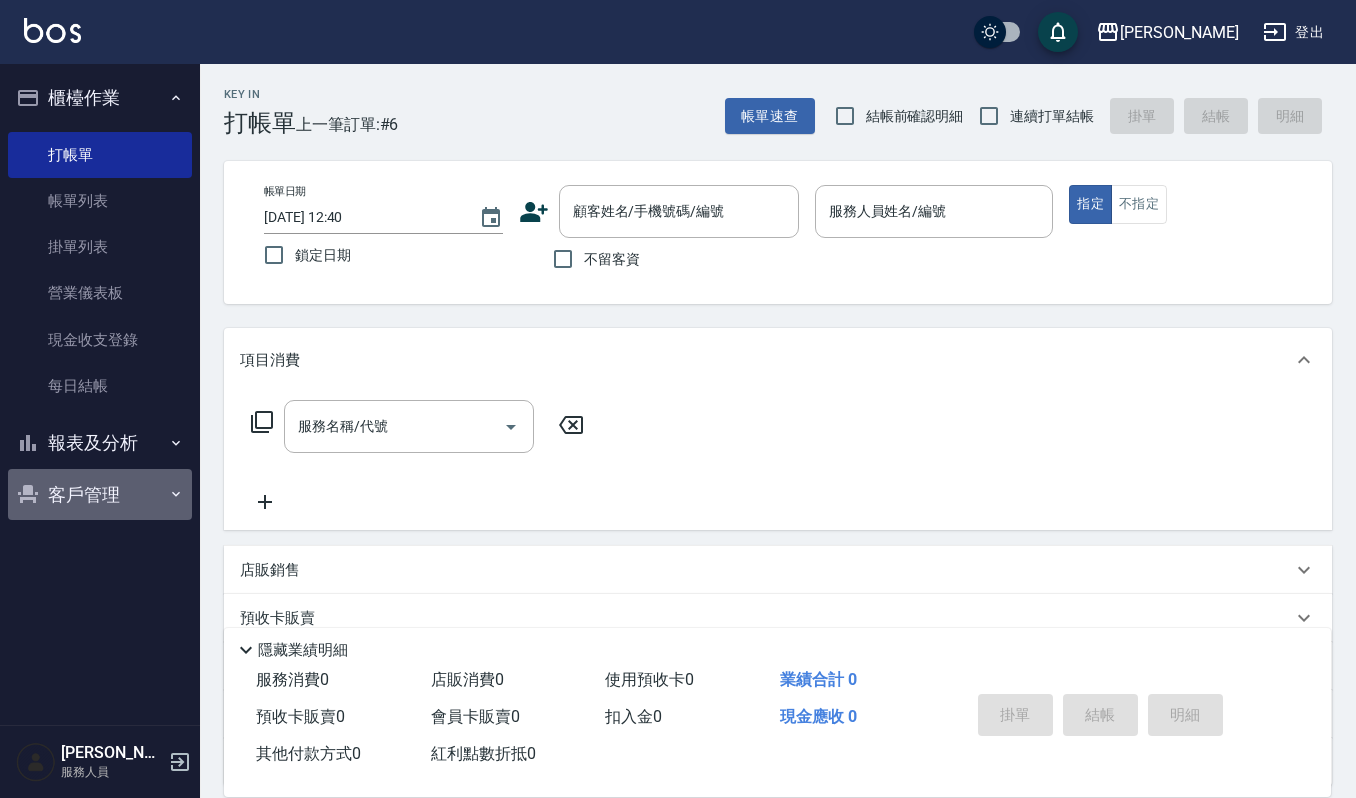 click on "客戶管理" at bounding box center (100, 495) 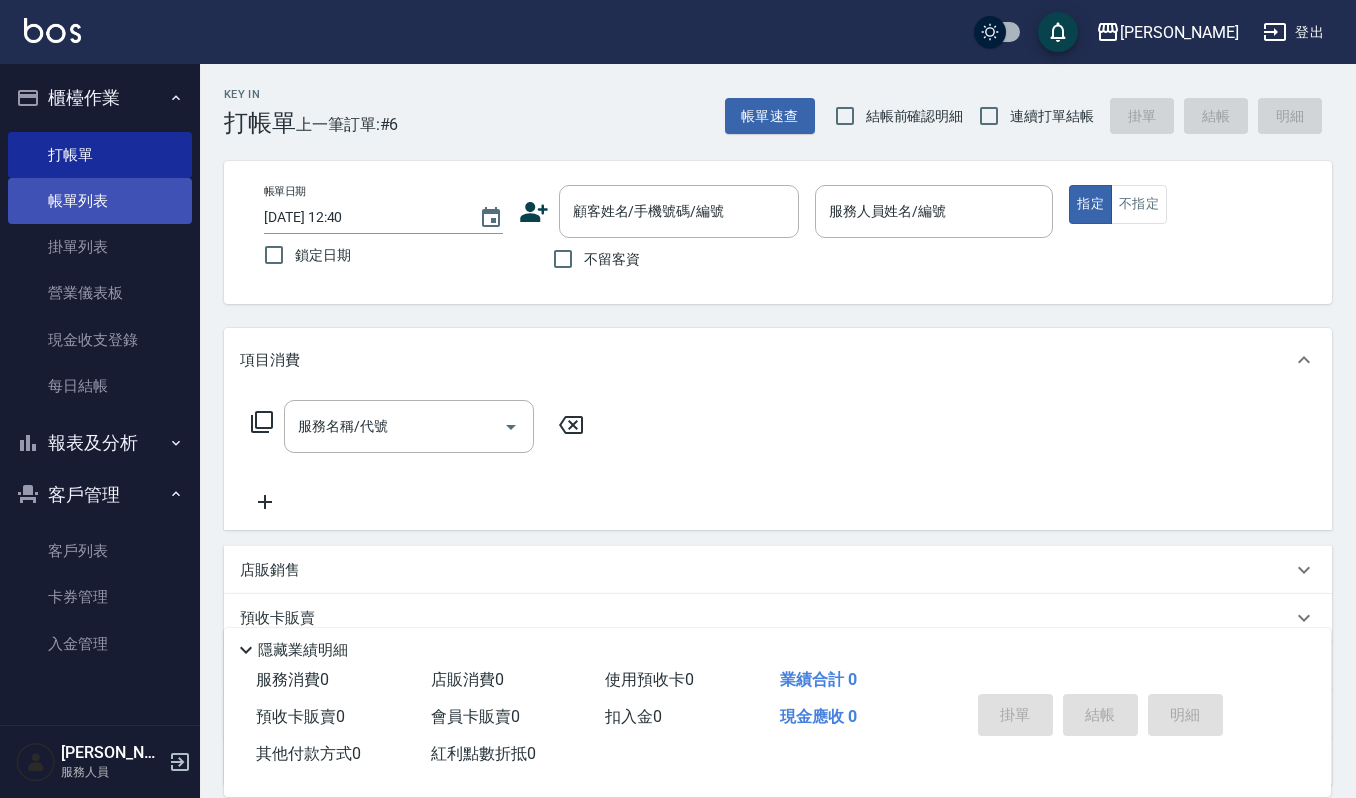 click on "帳單列表" at bounding box center [100, 201] 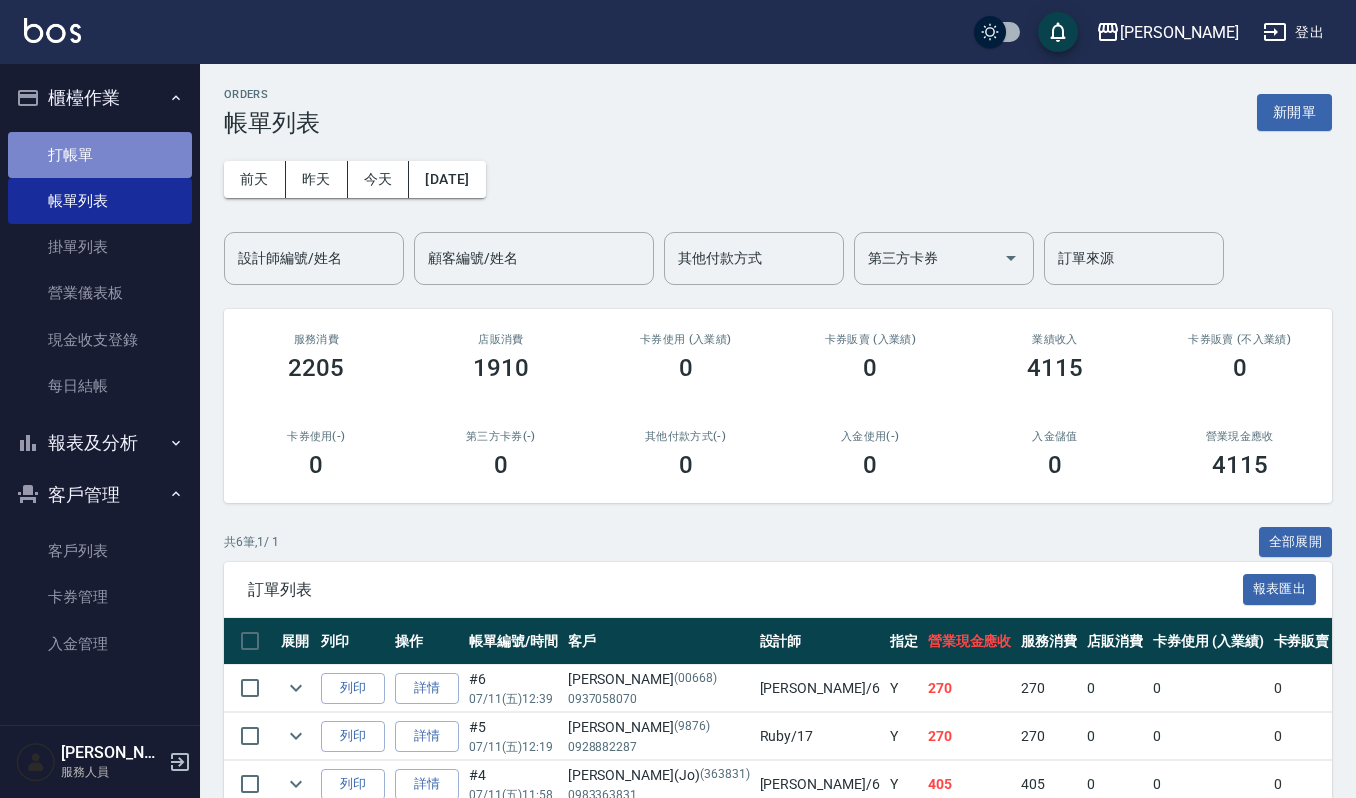 click on "打帳單" at bounding box center (100, 155) 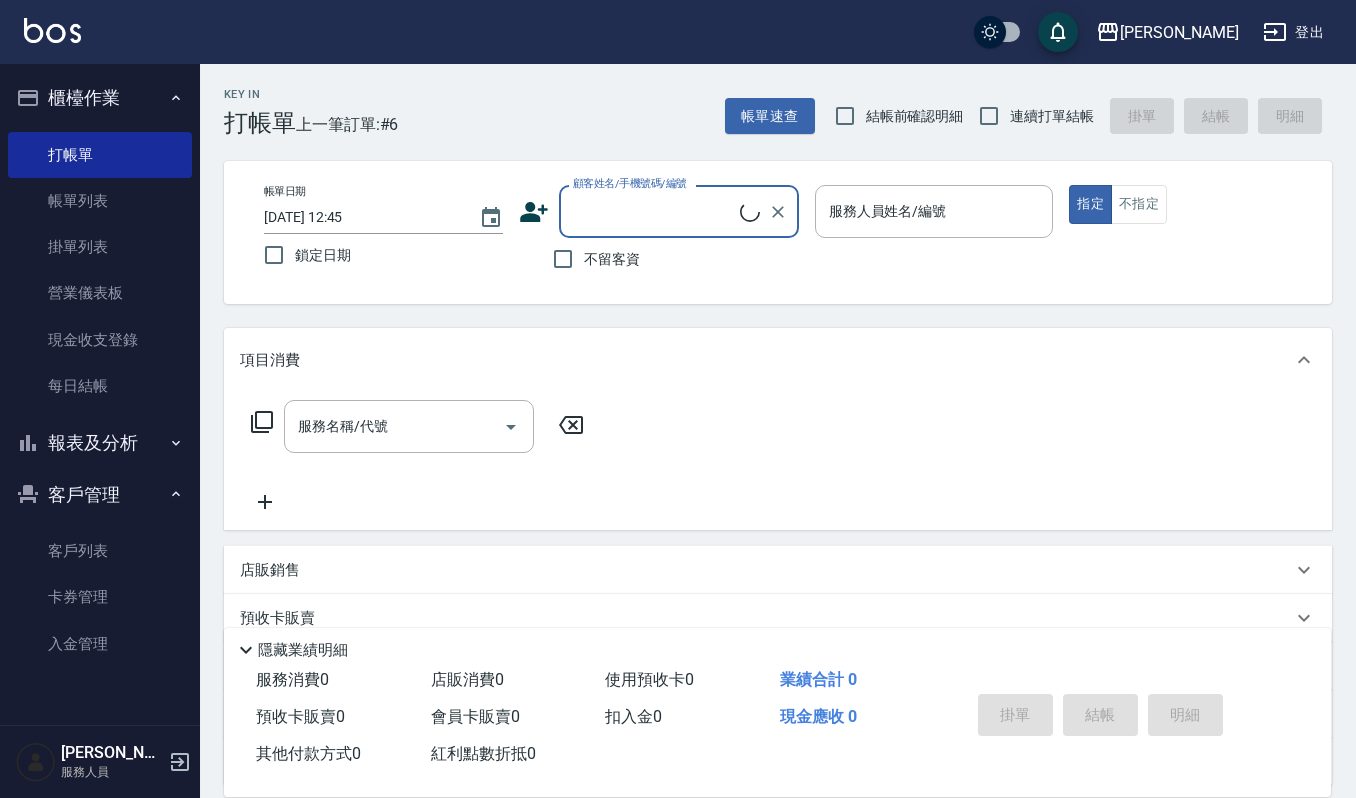 click on "顧客姓名/手機號碼/編號" at bounding box center [654, 211] 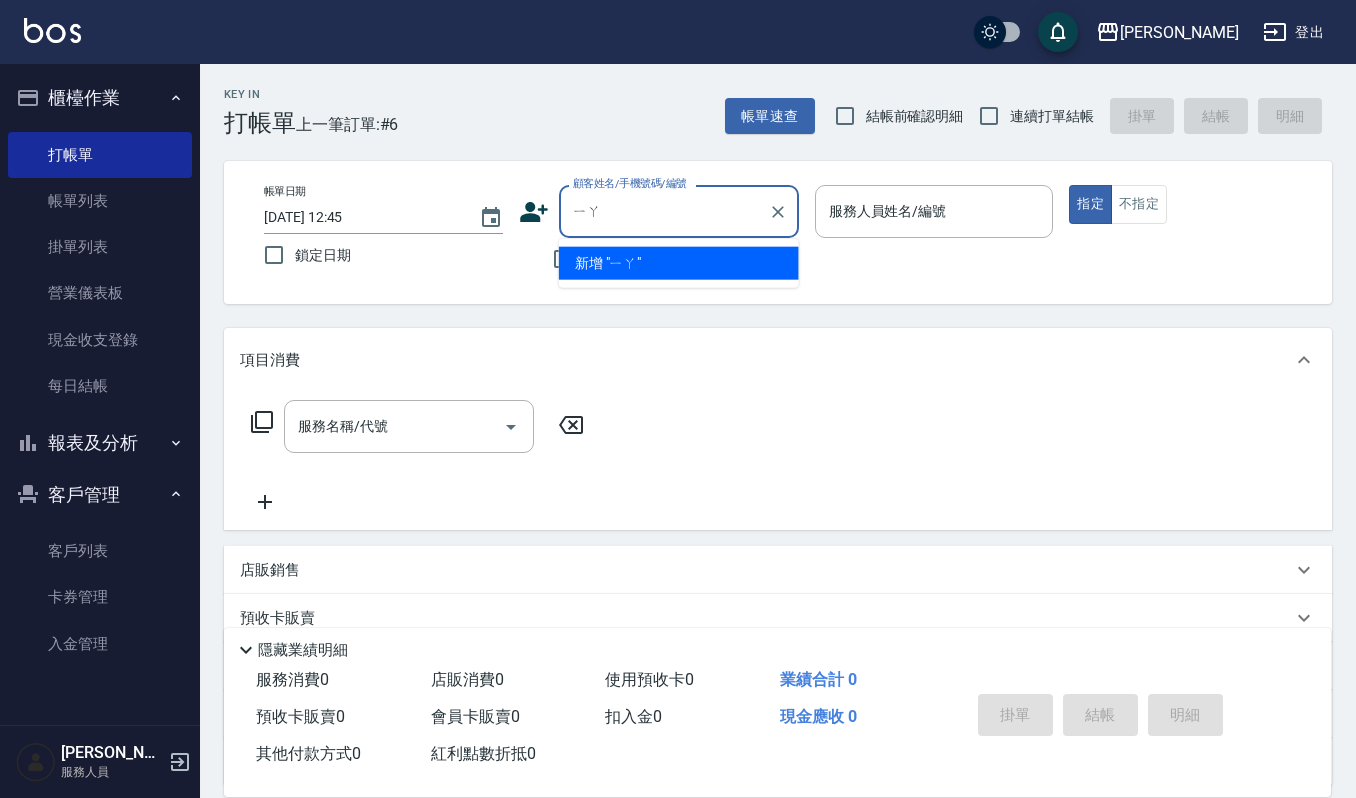 type on "亞" 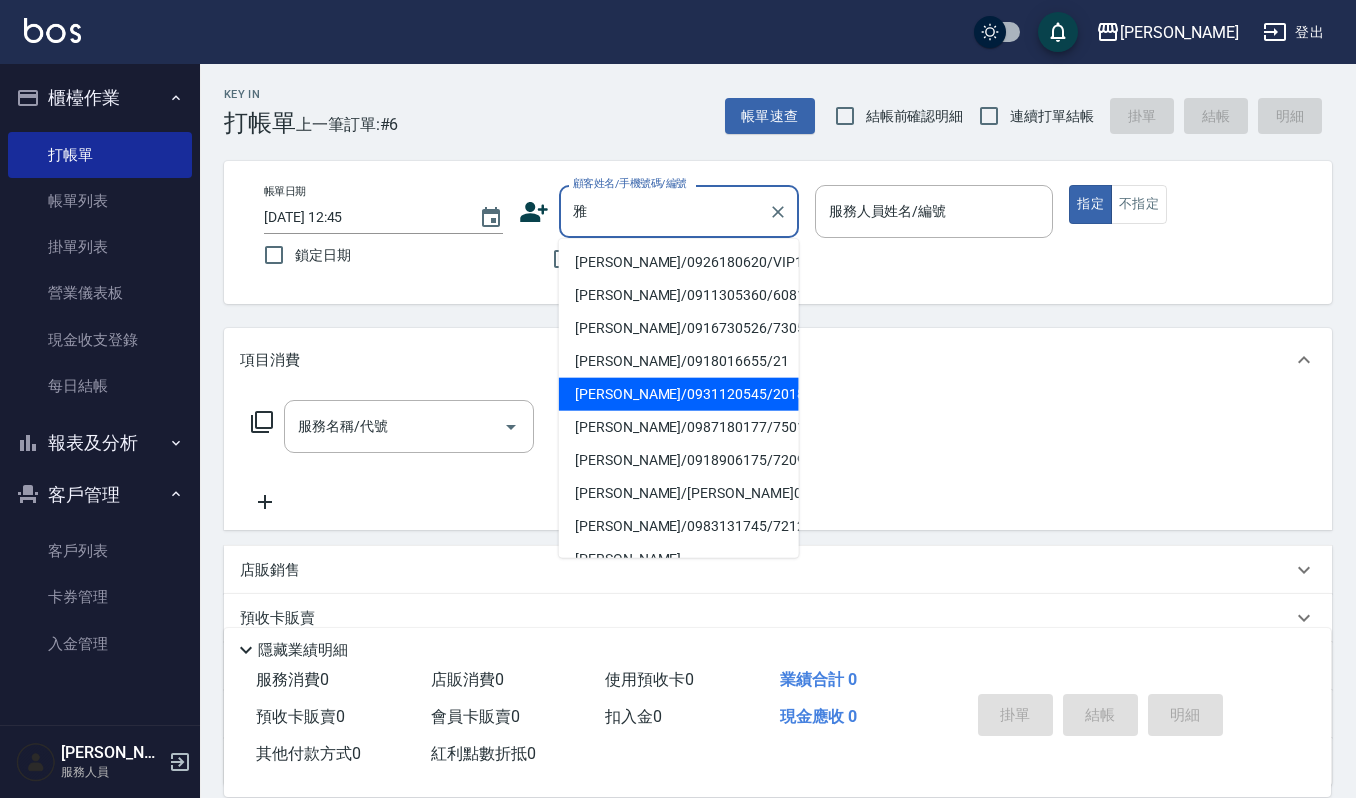 scroll, scrollTop: 266, scrollLeft: 0, axis: vertical 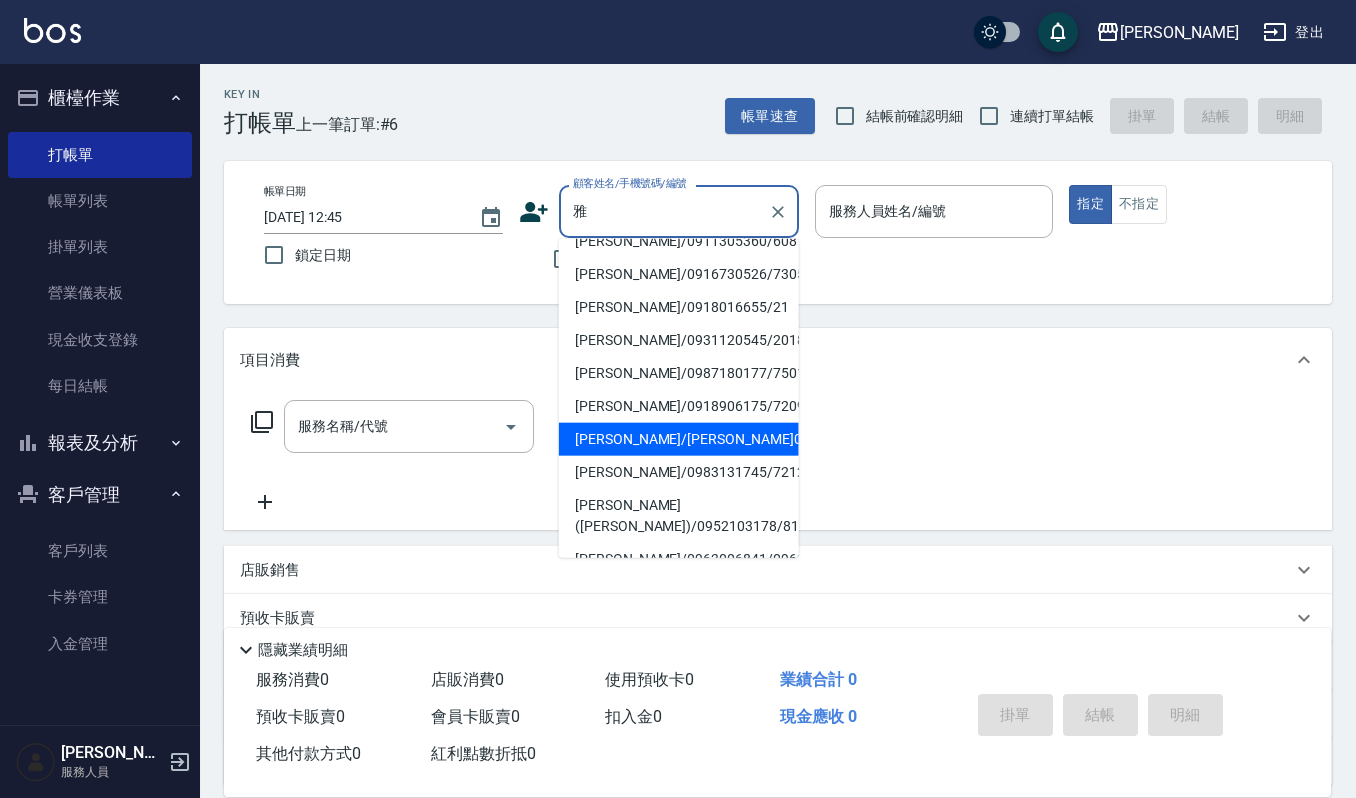 drag, startPoint x: 605, startPoint y: 448, endPoint x: 586, endPoint y: 452, distance: 19.416489 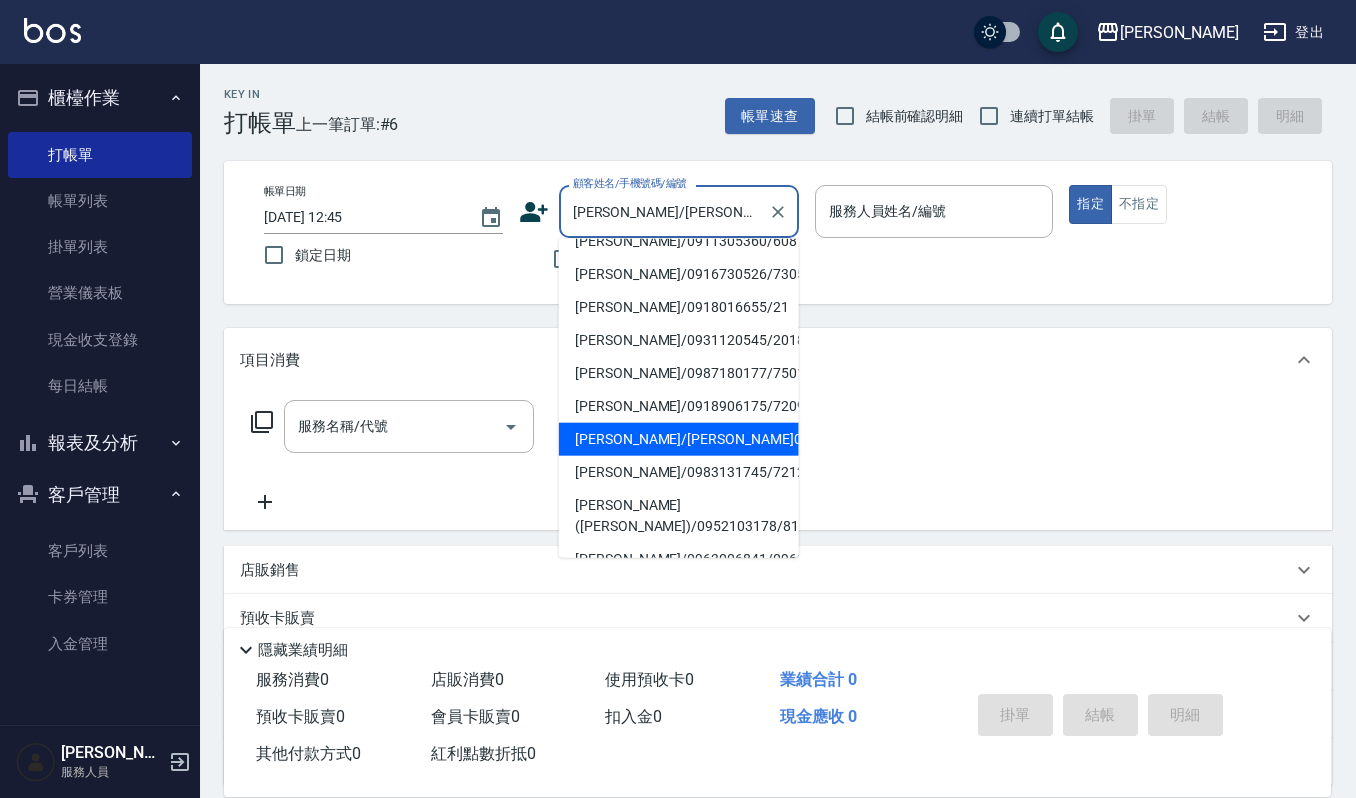 type on "Sammi-8" 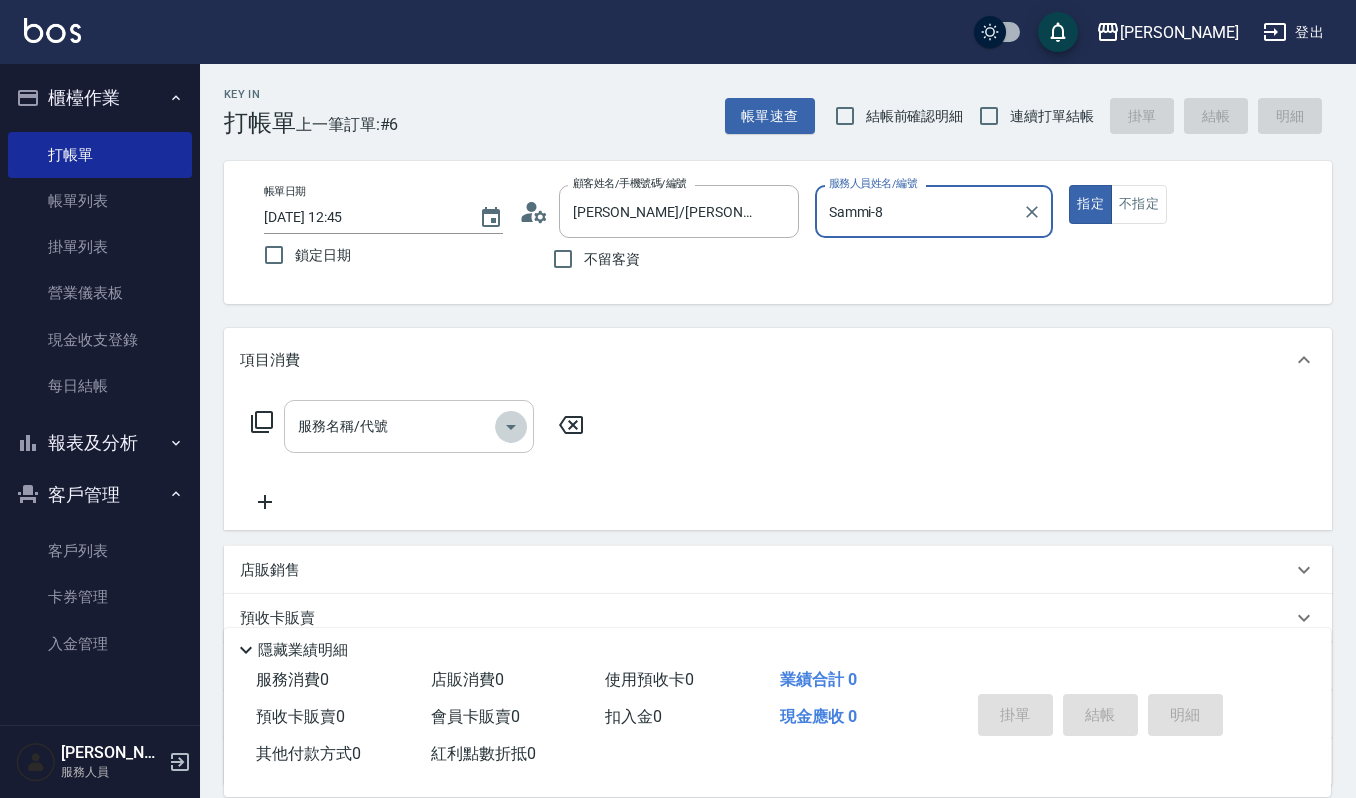 click 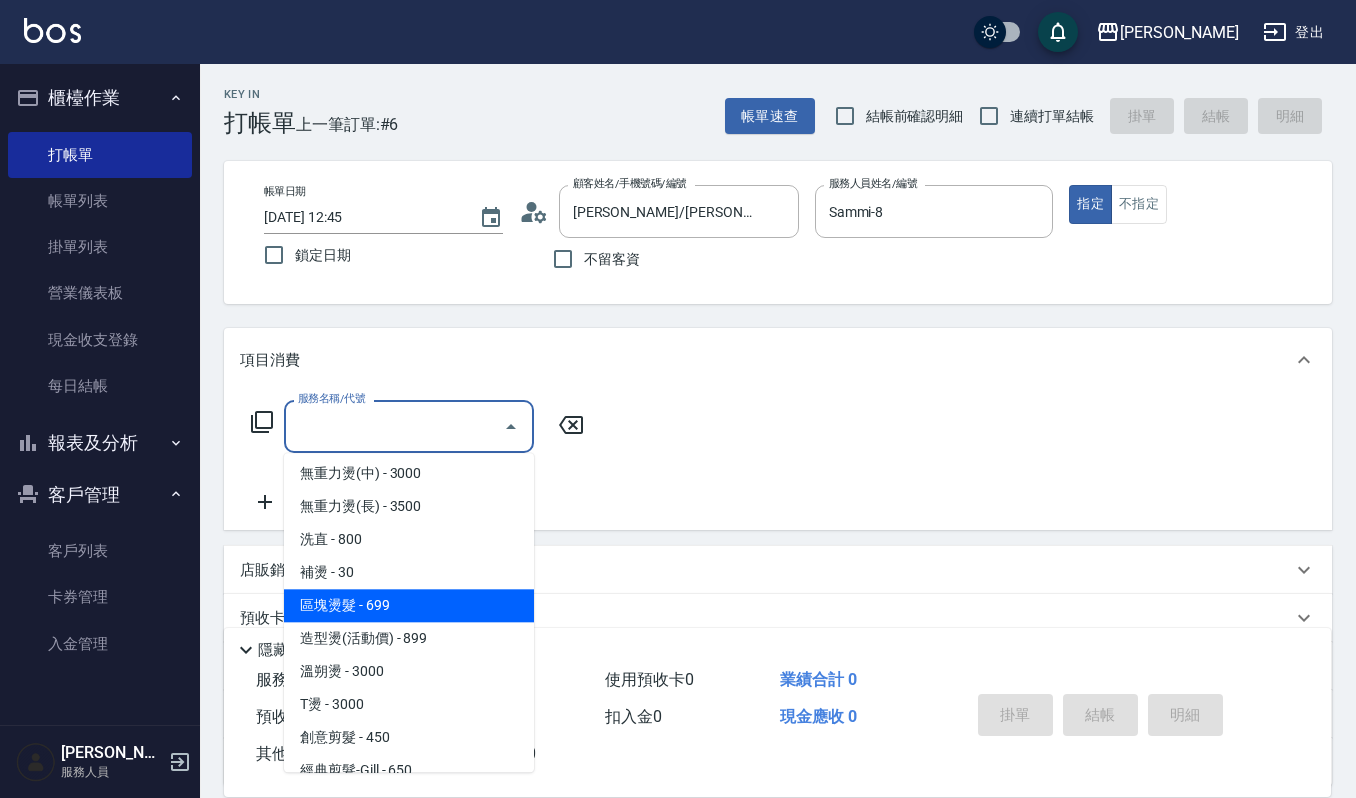 scroll, scrollTop: 533, scrollLeft: 0, axis: vertical 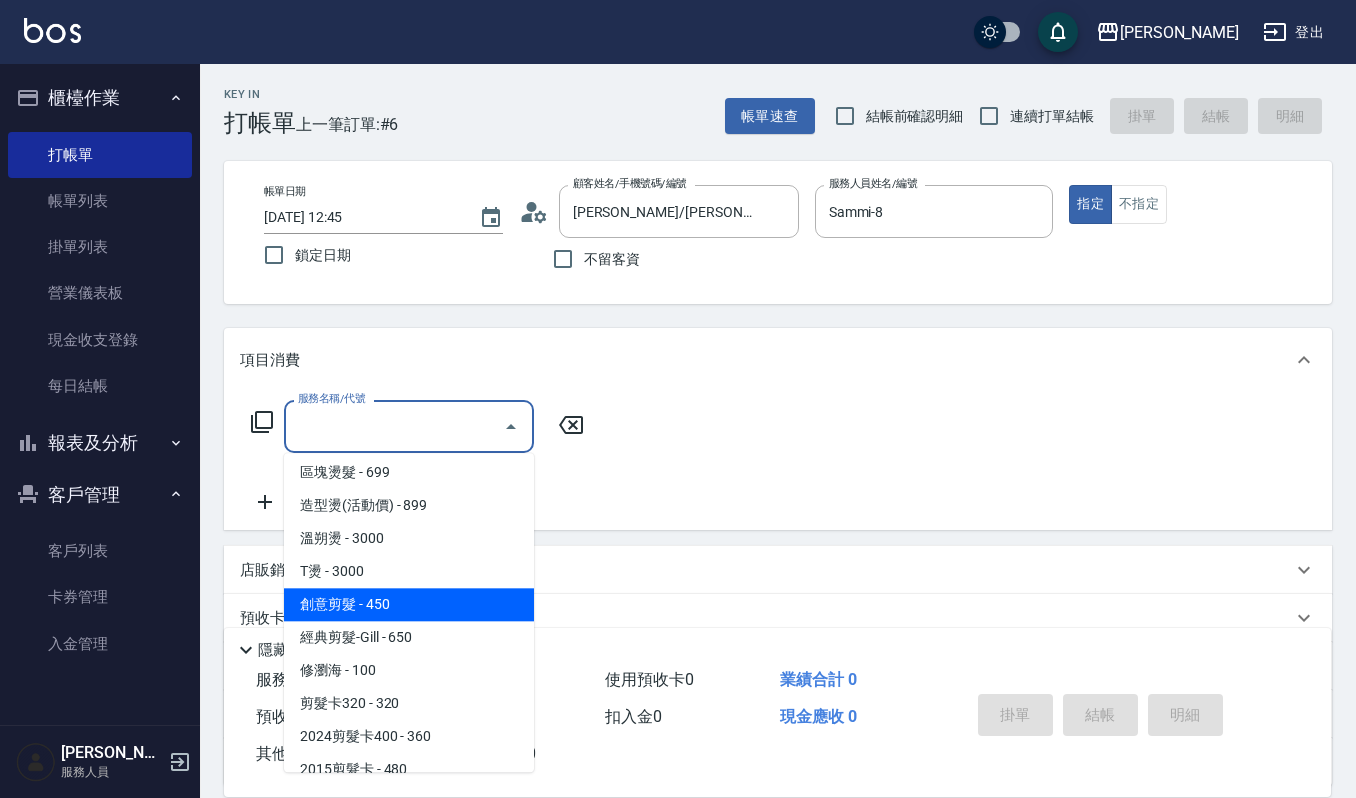 click on "創意剪髮 - 450" at bounding box center [409, 604] 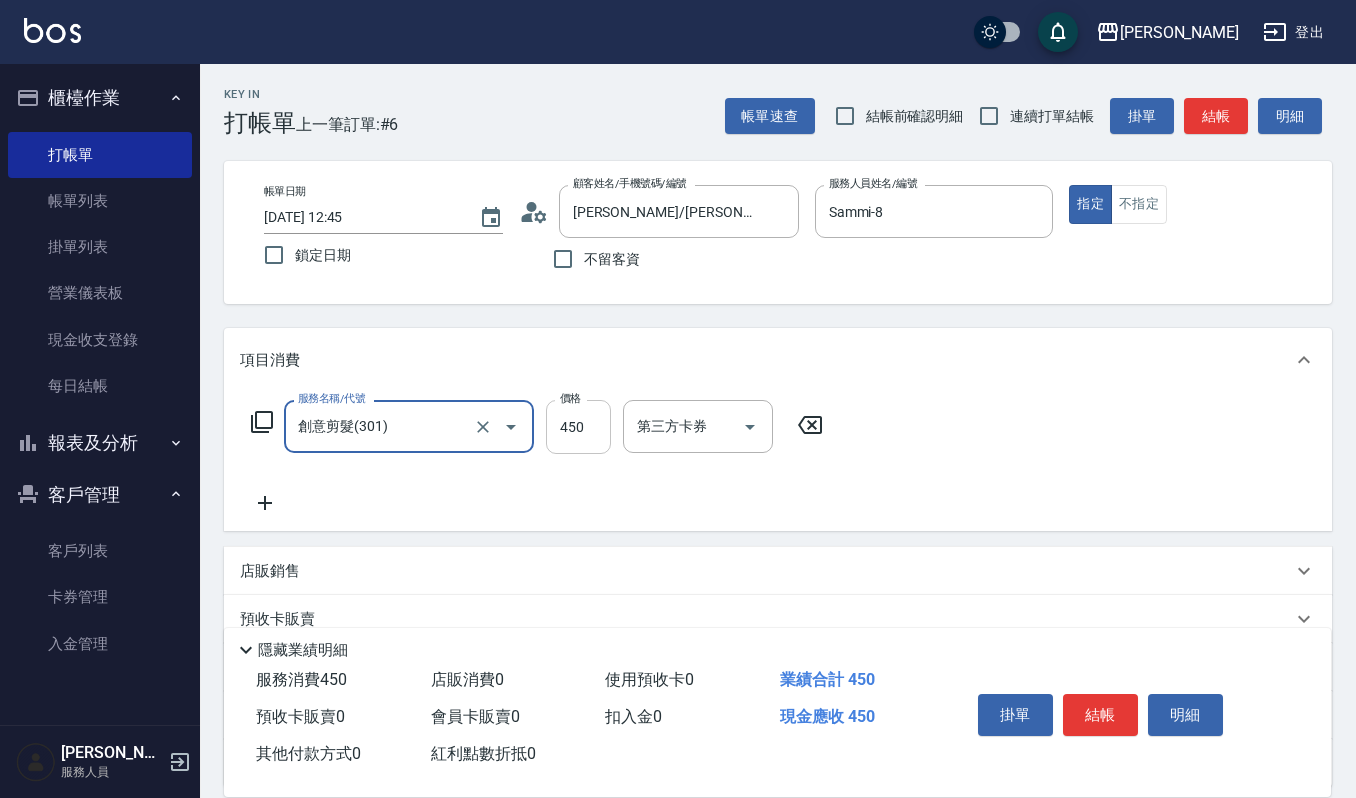 drag, startPoint x: 589, startPoint y: 426, endPoint x: 577, endPoint y: 421, distance: 13 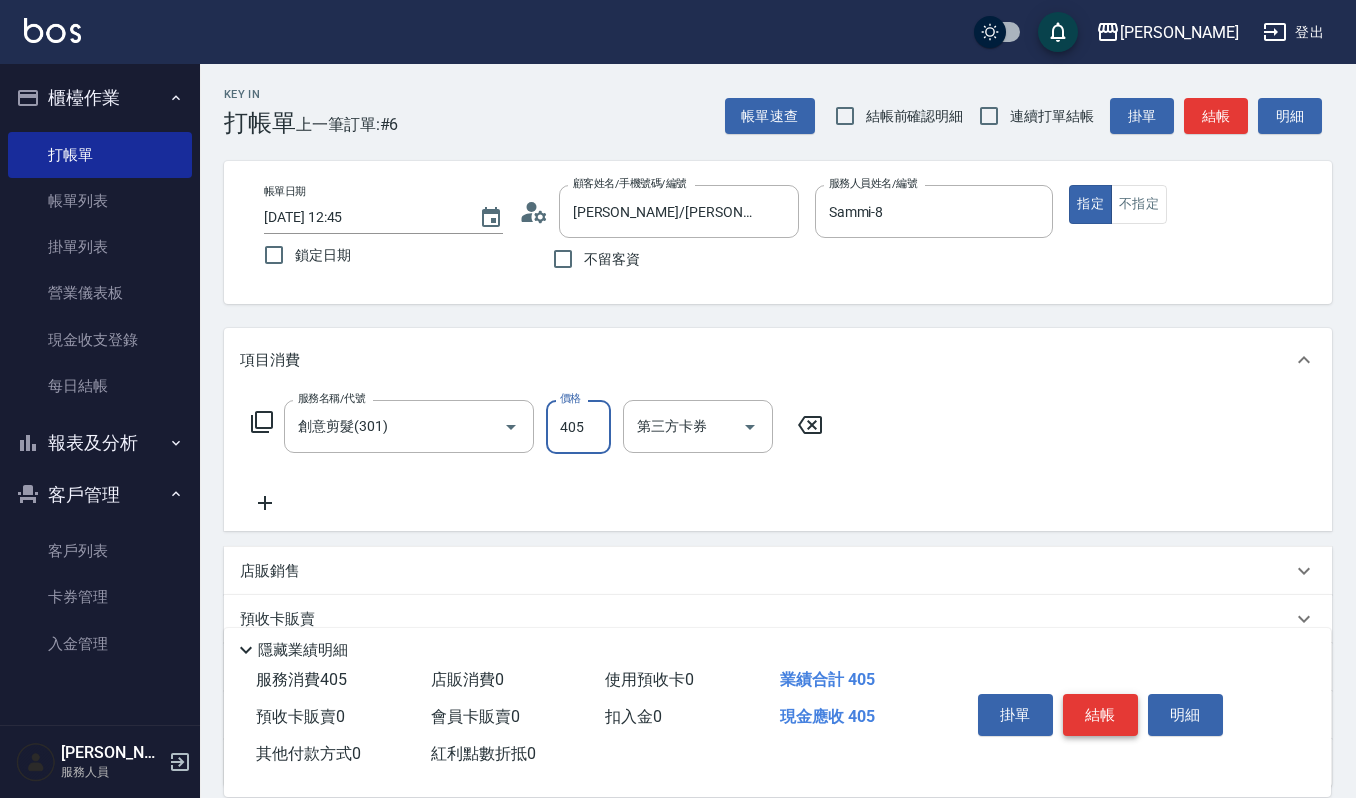 type on "405" 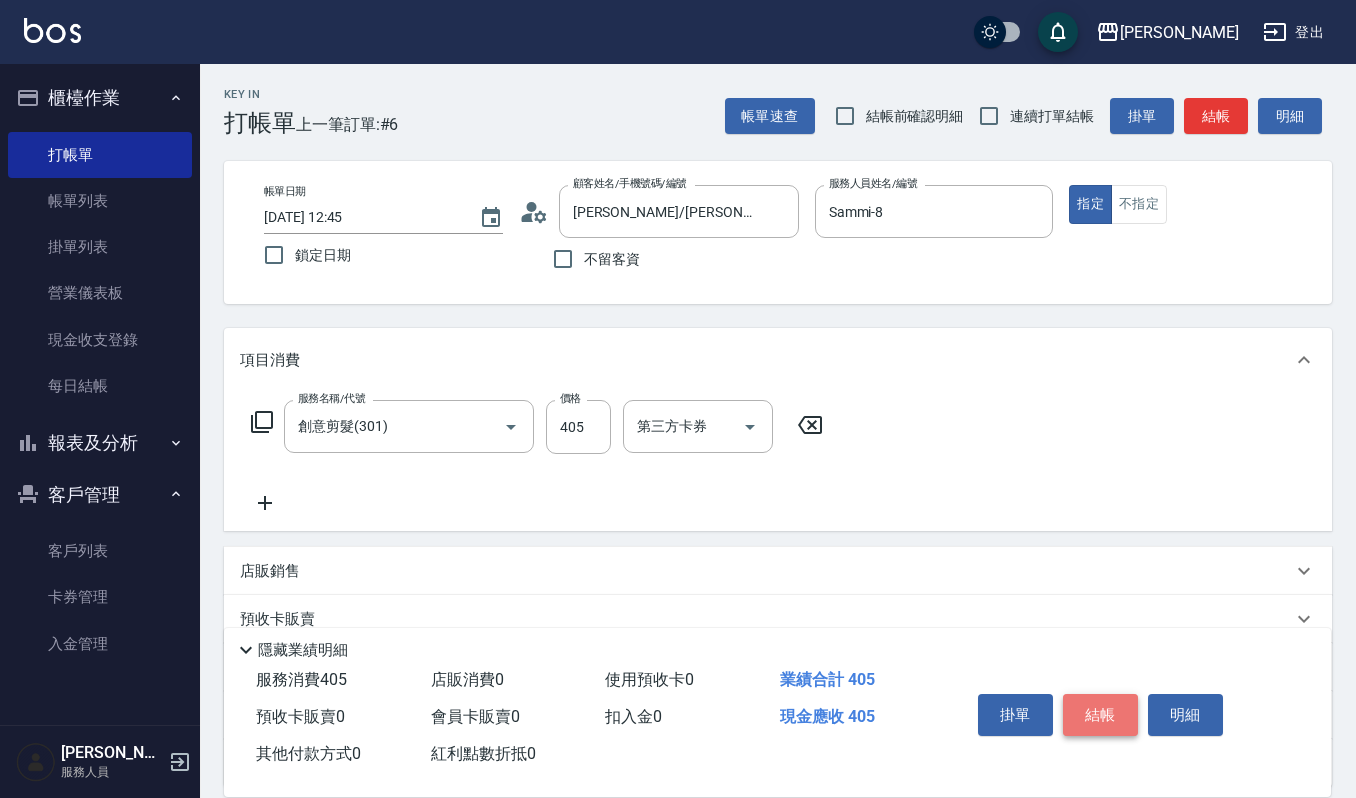 click on "結帳" at bounding box center [1100, 715] 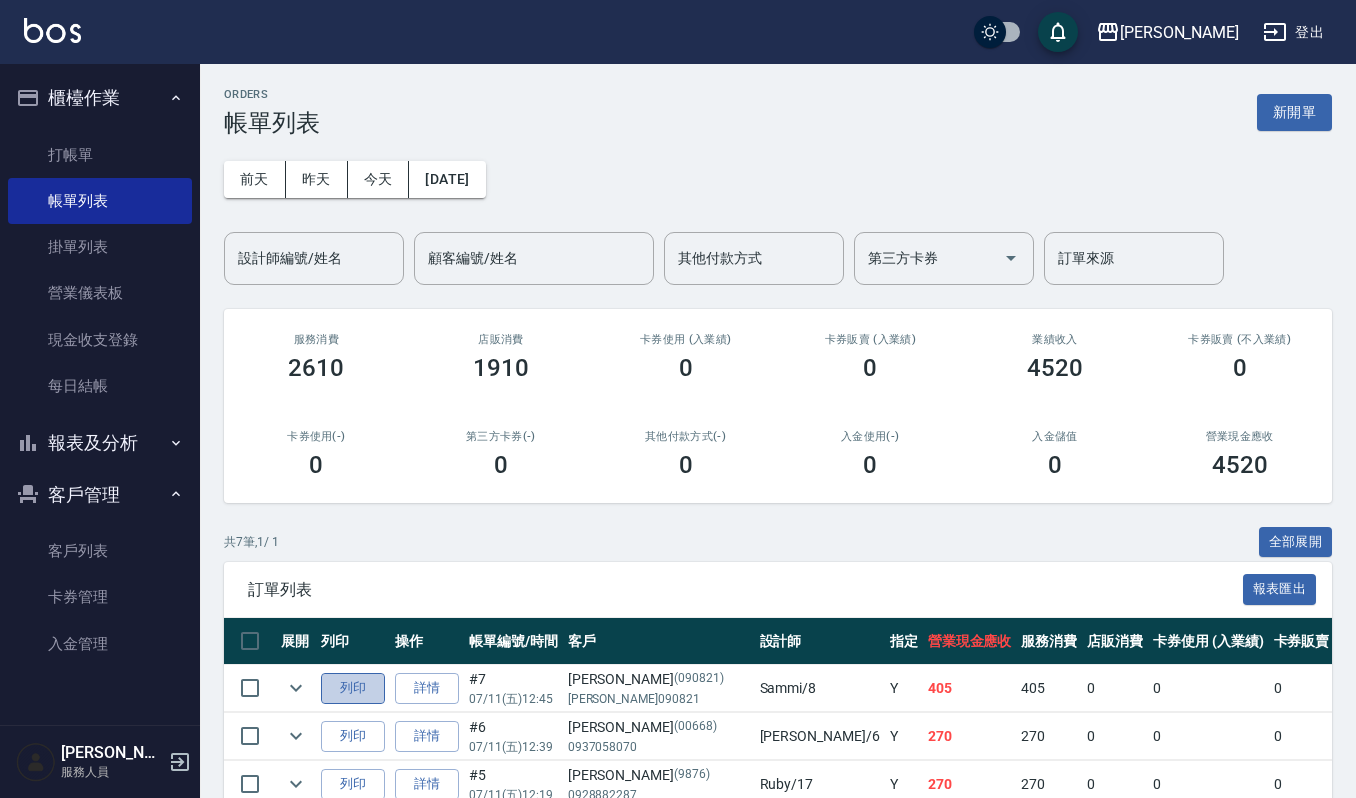 click on "列印" at bounding box center [353, 688] 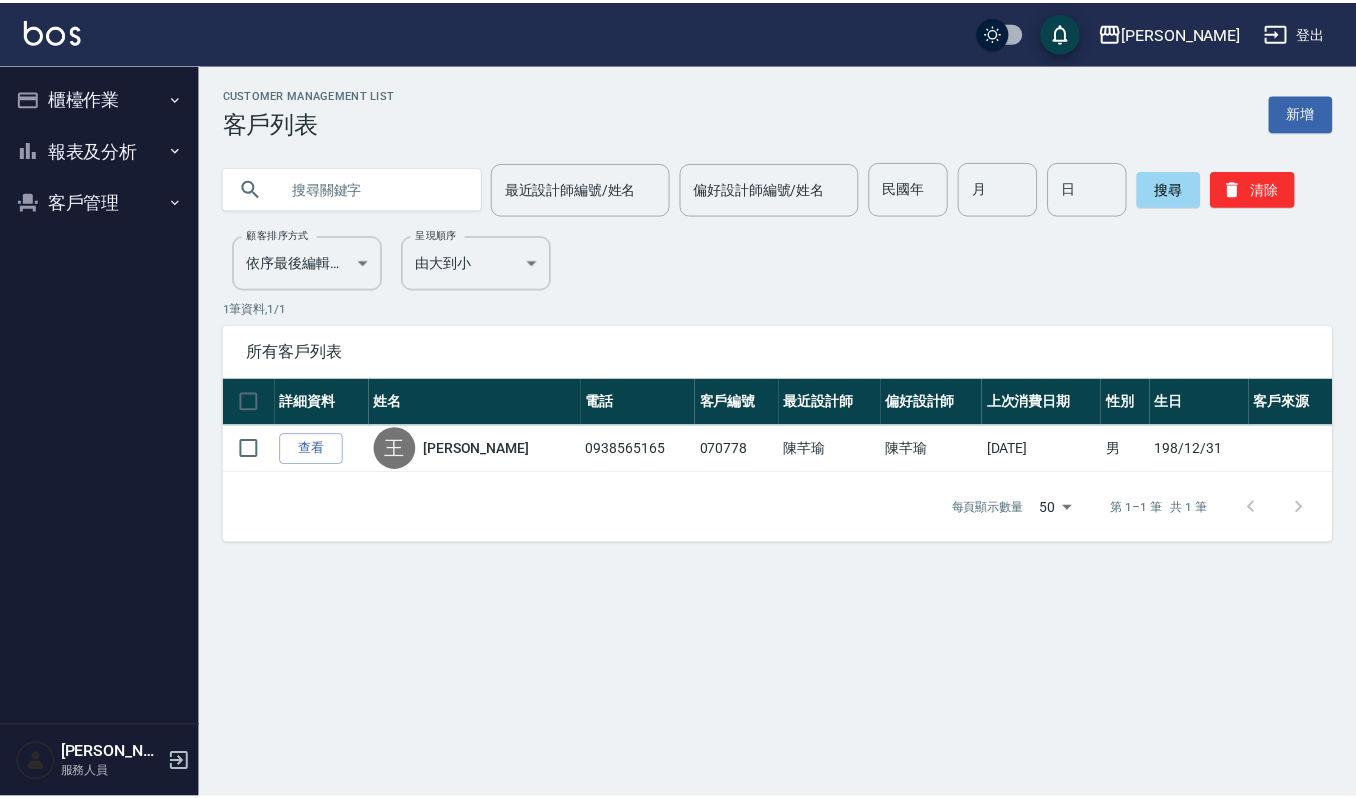 scroll, scrollTop: 0, scrollLeft: 0, axis: both 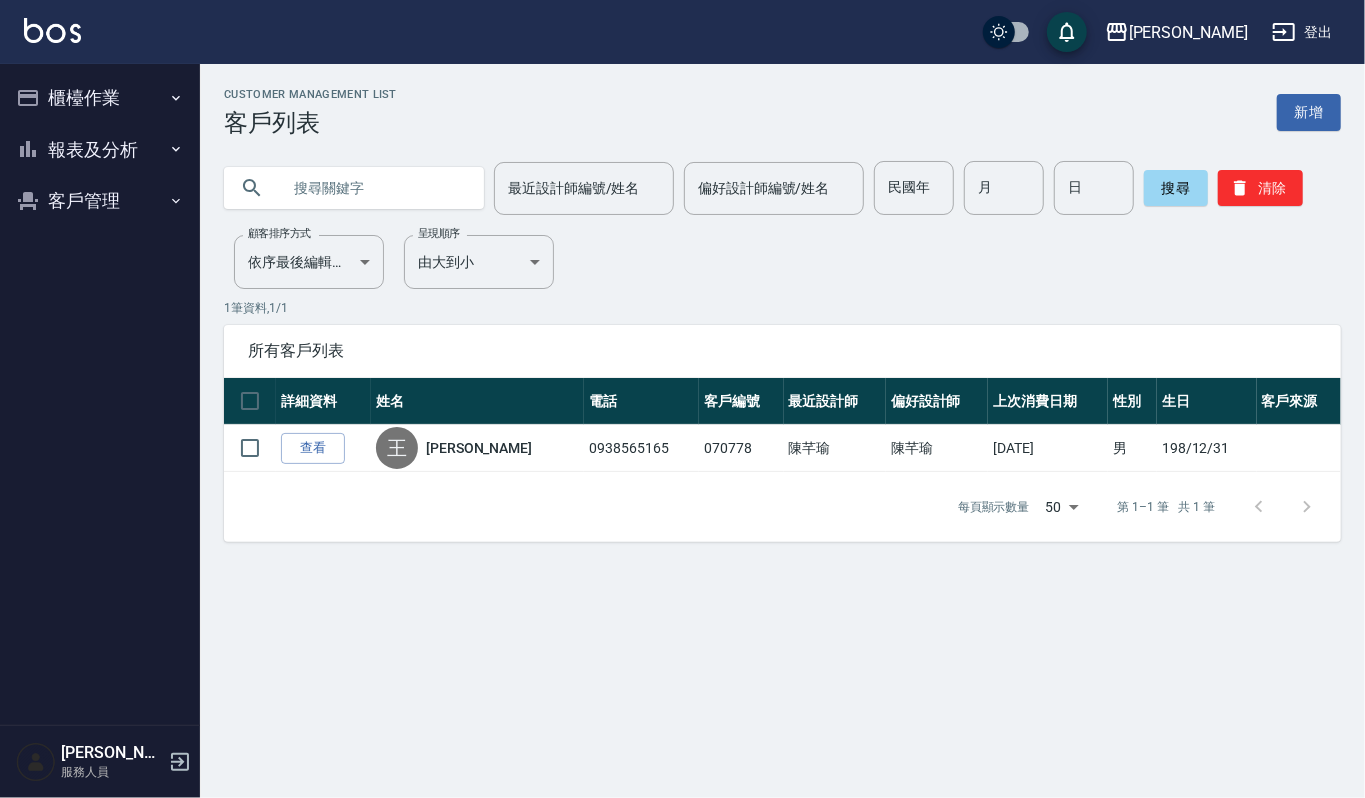 click at bounding box center [374, 188] 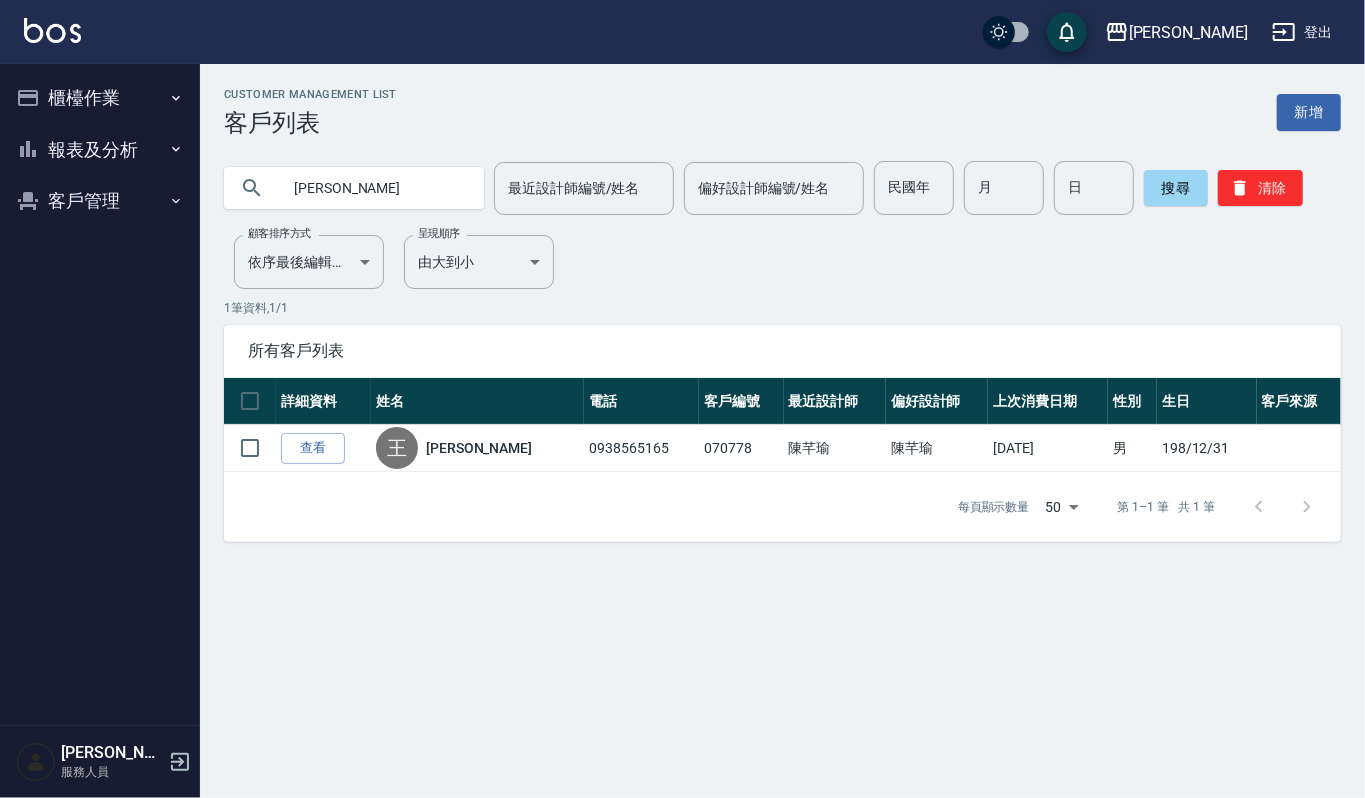 type on "[PERSON_NAME]" 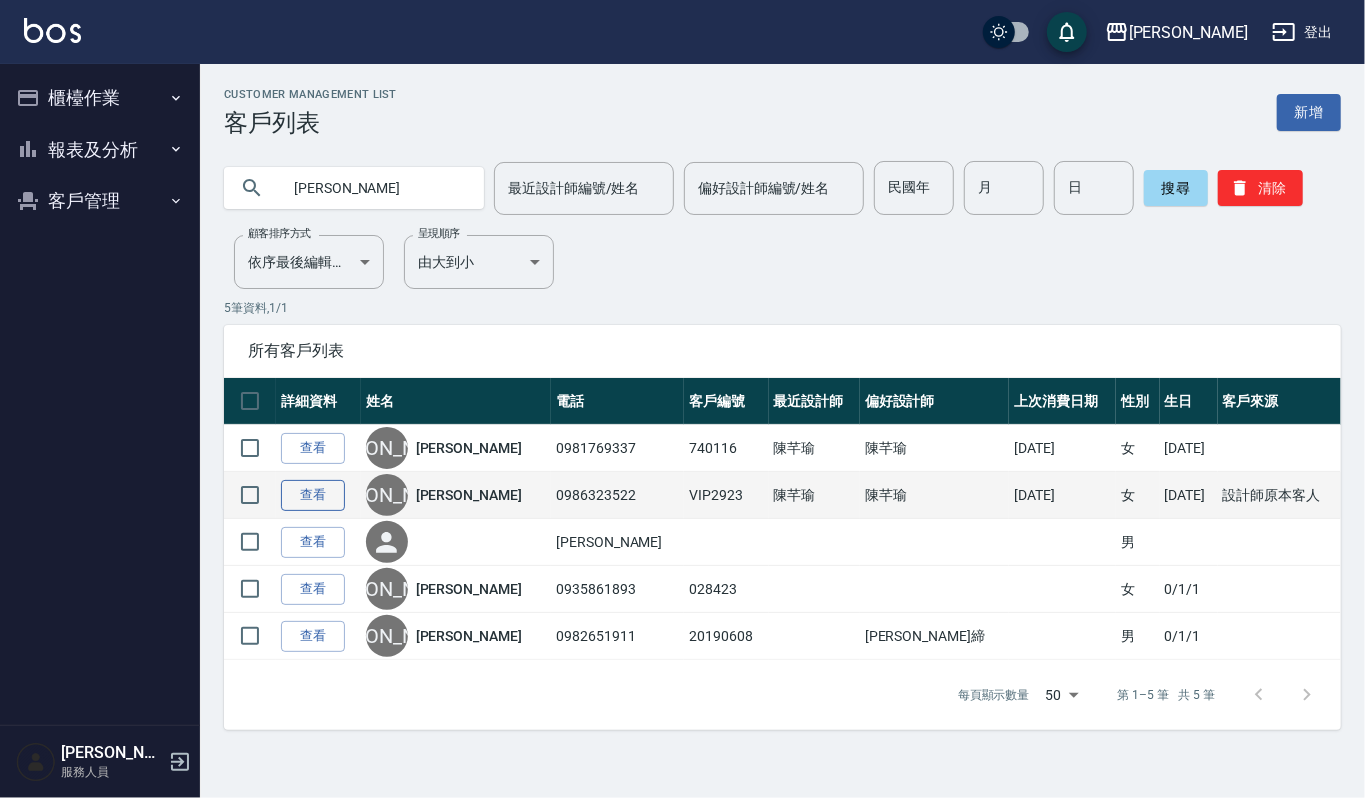 click on "查看" at bounding box center (313, 495) 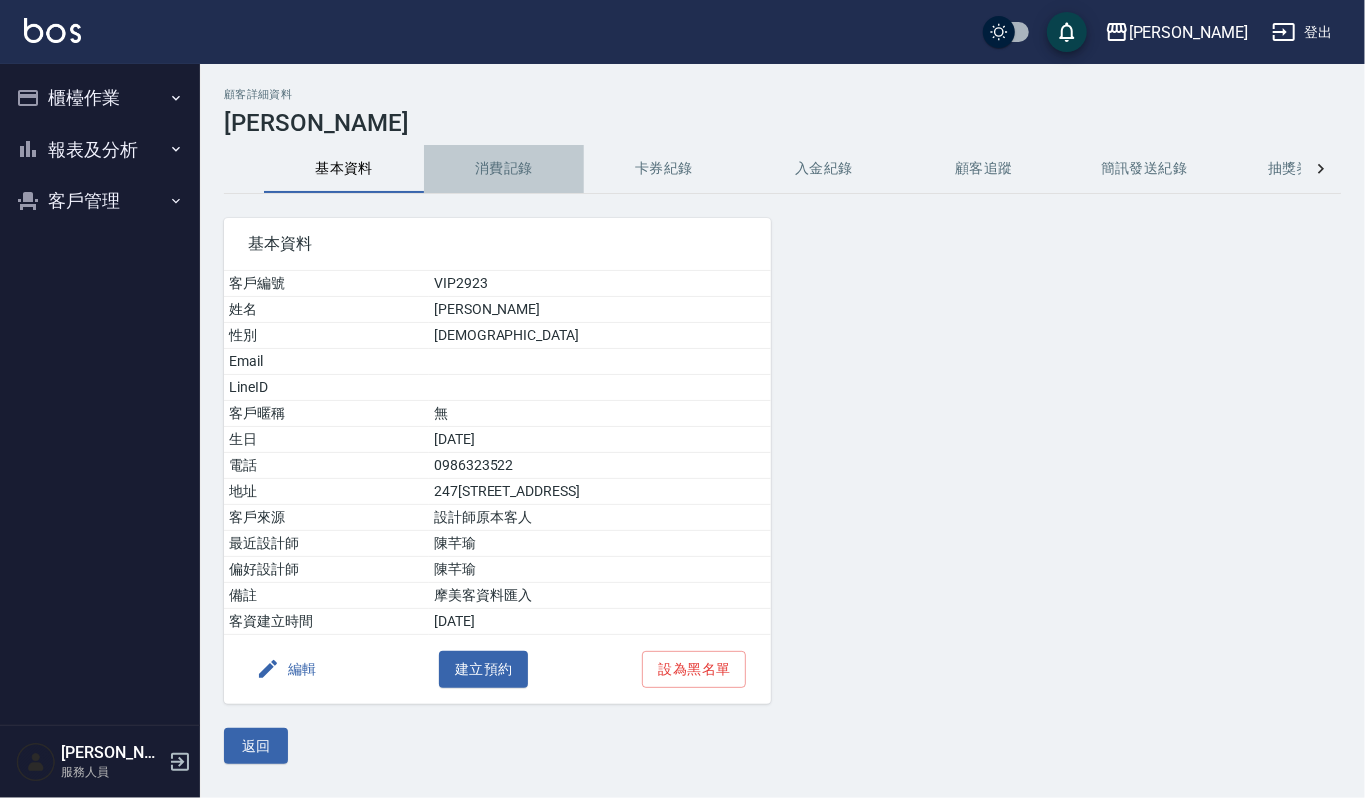 click on "消費記錄" at bounding box center [504, 169] 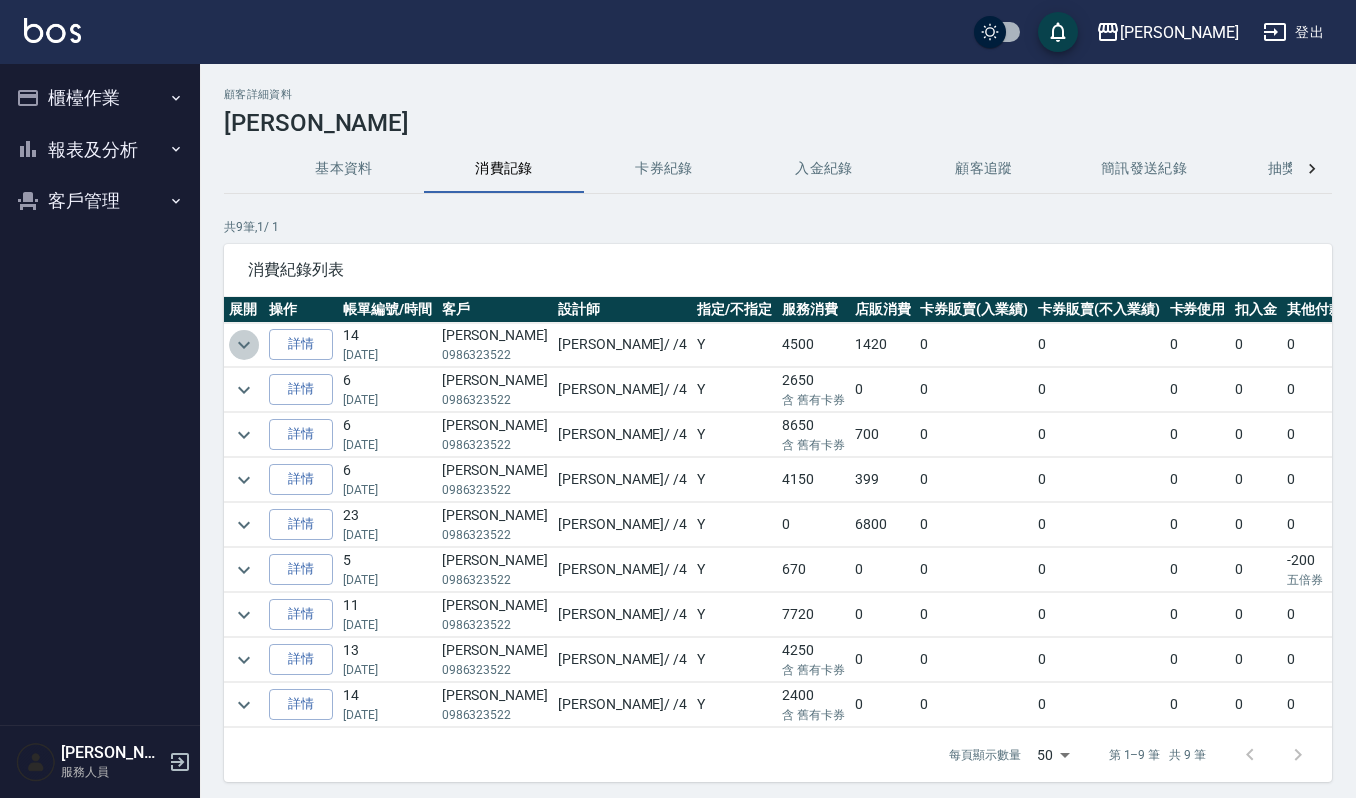 click 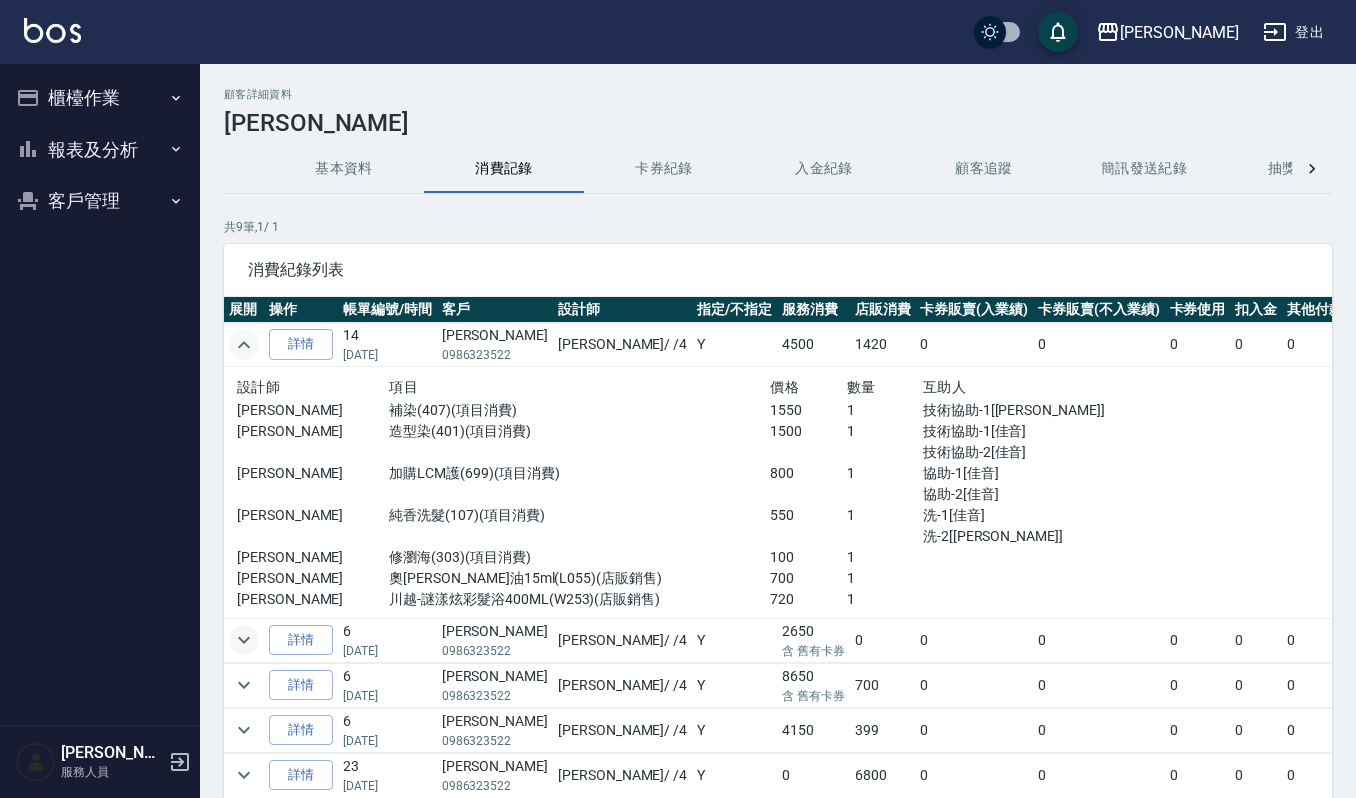 click 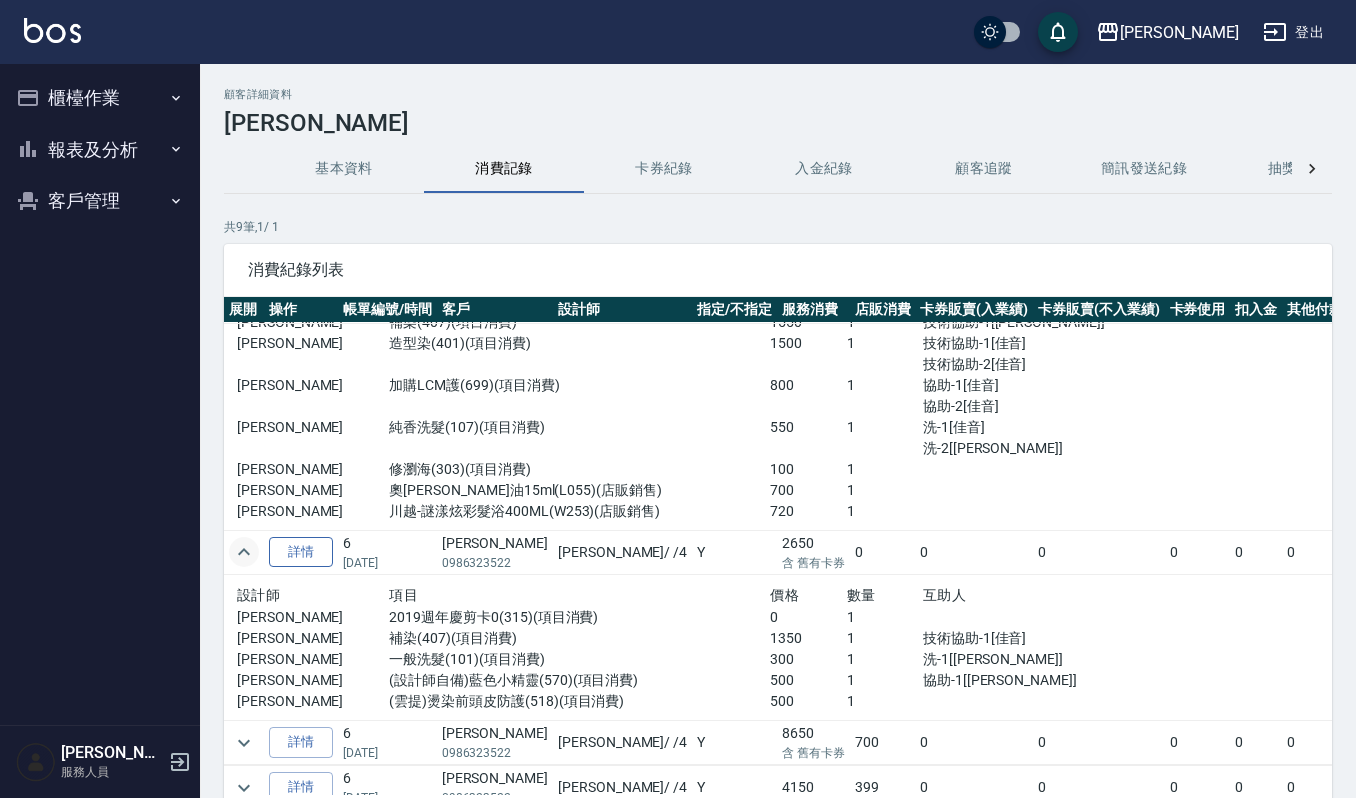 scroll, scrollTop: 133, scrollLeft: 0, axis: vertical 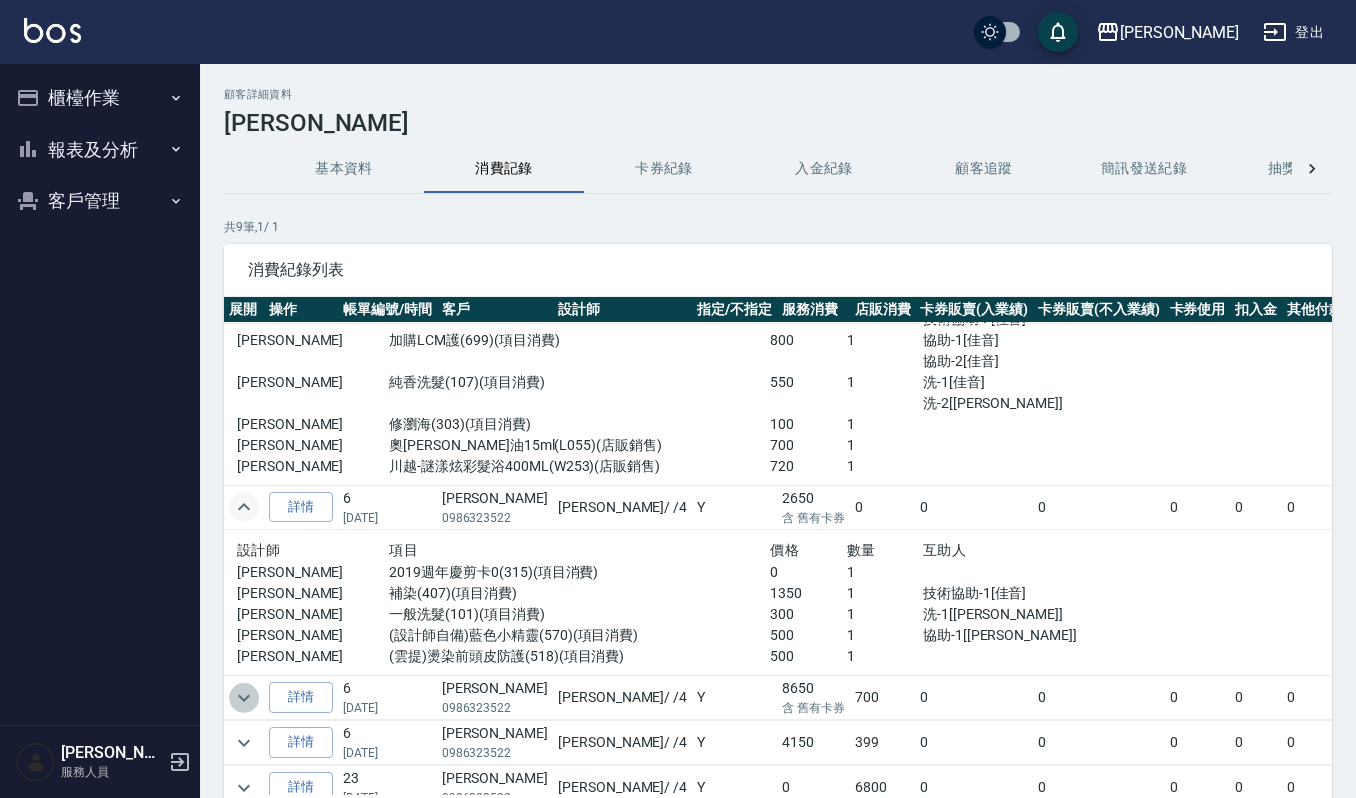 click 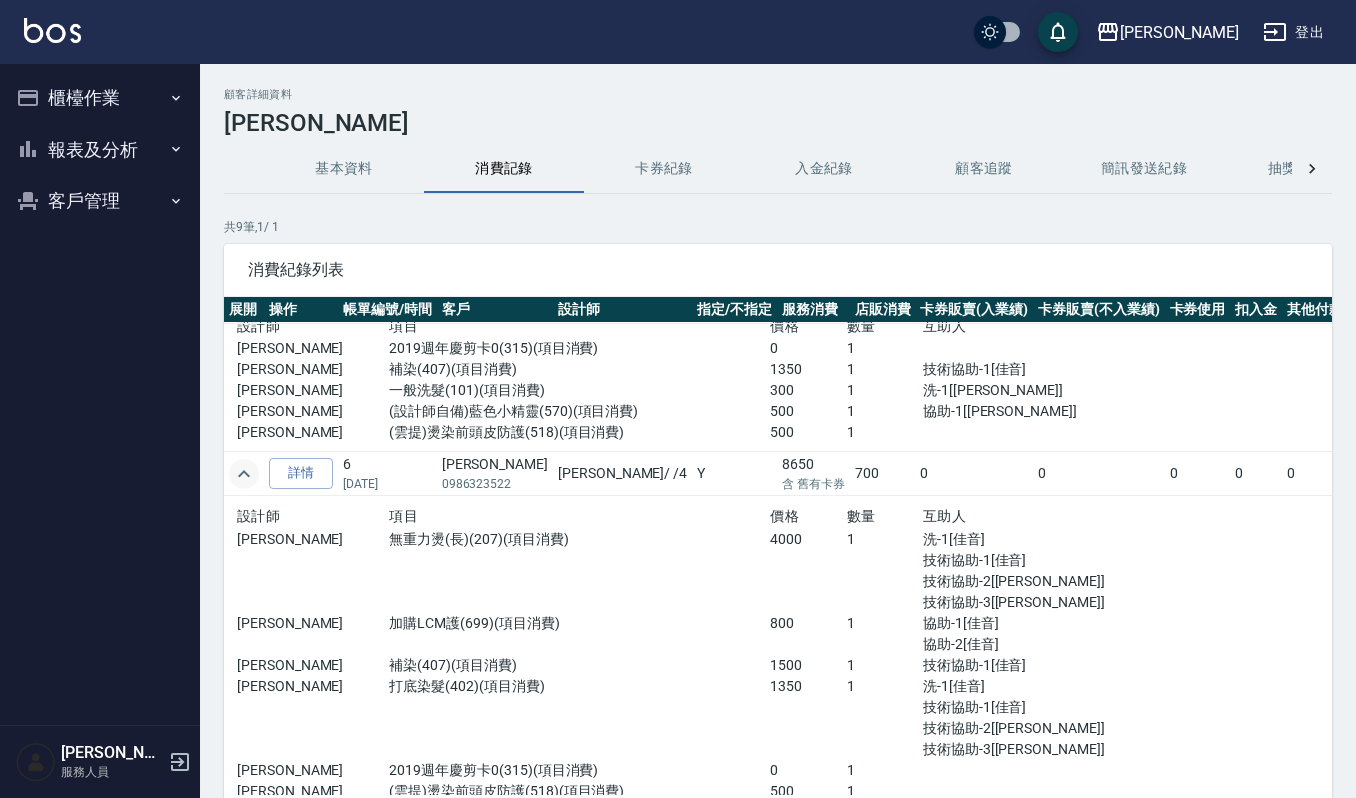 scroll, scrollTop: 400, scrollLeft: 0, axis: vertical 